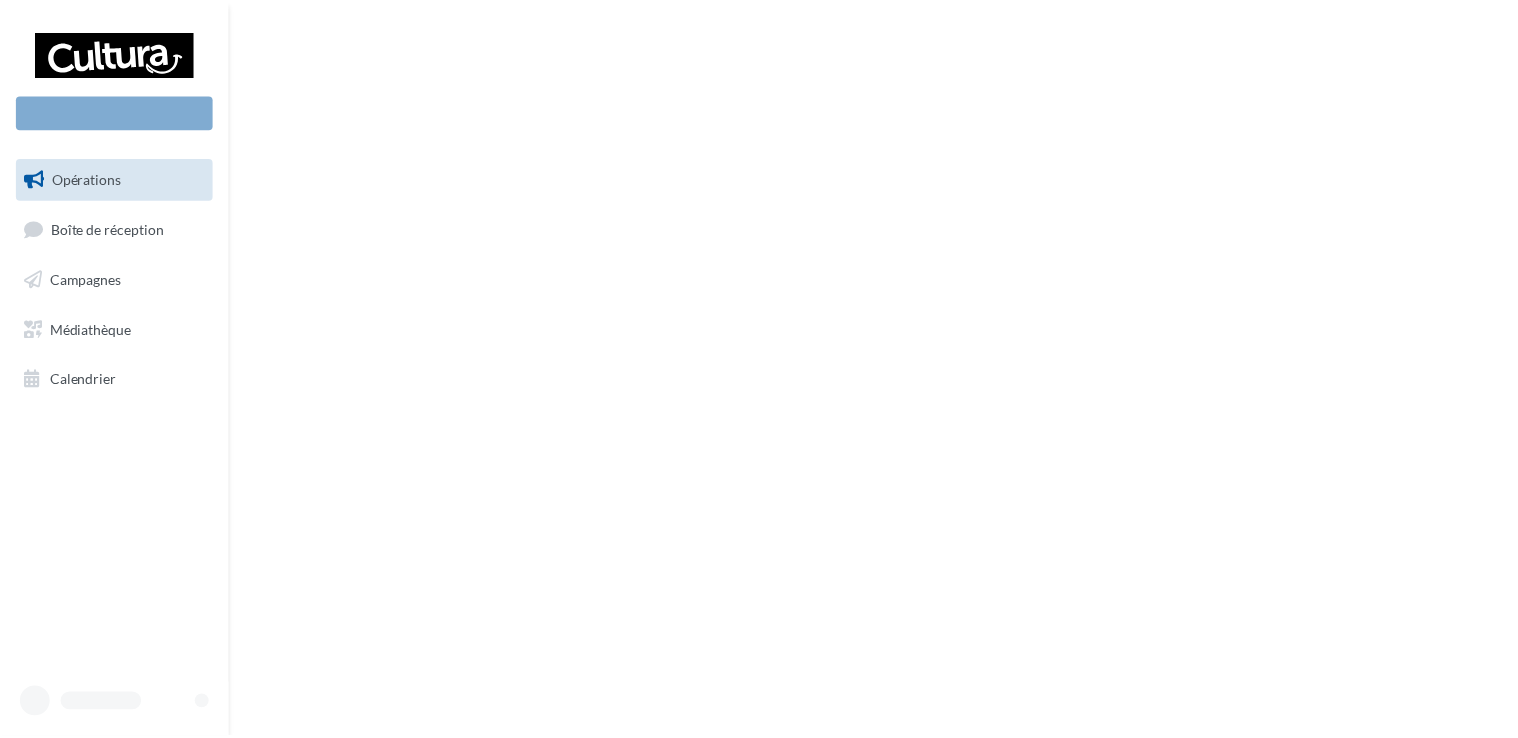 scroll, scrollTop: 0, scrollLeft: 0, axis: both 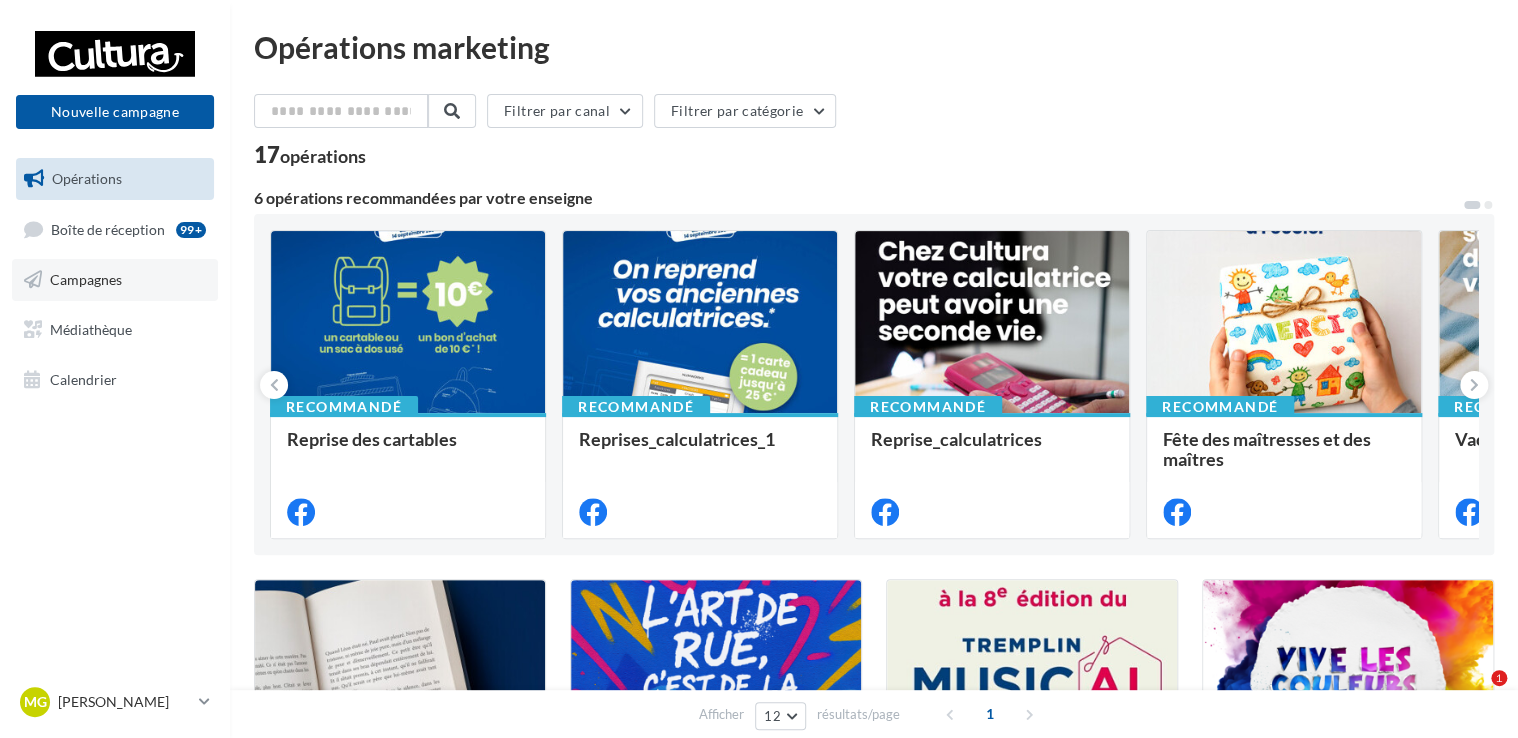 click on "Campagnes" at bounding box center (86, 279) 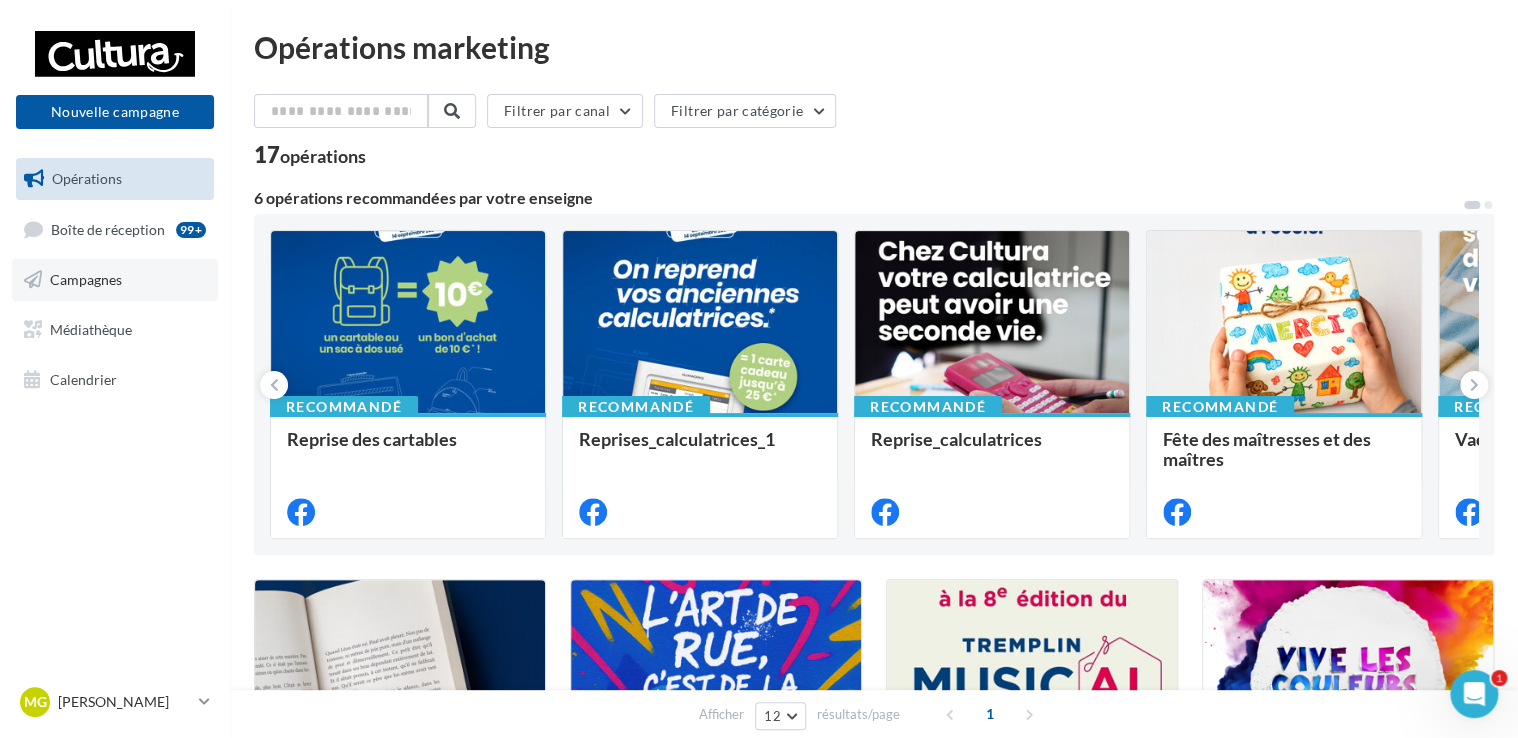 scroll, scrollTop: 0, scrollLeft: 0, axis: both 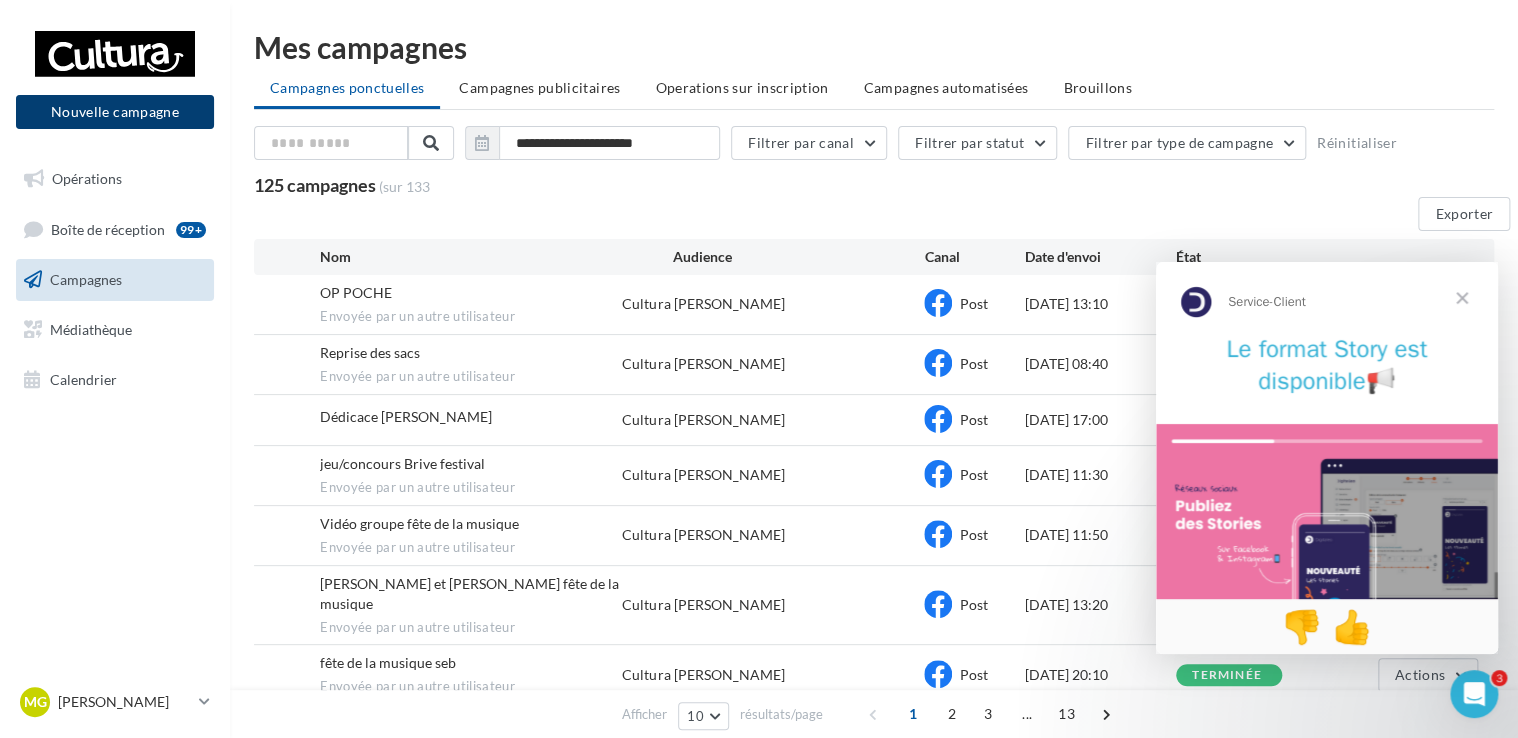 click on "Nouvelle campagne" at bounding box center (115, 112) 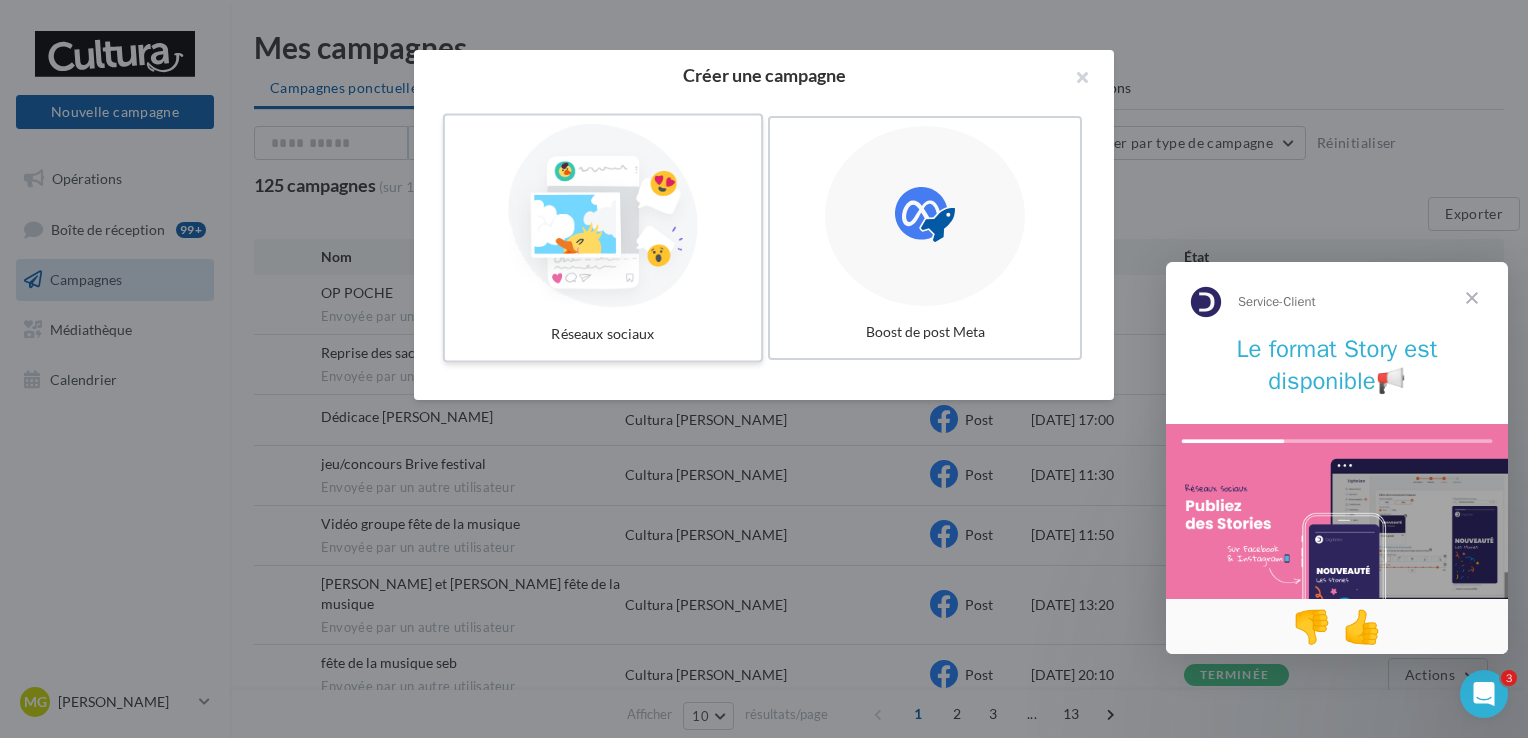 click at bounding box center (603, 216) 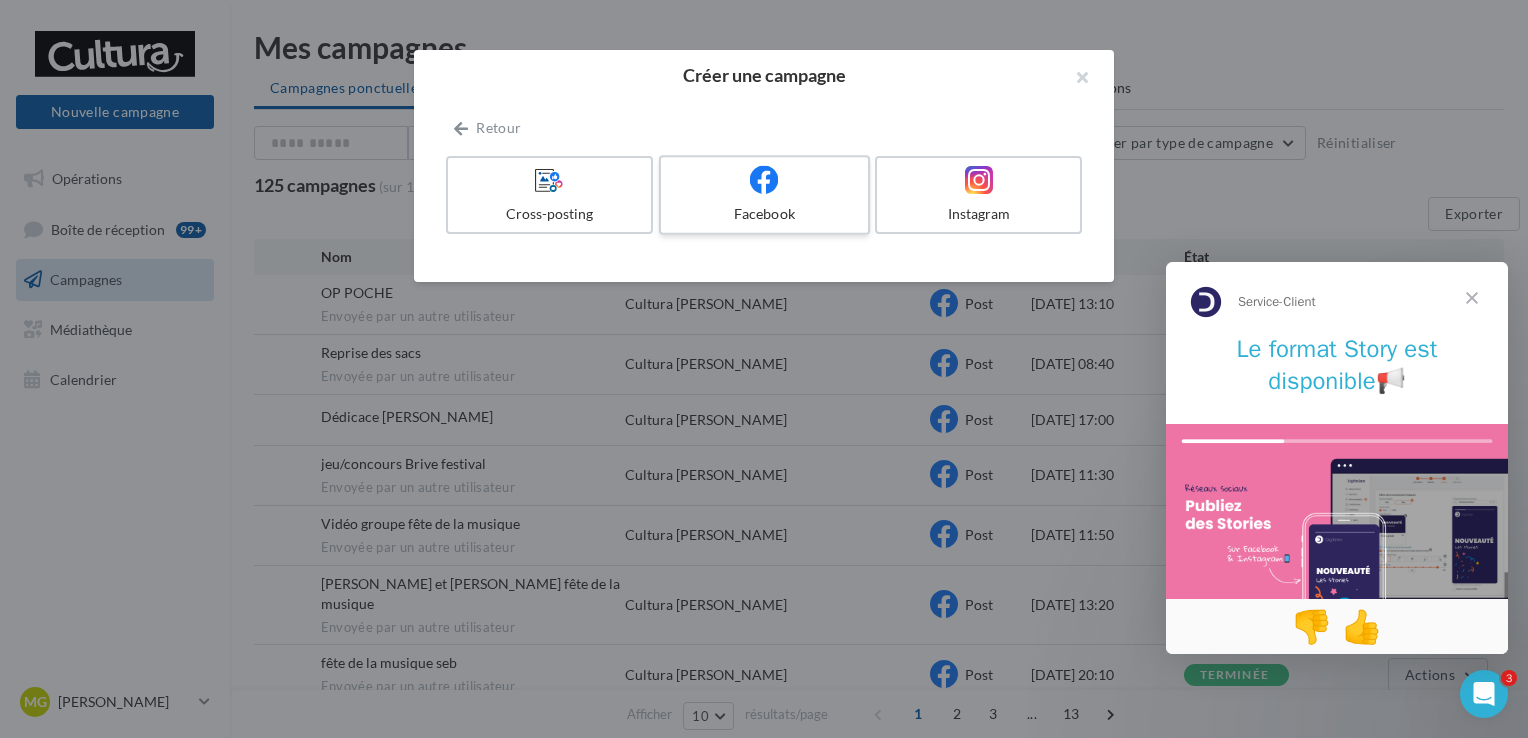 click on "Facebook" at bounding box center (764, 214) 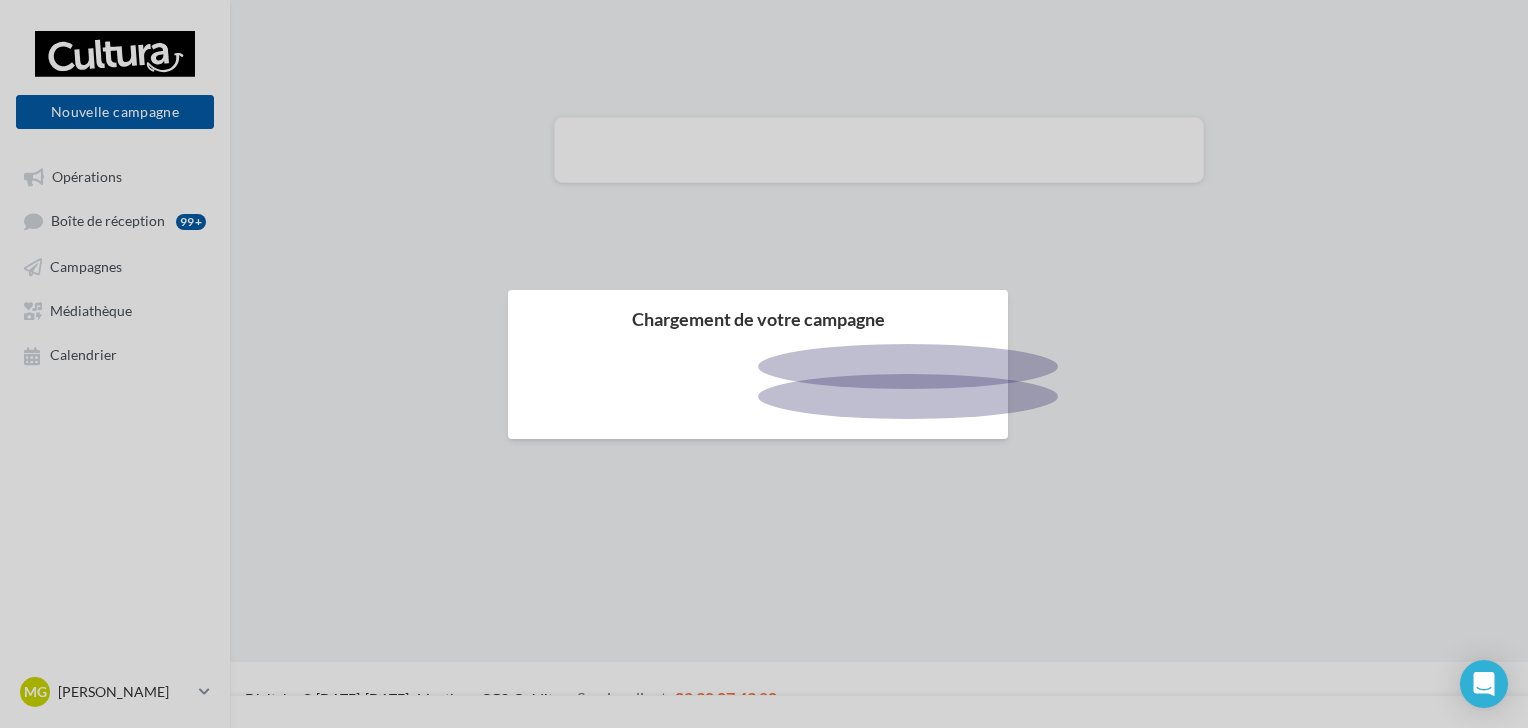 scroll, scrollTop: 0, scrollLeft: 0, axis: both 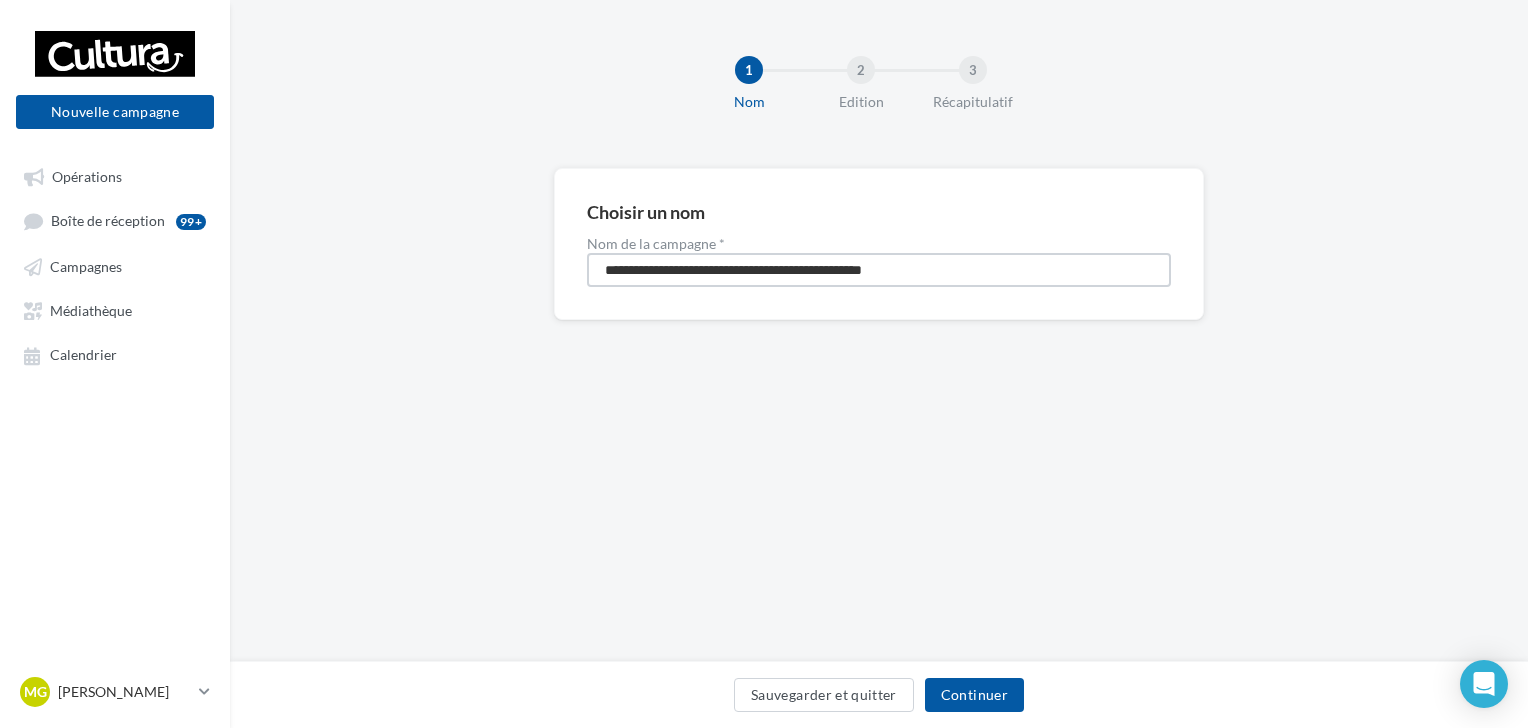 click on "**********" at bounding box center [879, 270] 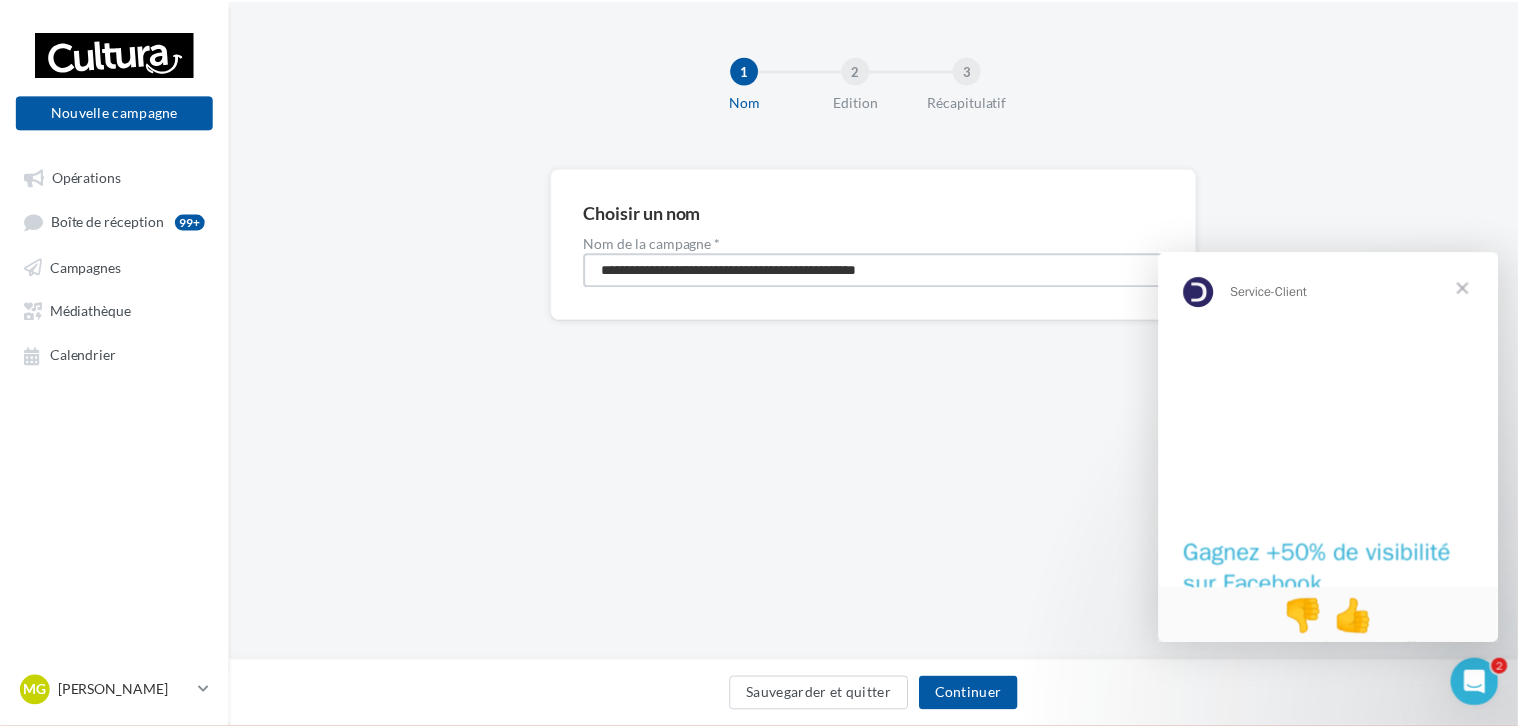 scroll, scrollTop: 0, scrollLeft: 0, axis: both 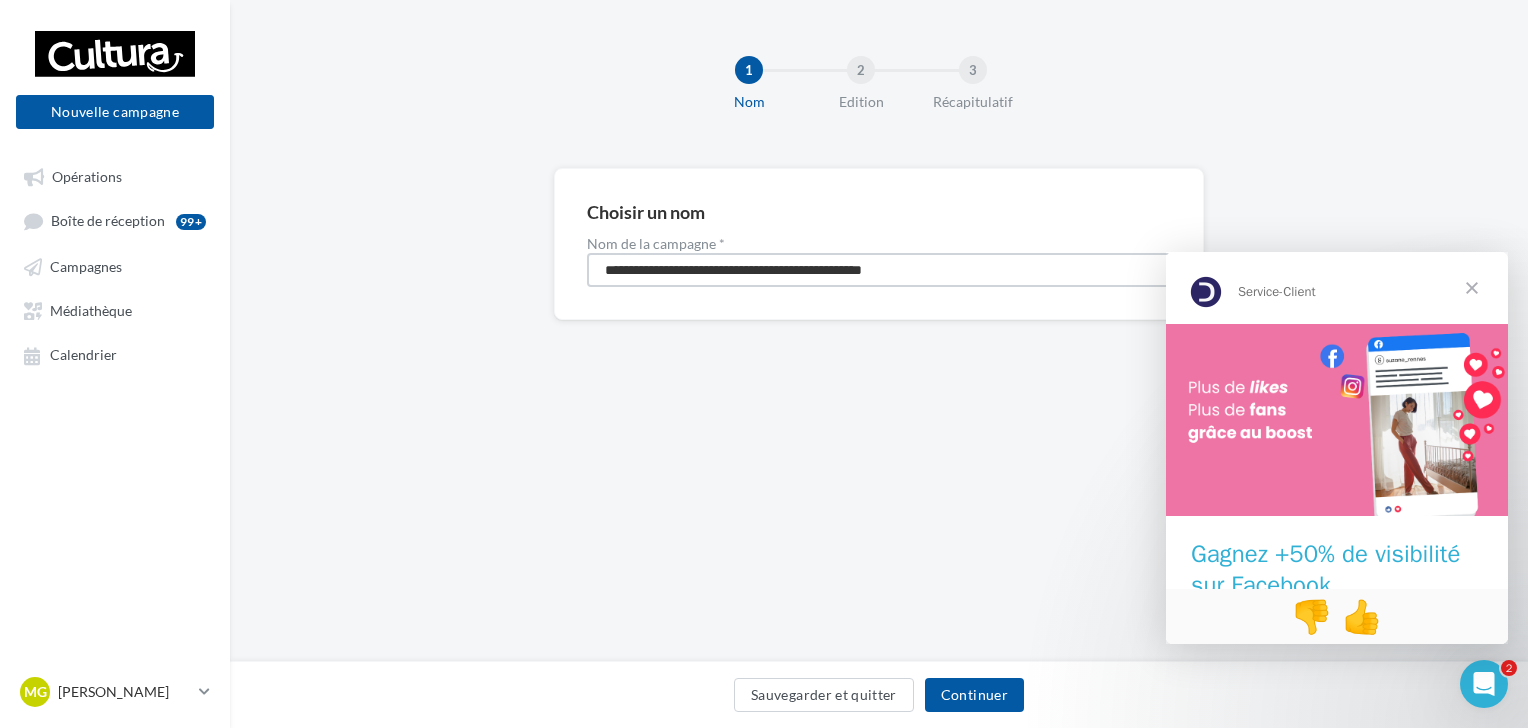 click on "**********" at bounding box center (879, 270) 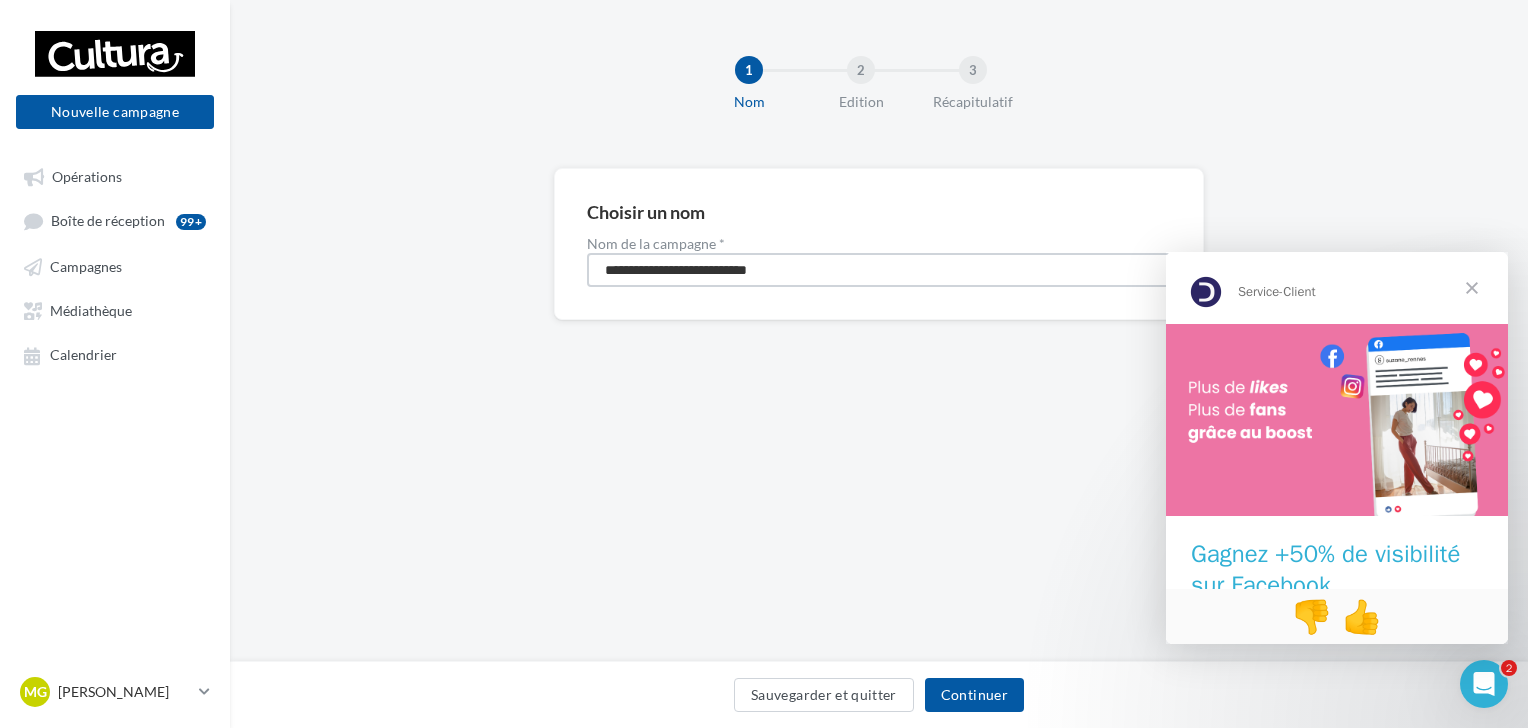 type on "**********" 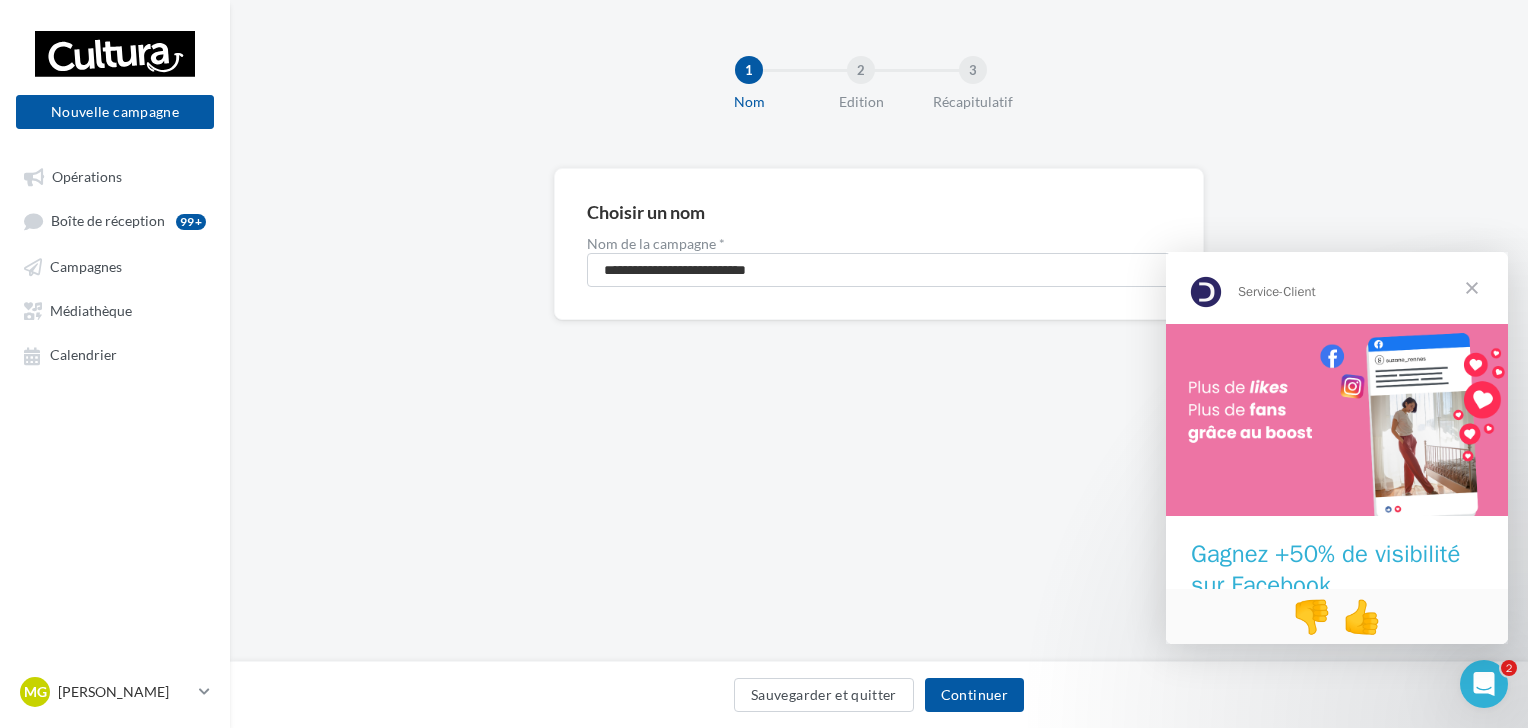 click at bounding box center [1472, 288] 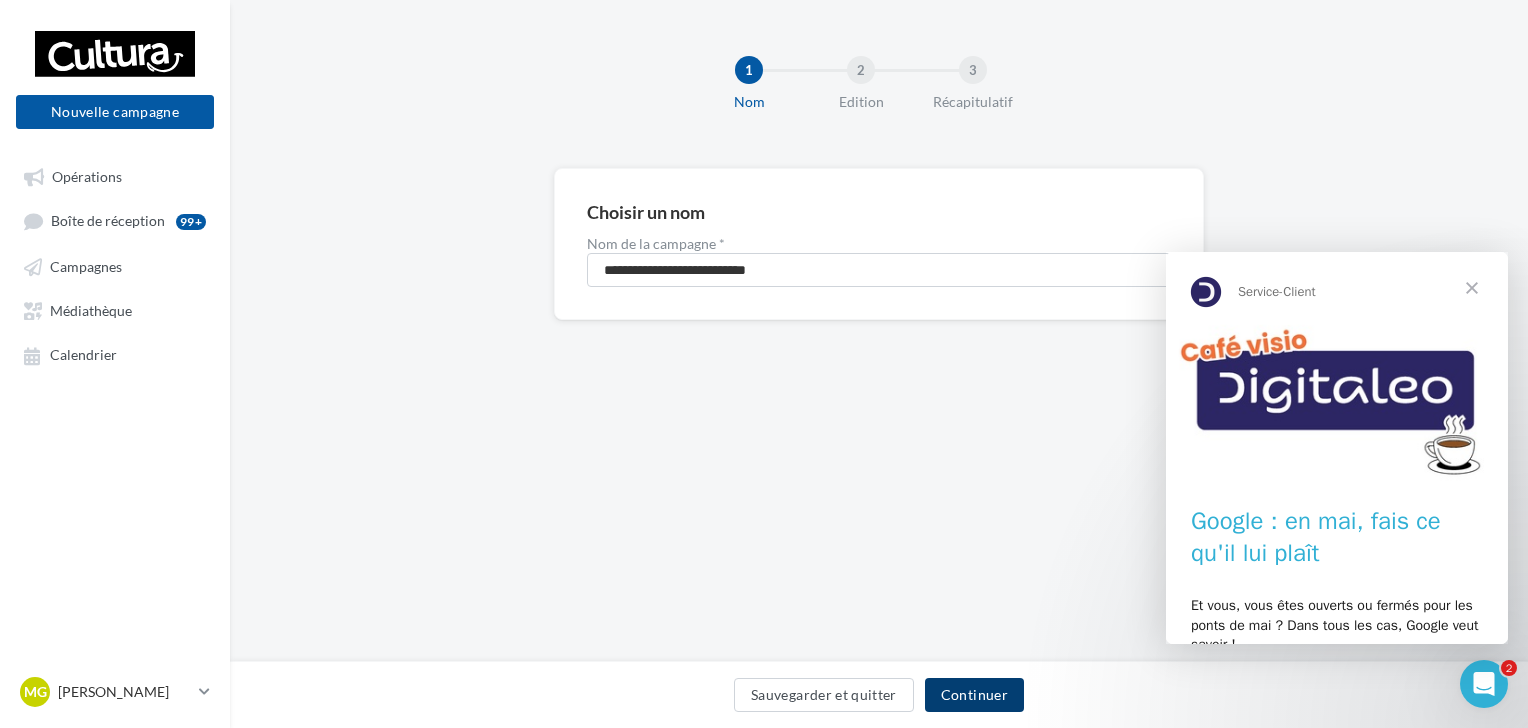 click on "Continuer" at bounding box center [974, 695] 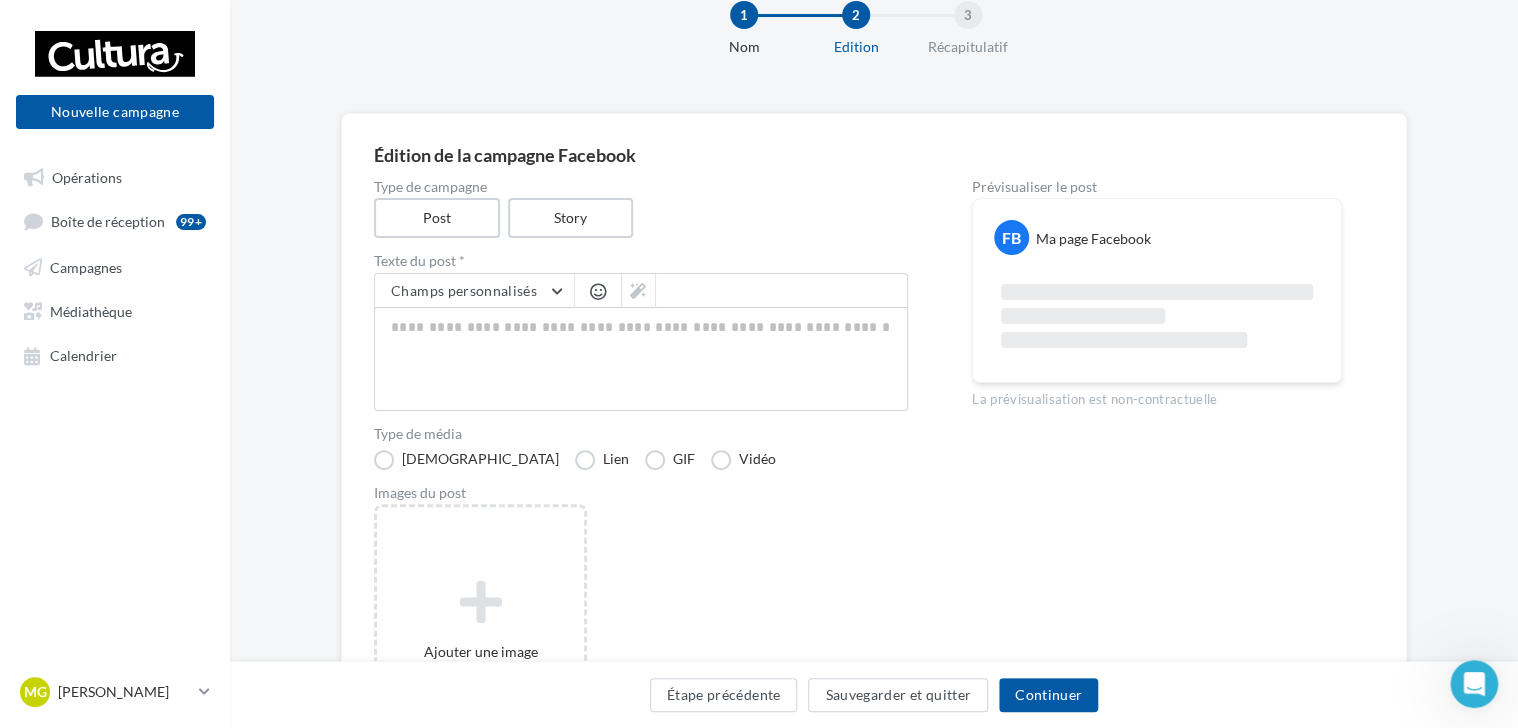 scroll, scrollTop: 100, scrollLeft: 0, axis: vertical 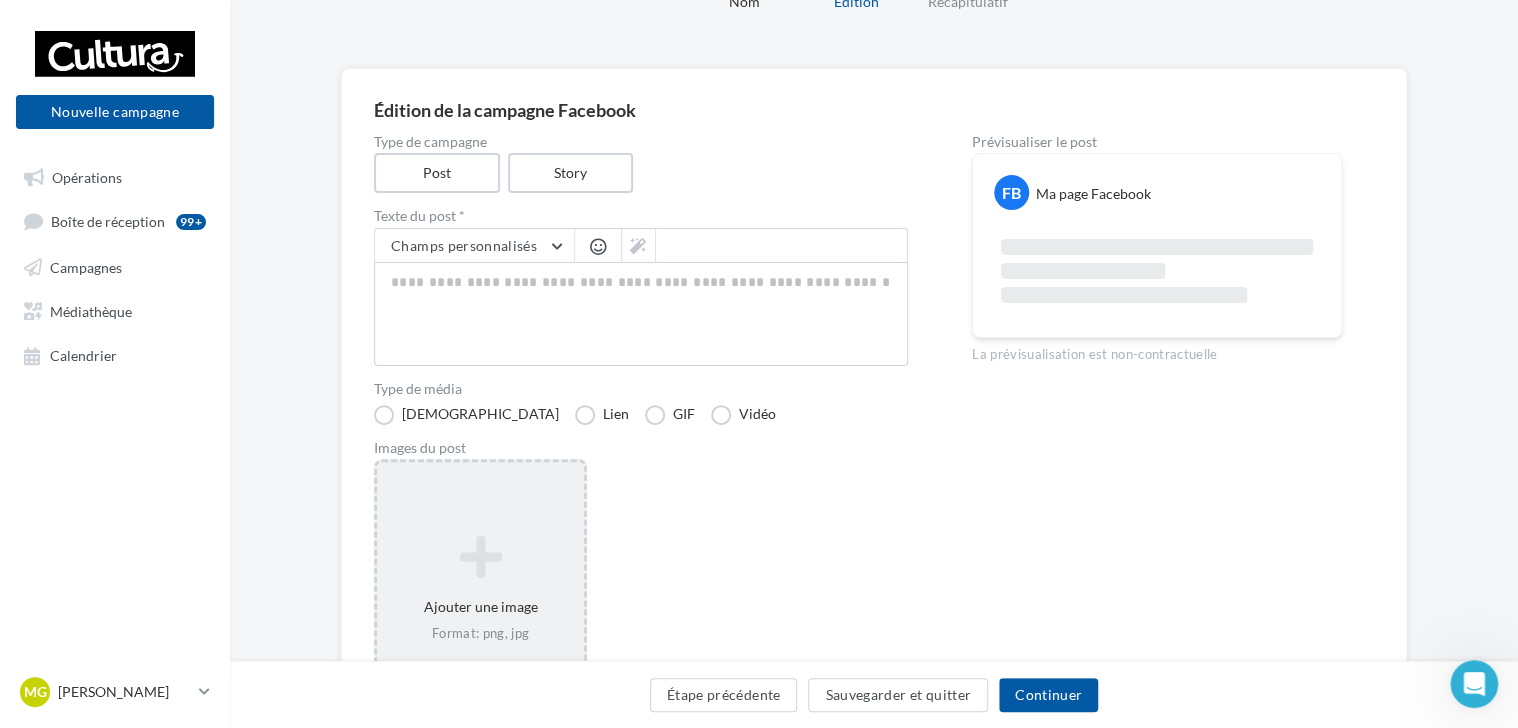 click at bounding box center (480, 557) 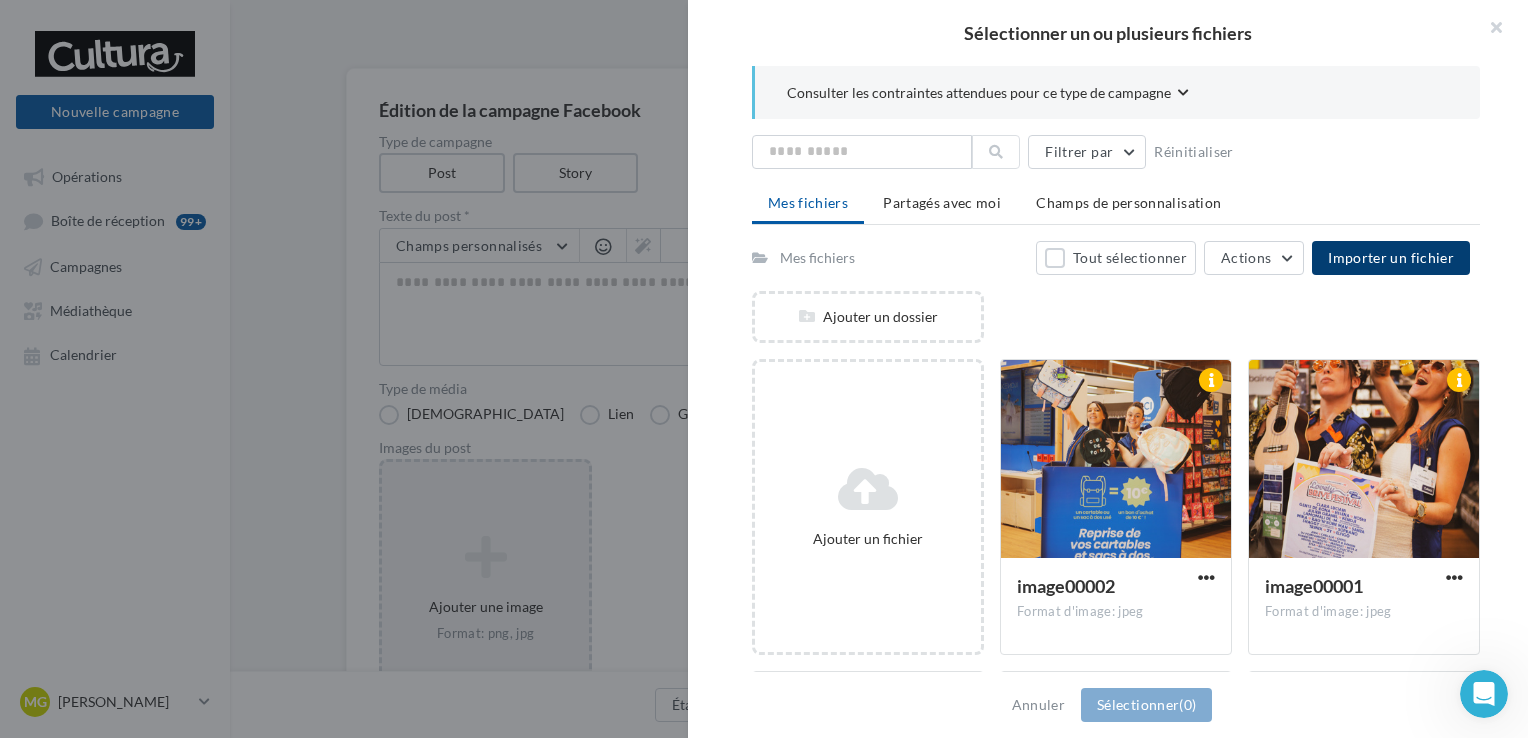 click on "Importer un fichier" at bounding box center (1391, 257) 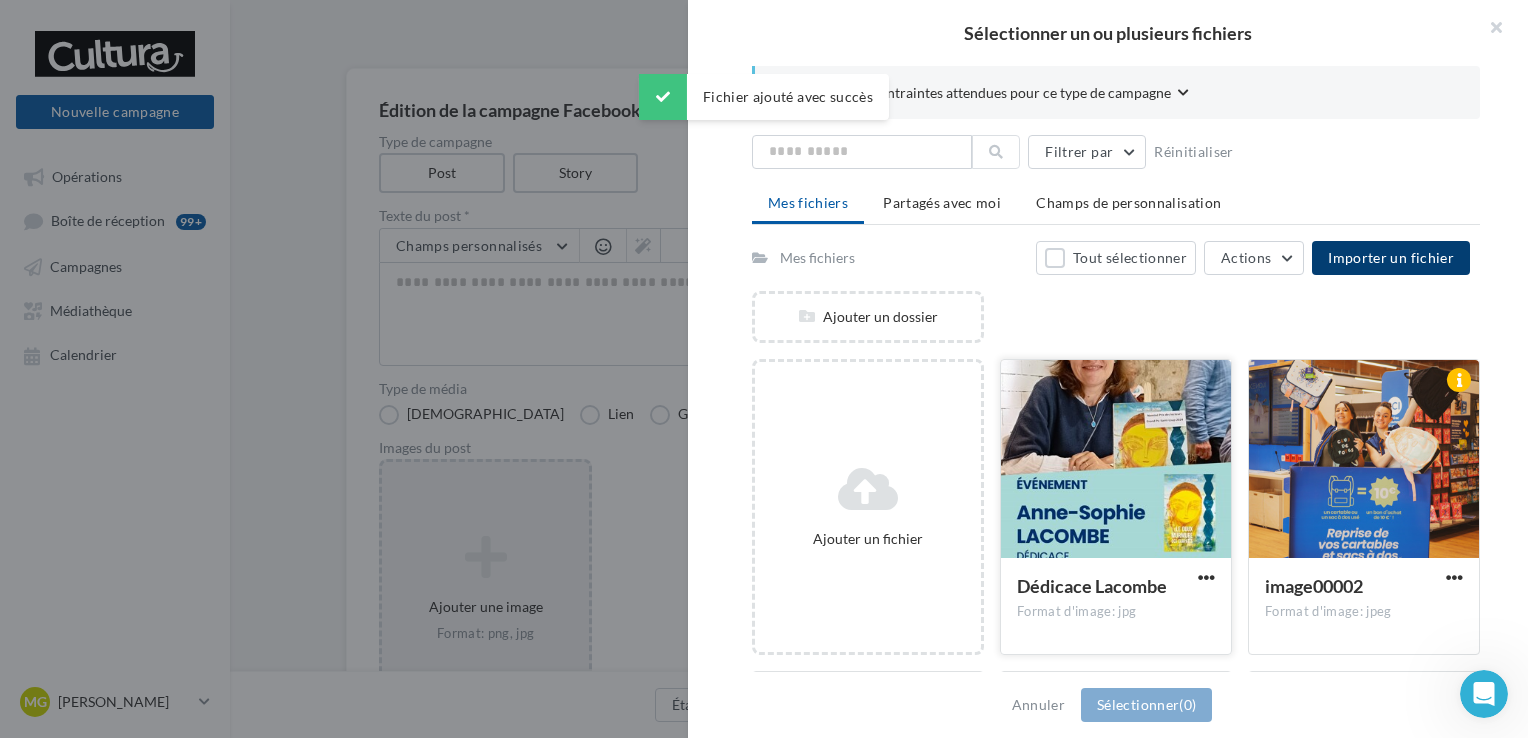 click at bounding box center (1116, 460) 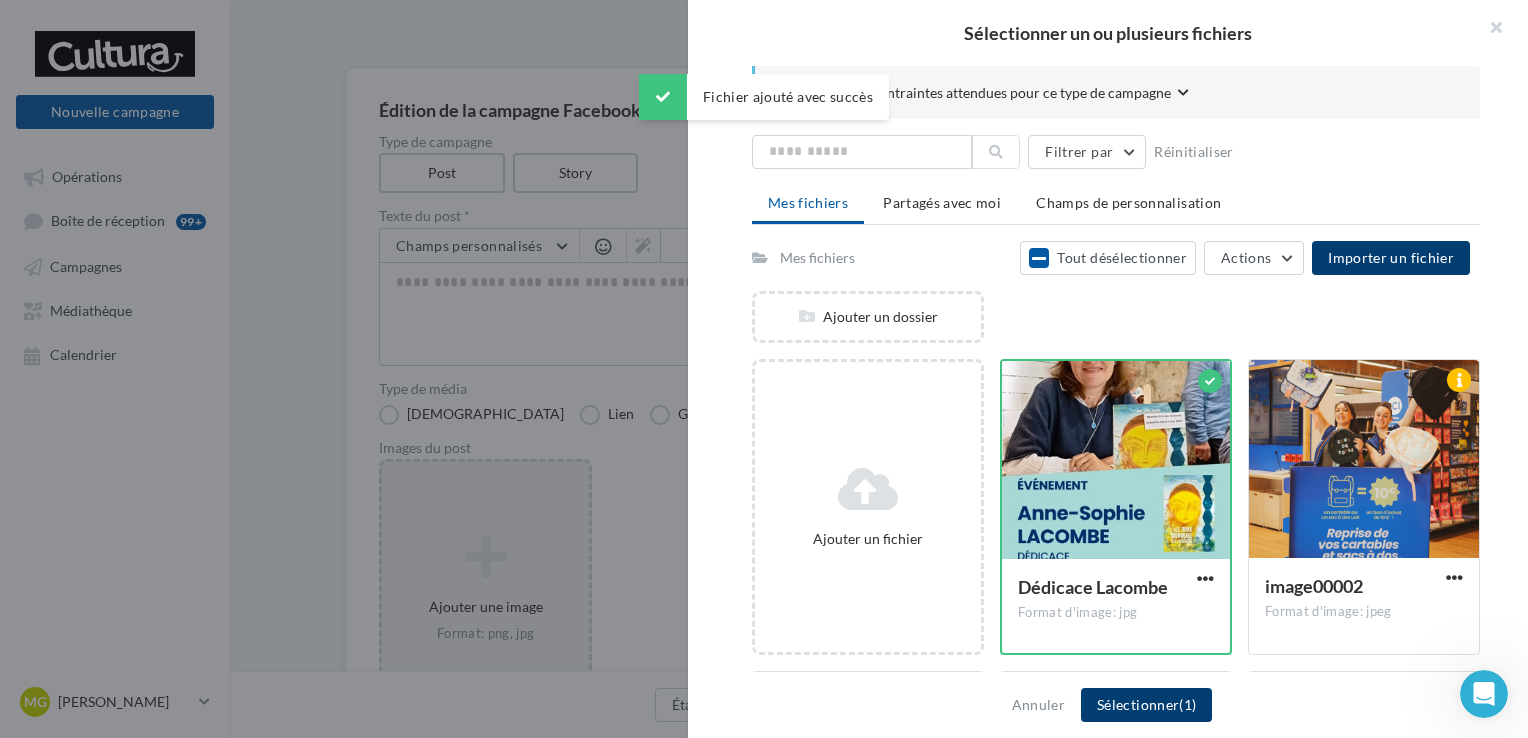 click on "Sélectionner   (1)" at bounding box center (1146, 705) 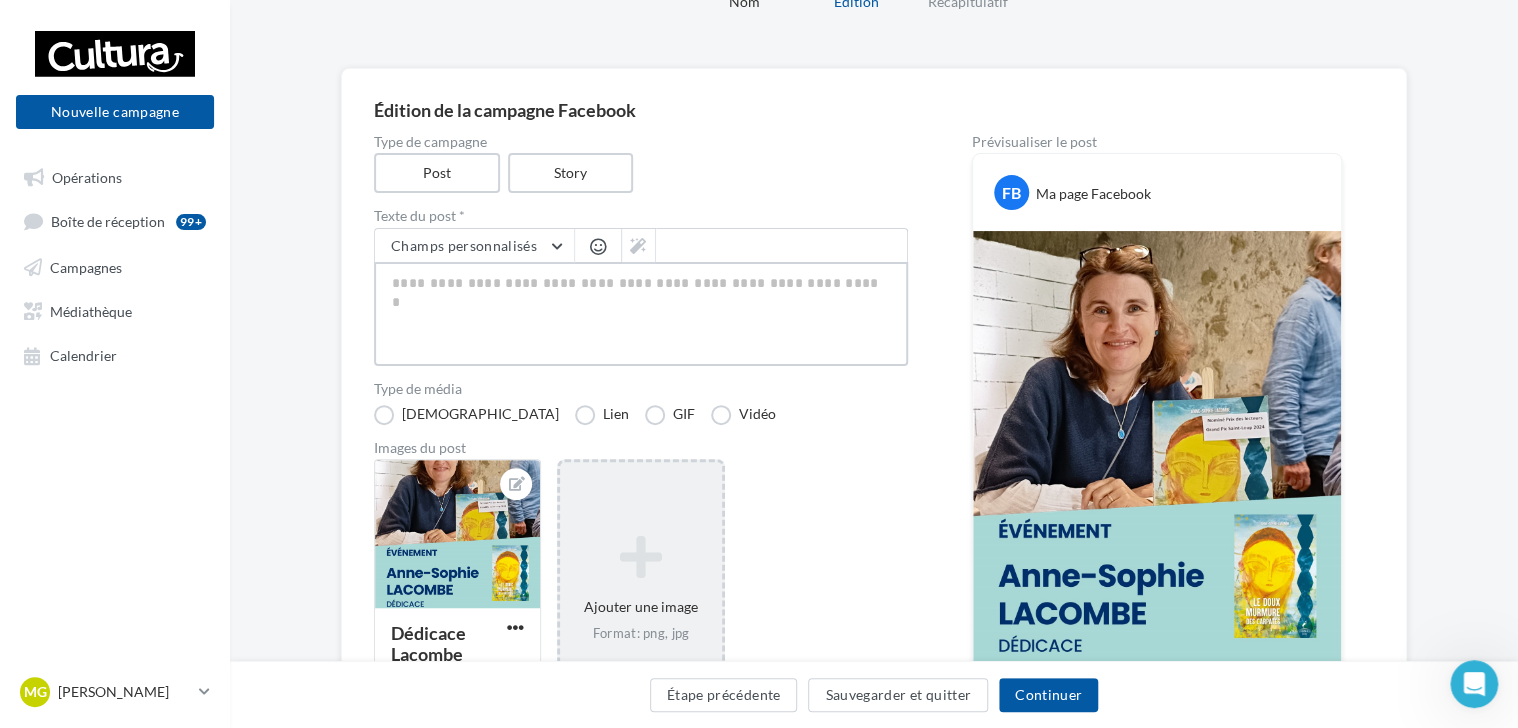 click at bounding box center [641, 314] 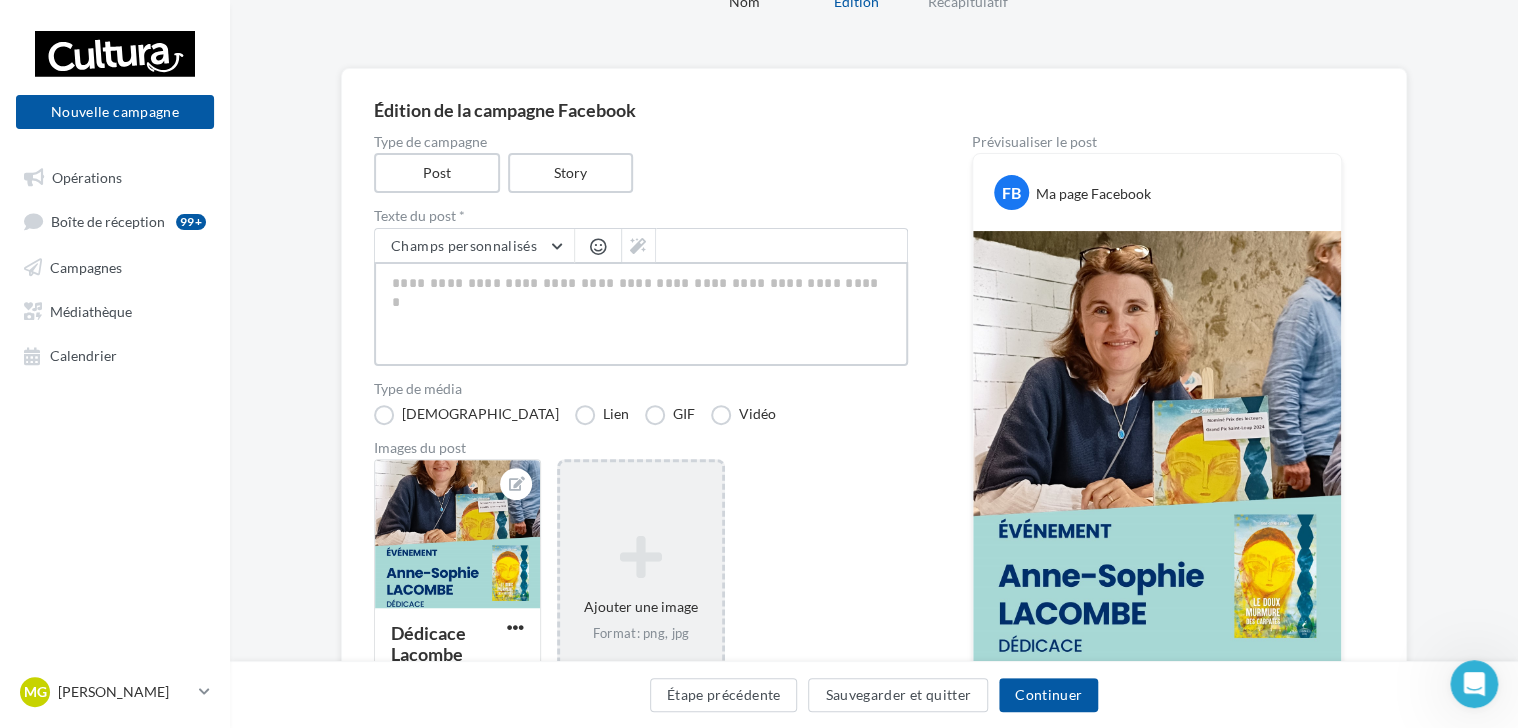 type on "*" 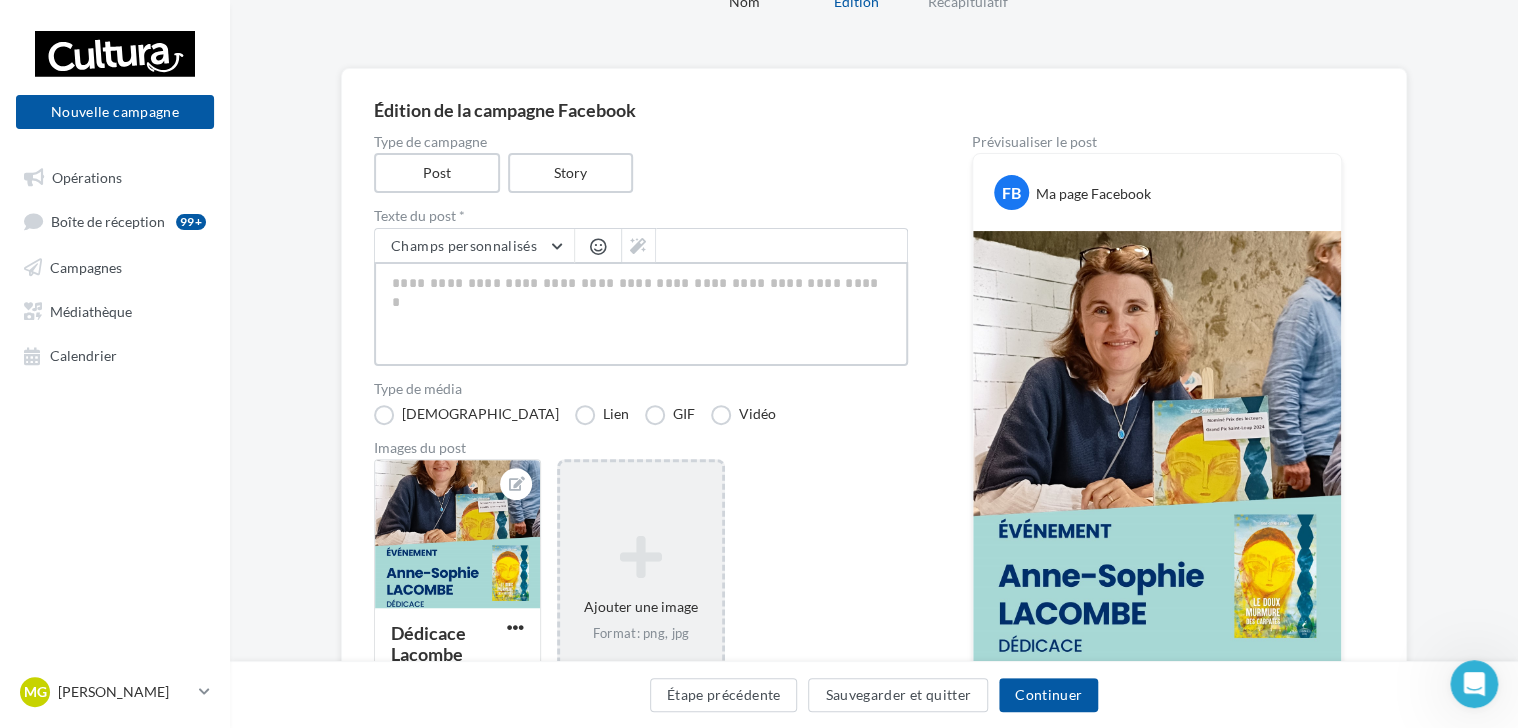 type on "*" 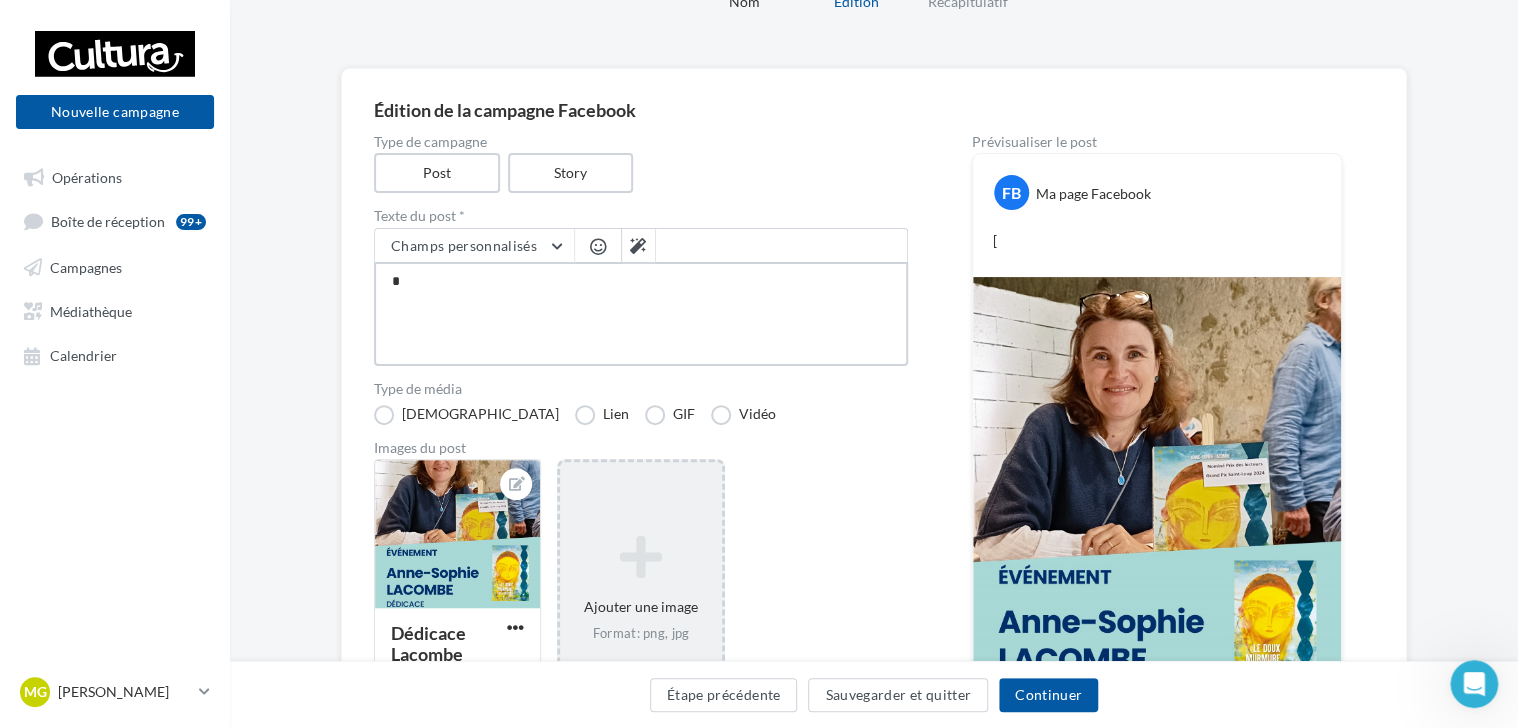 type on "**" 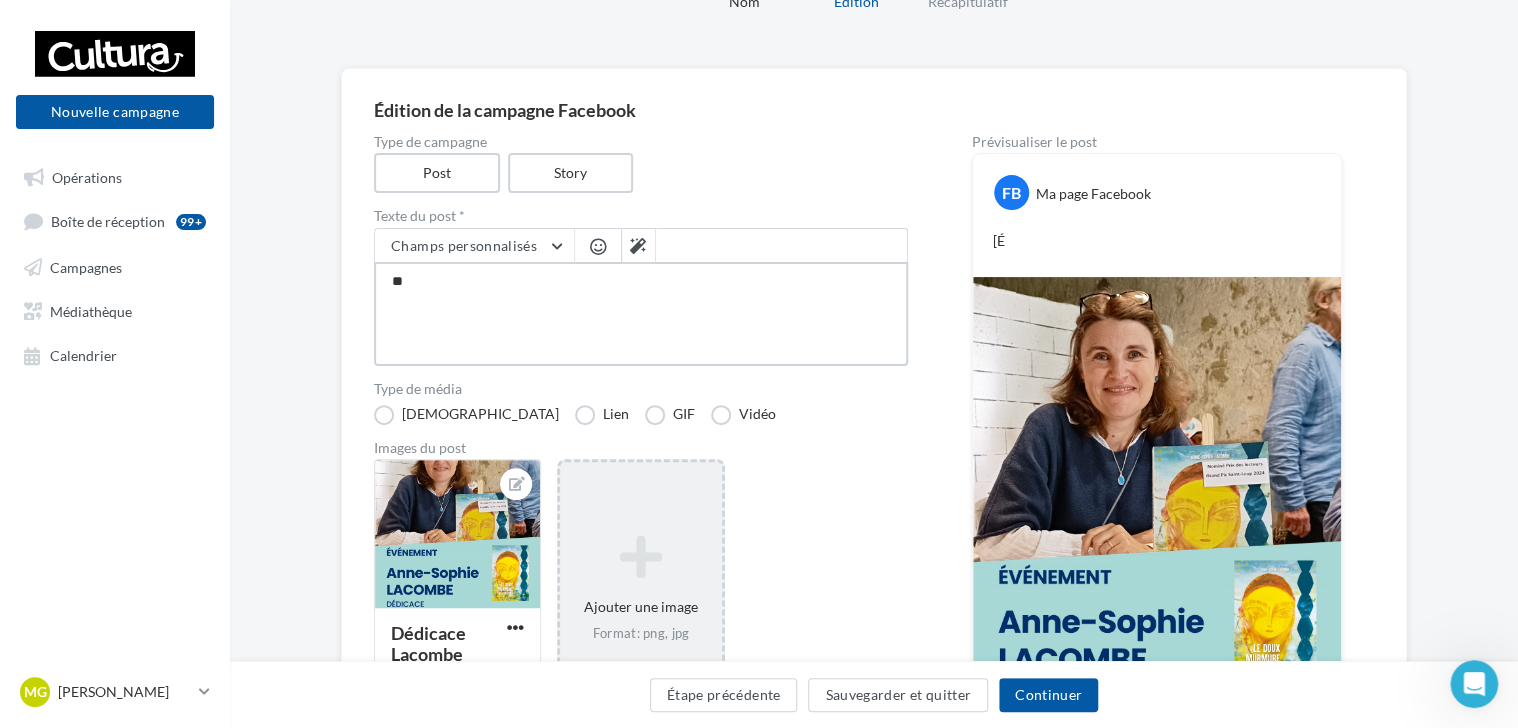 type on "***" 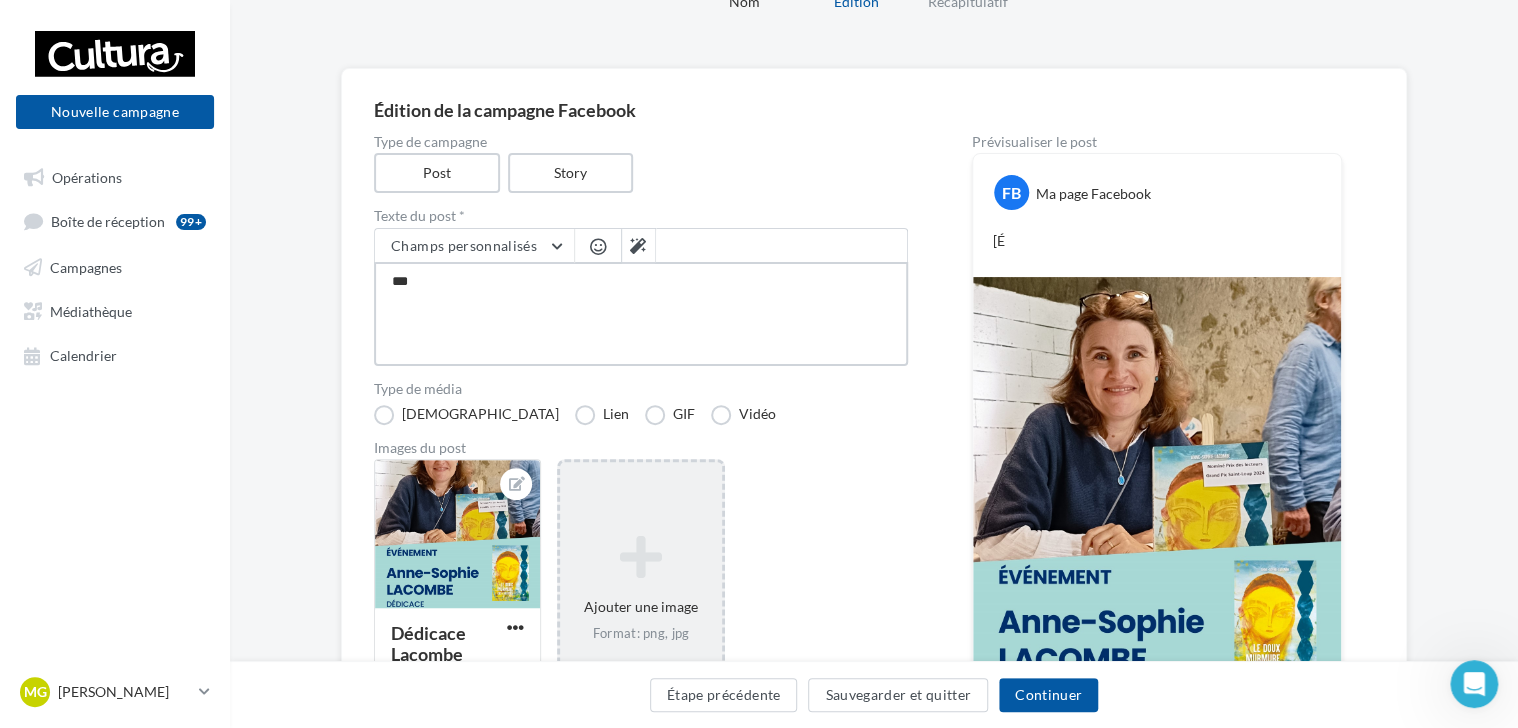 type on "****" 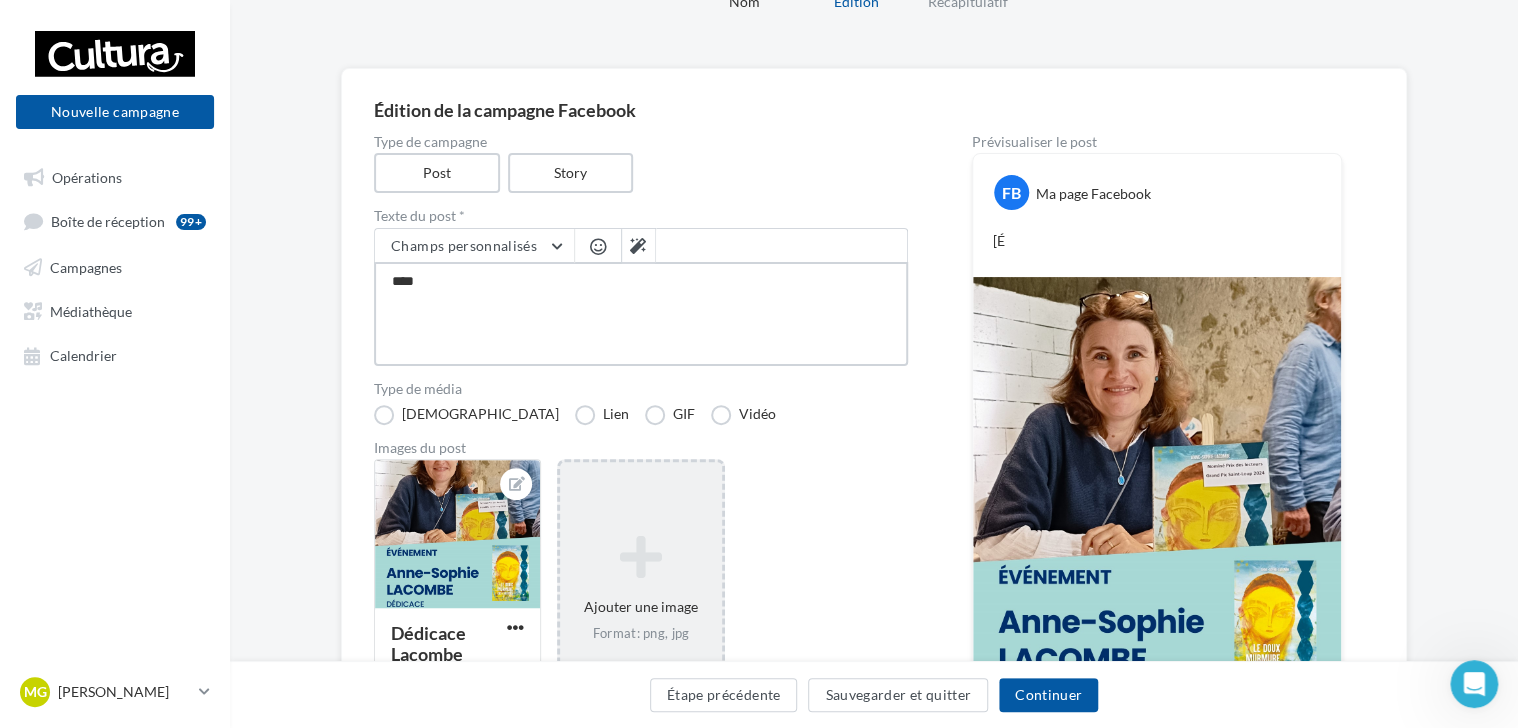 type on "*****" 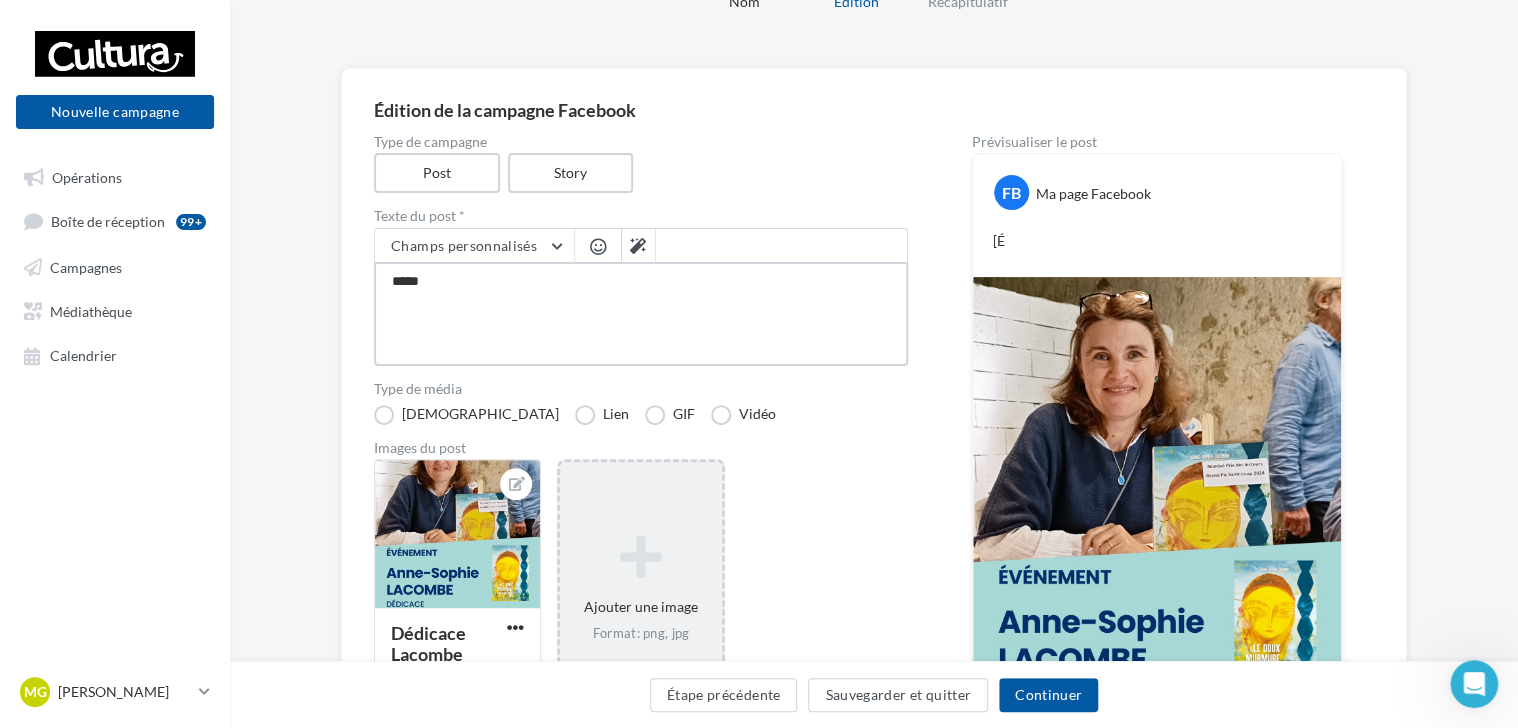 type on "******" 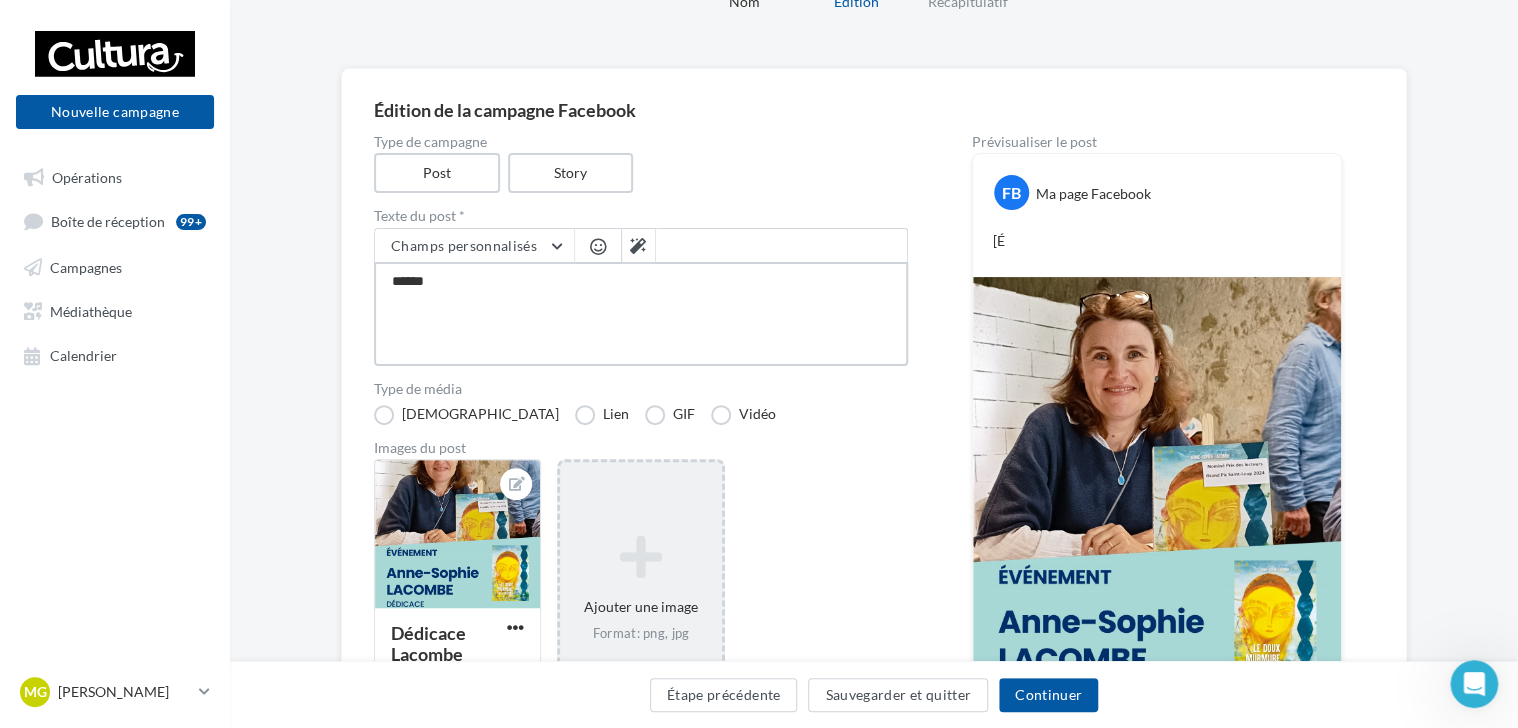 type on "*******" 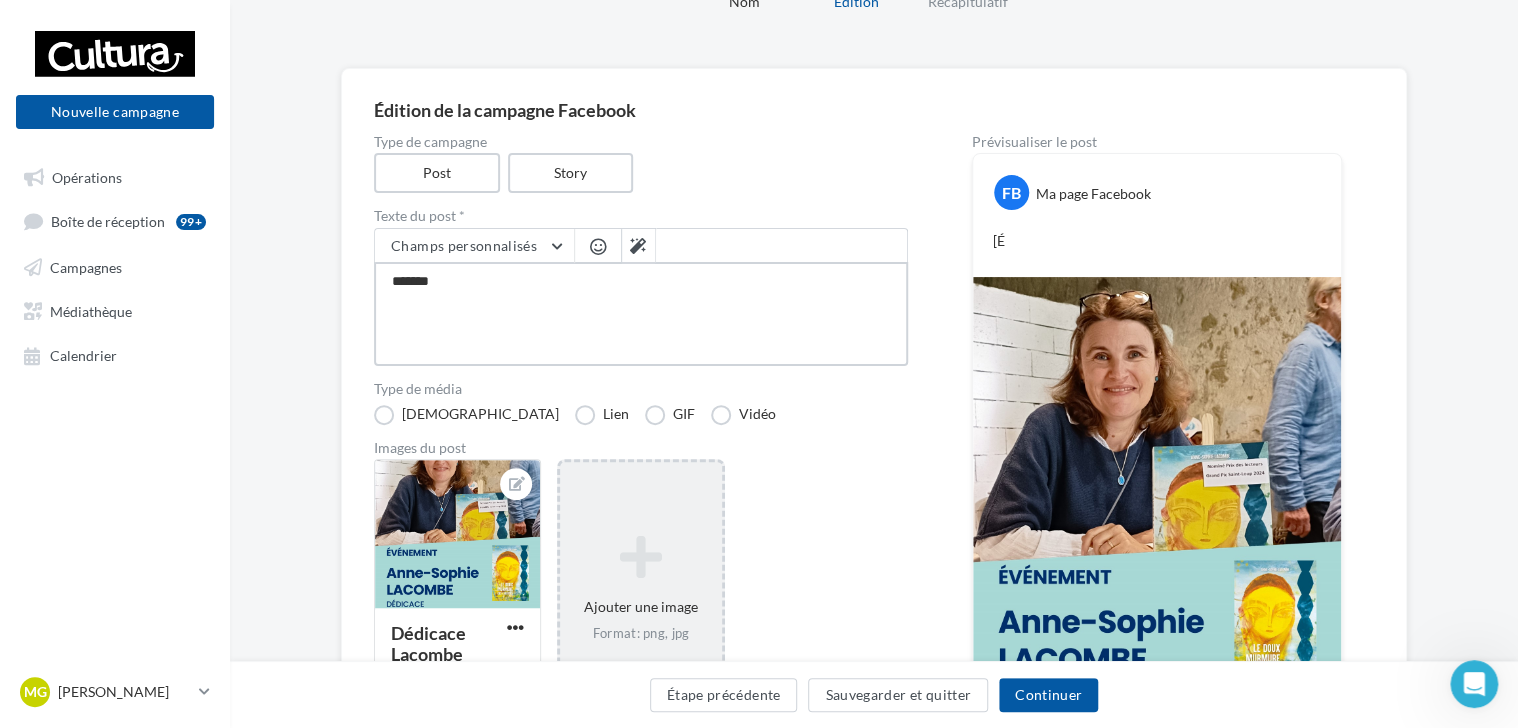 type on "********" 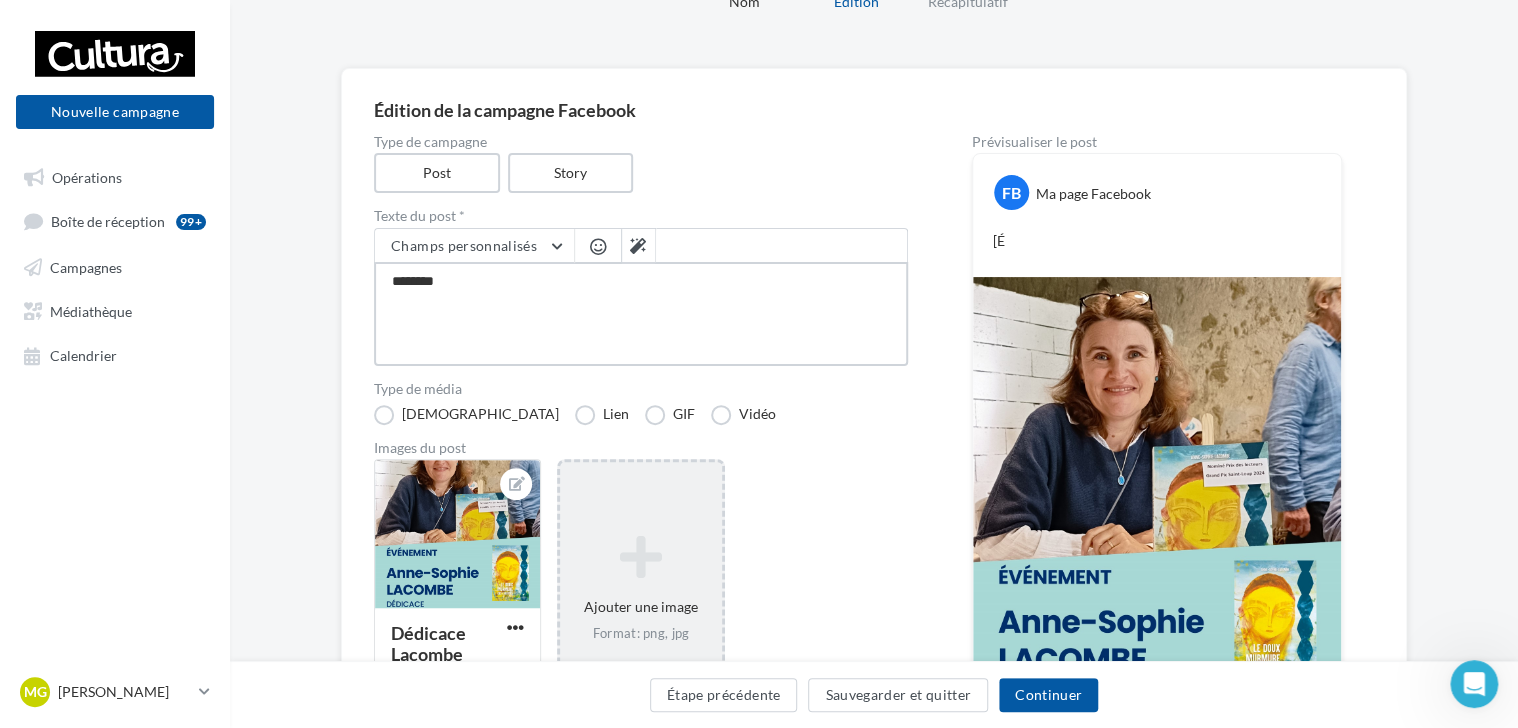 type on "*********" 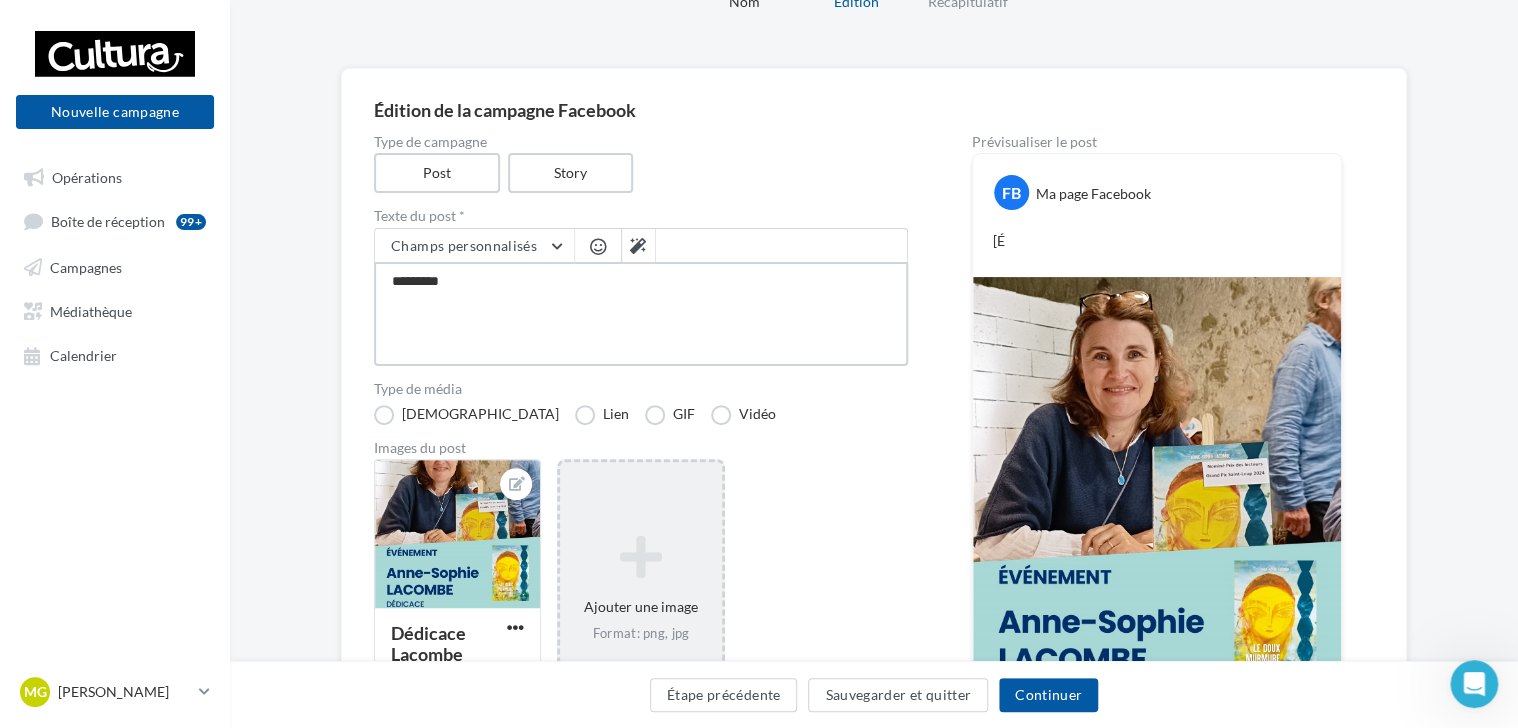 type on "**********" 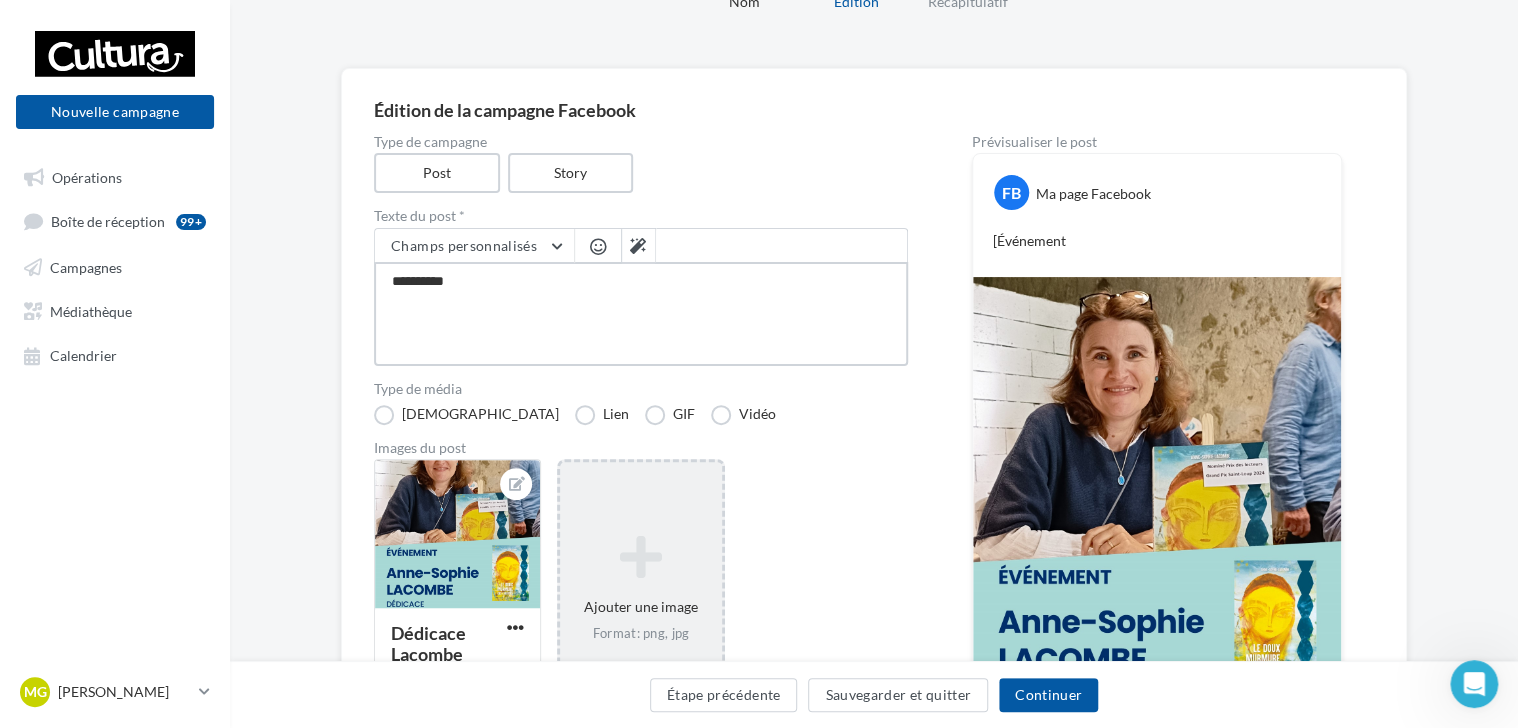 type on "**********" 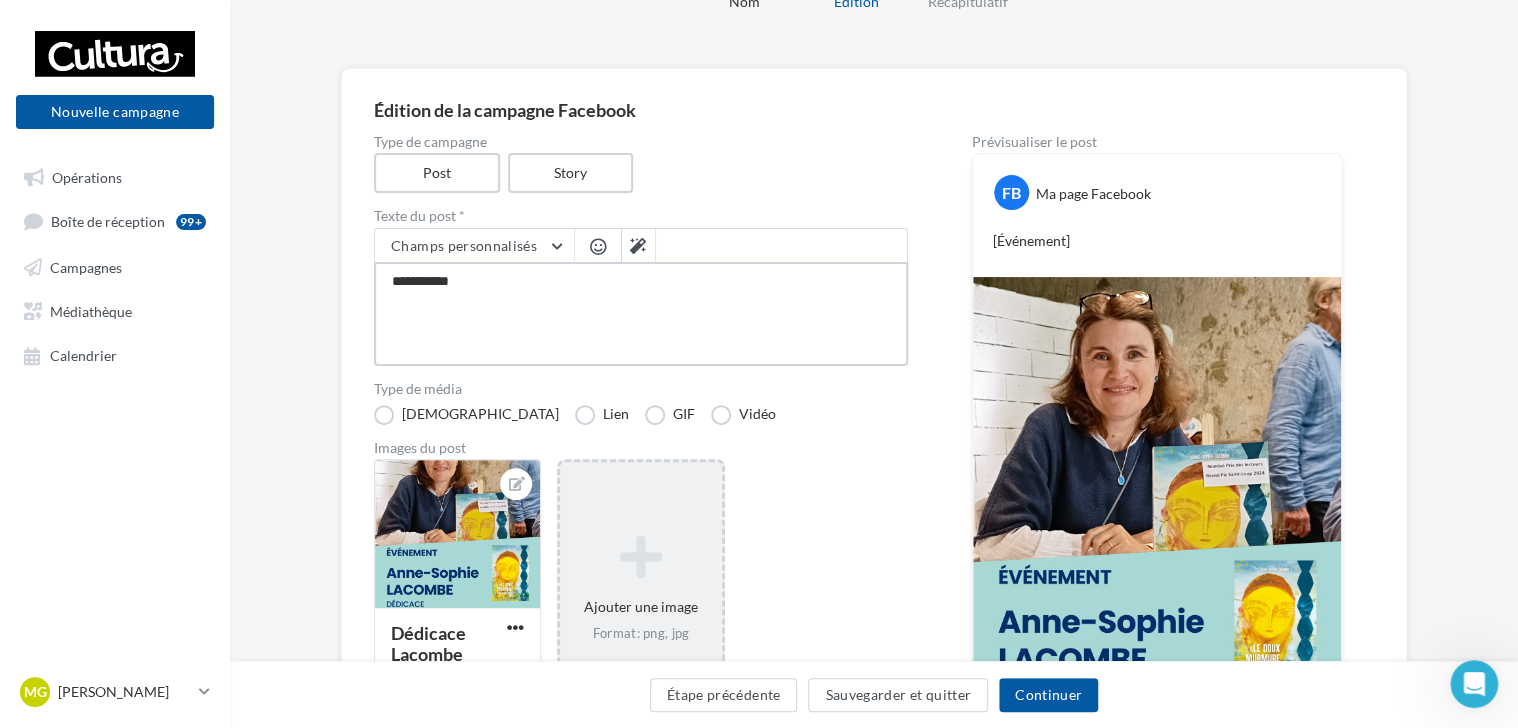 type on "**********" 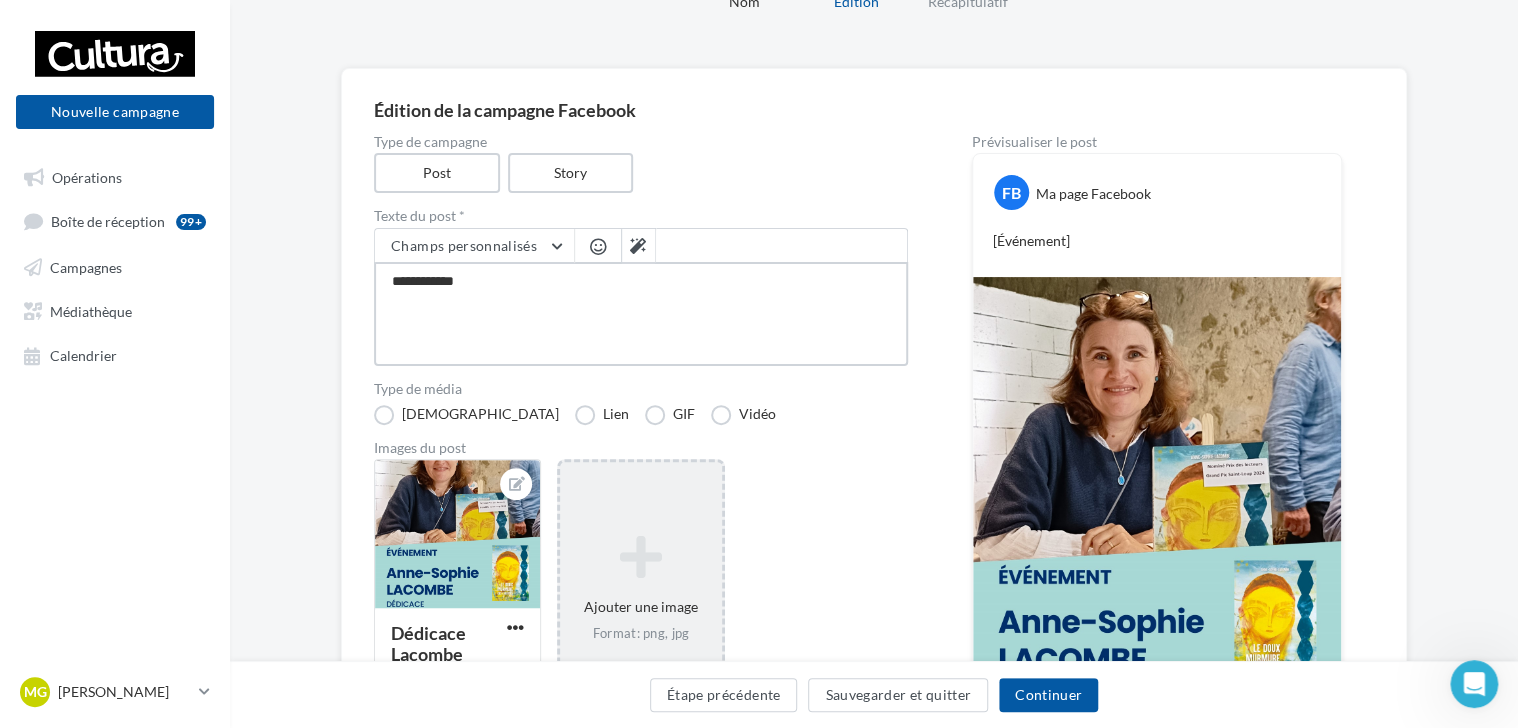 type on "**********" 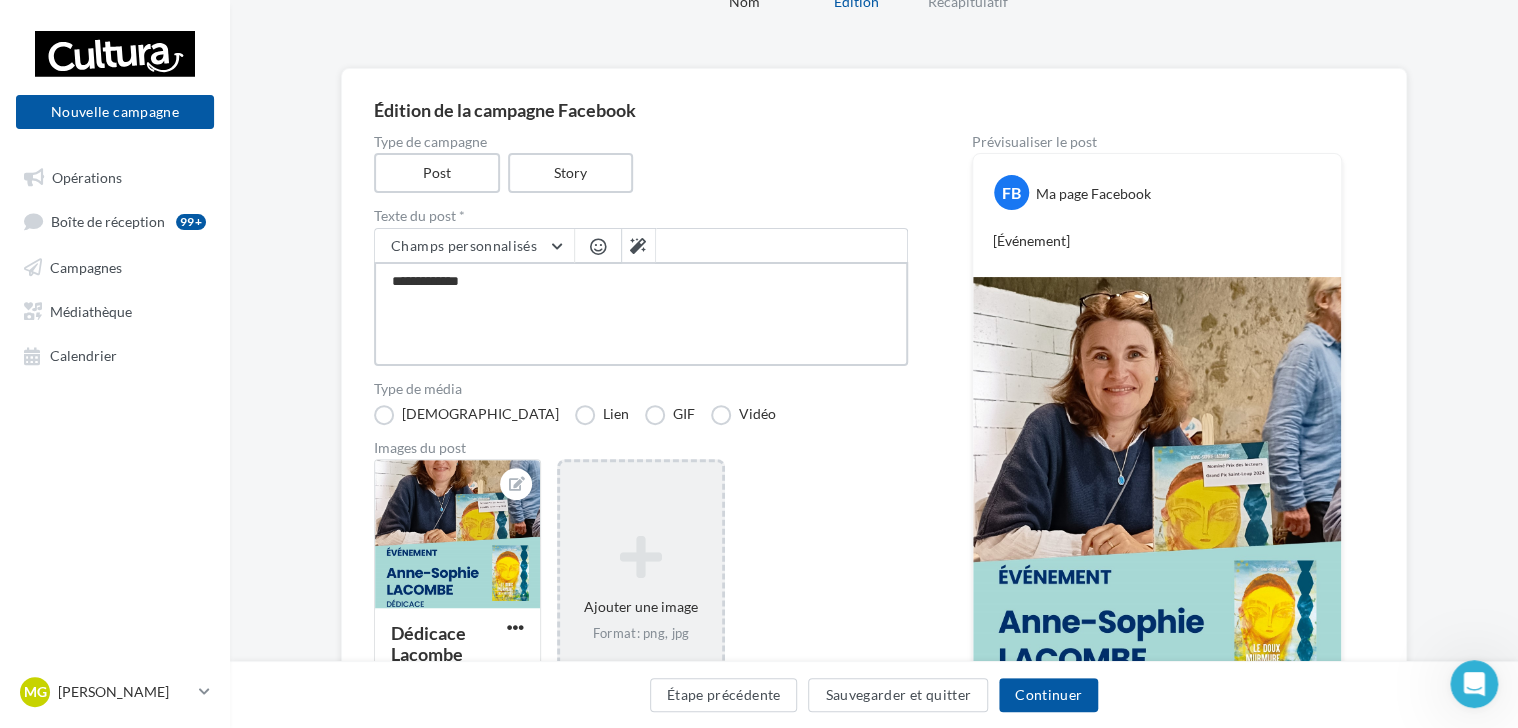 type on "**********" 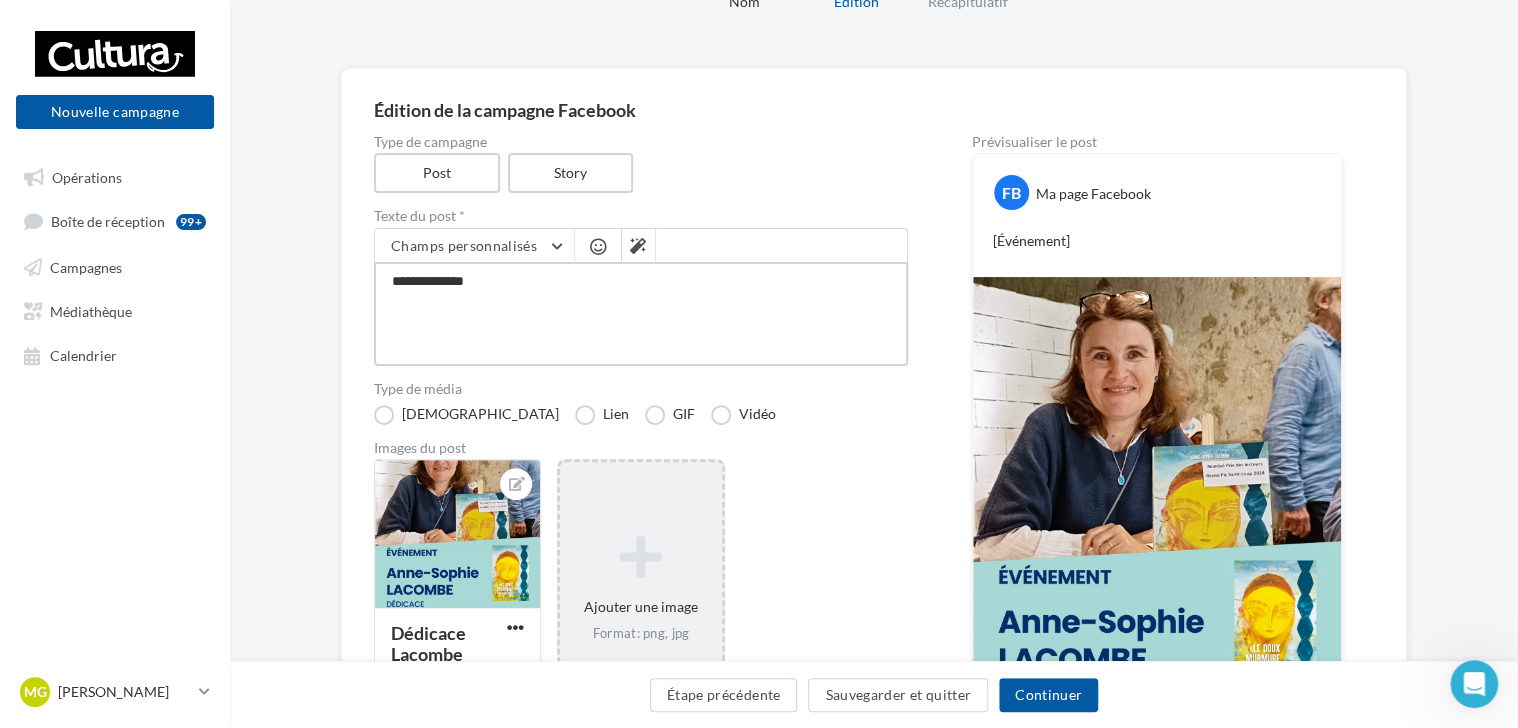 type on "**********" 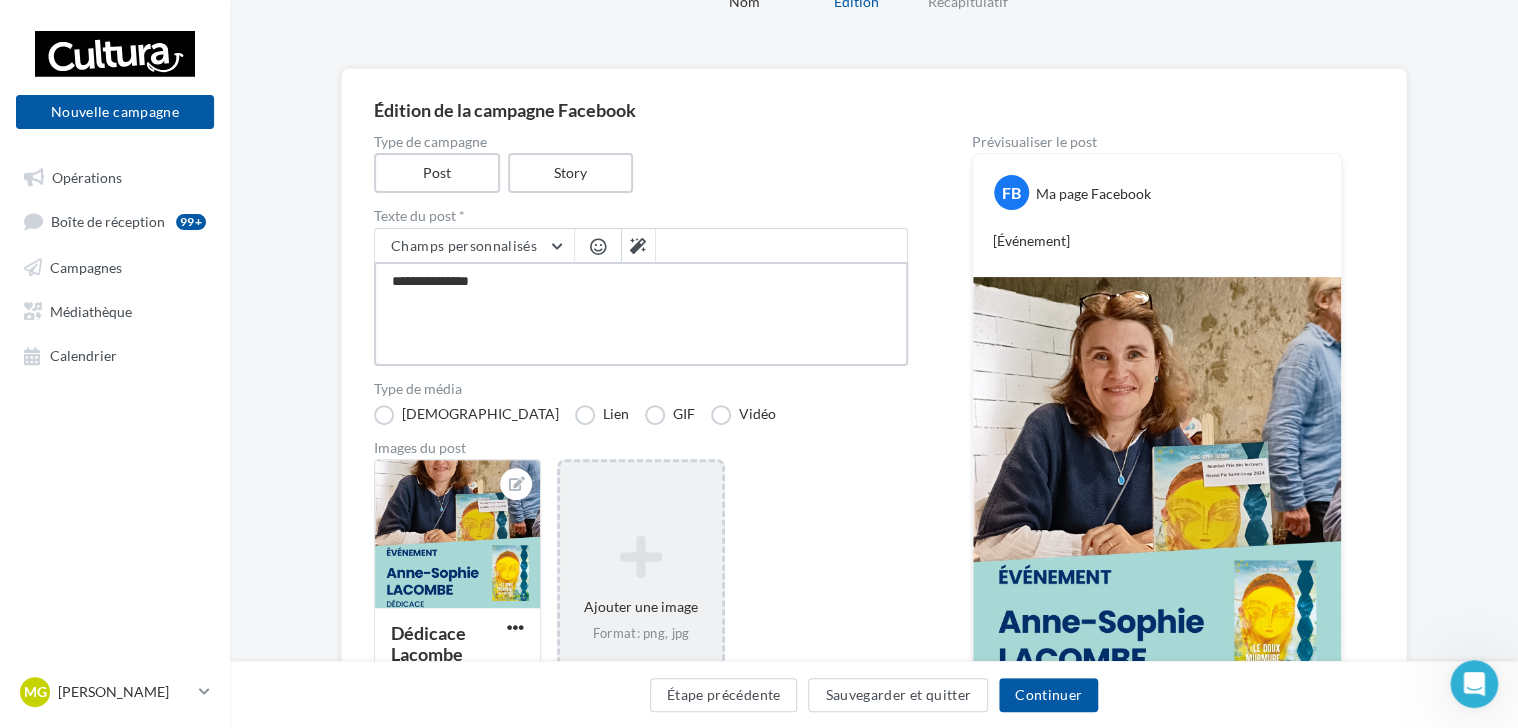 type on "**********" 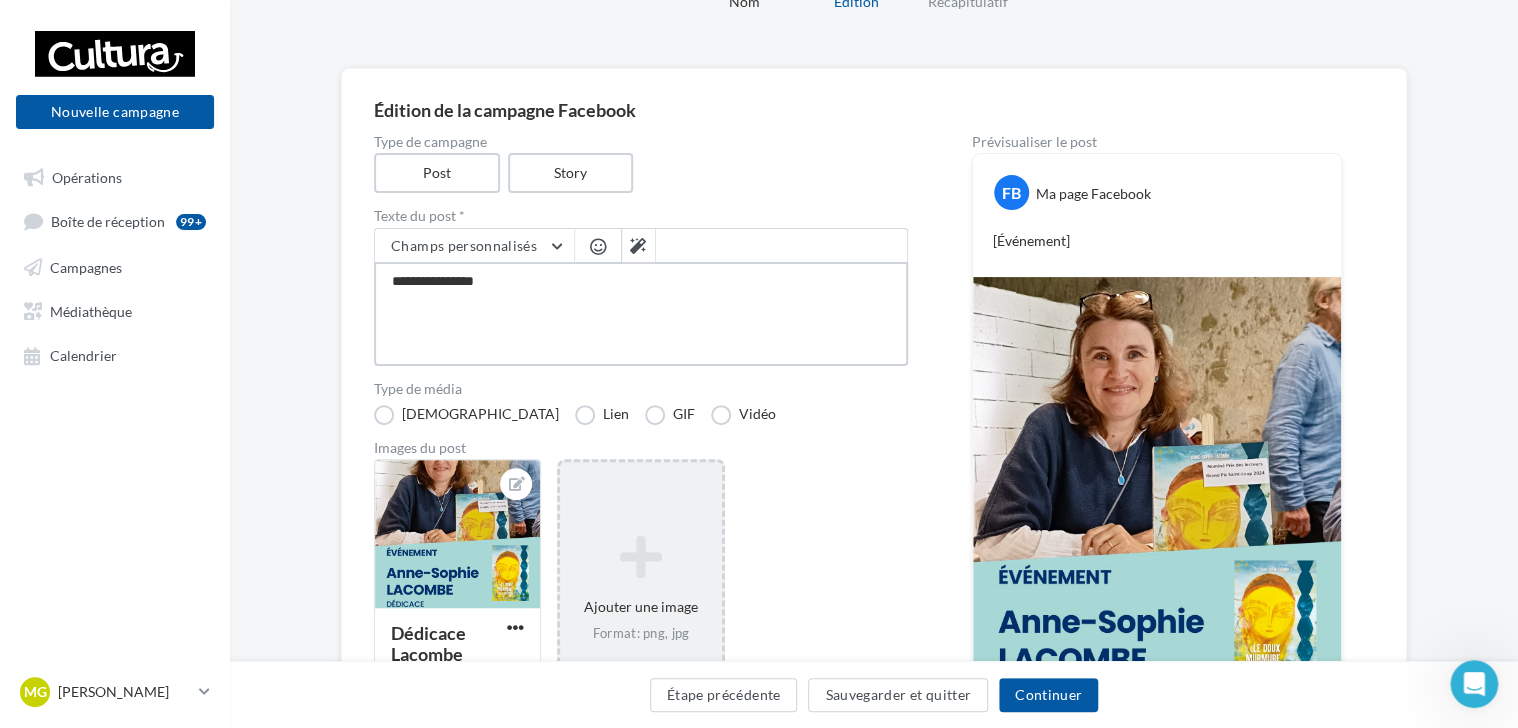 type on "**********" 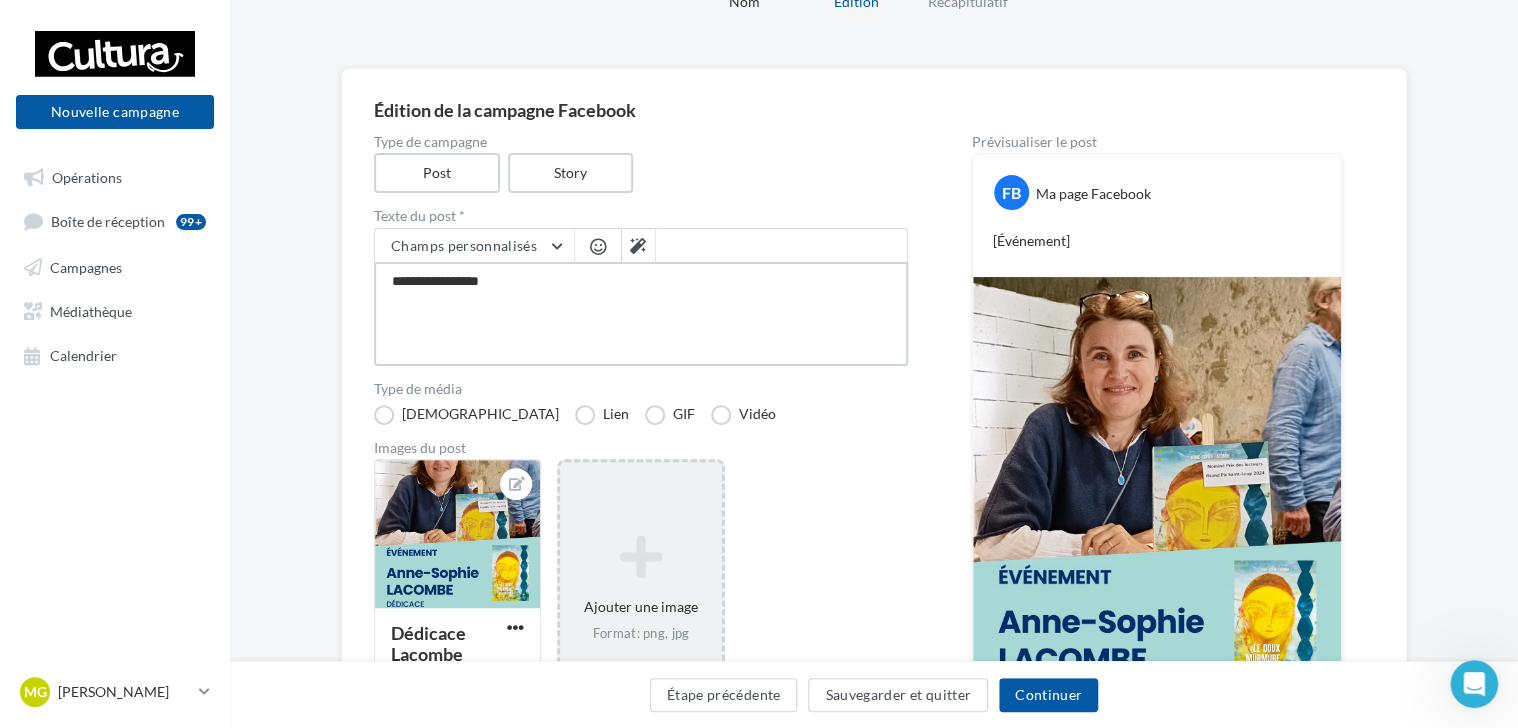 type on "**********" 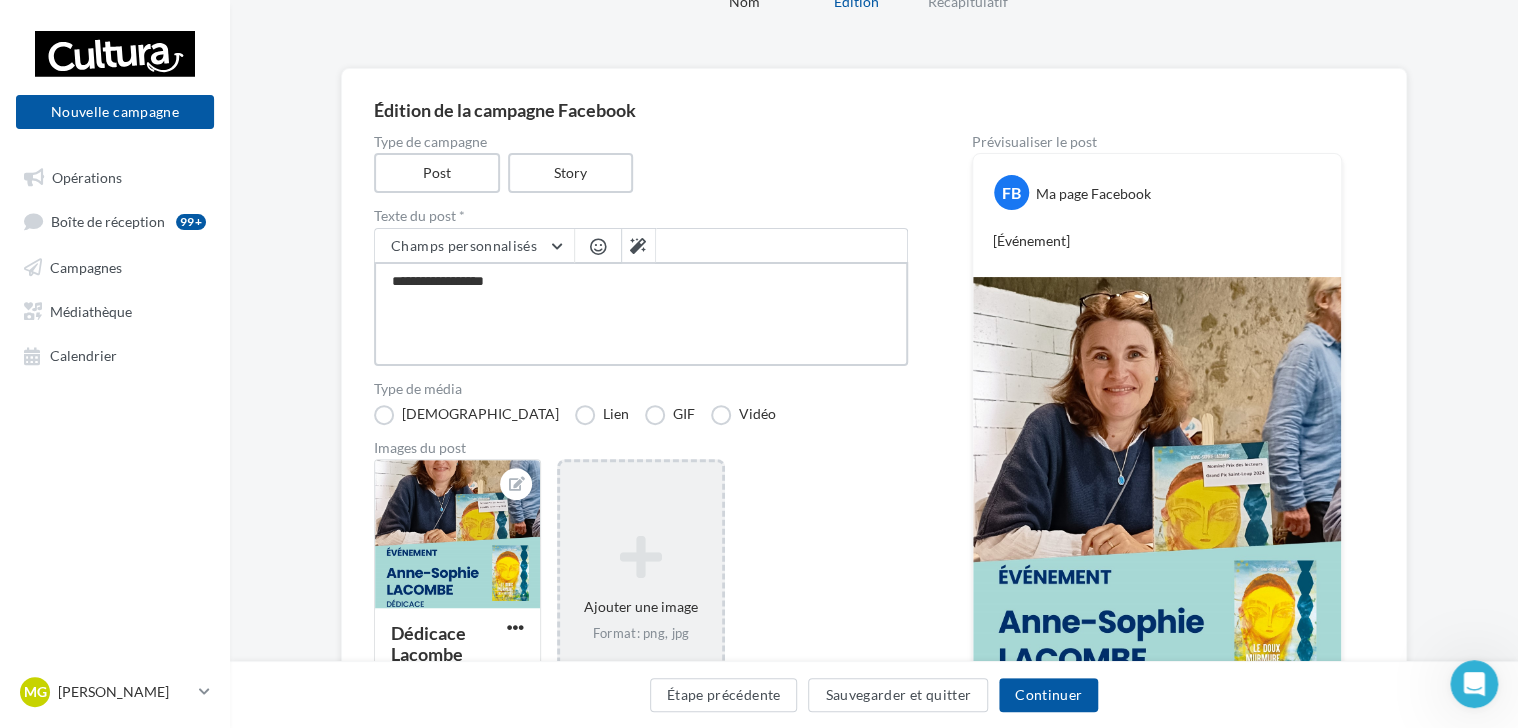 type on "**********" 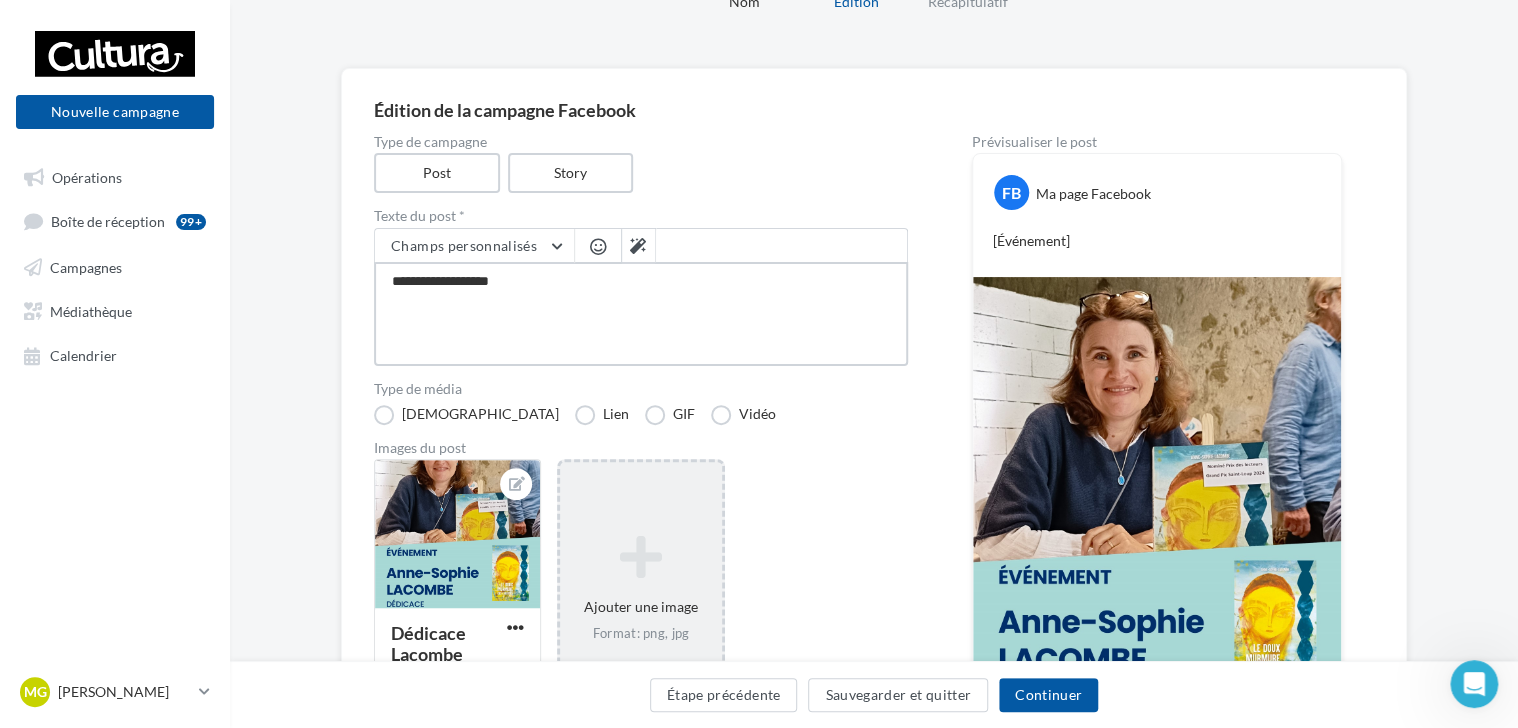type on "**********" 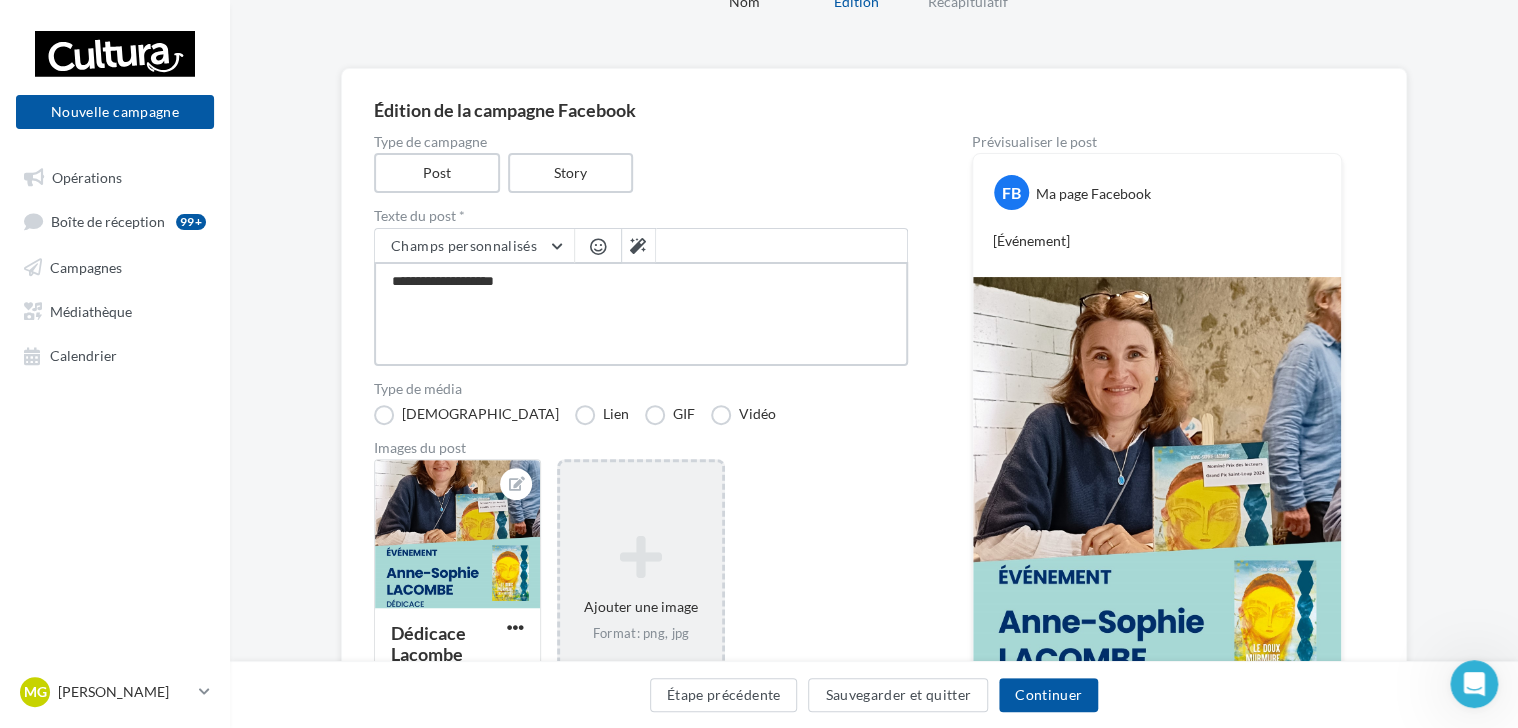 type on "**********" 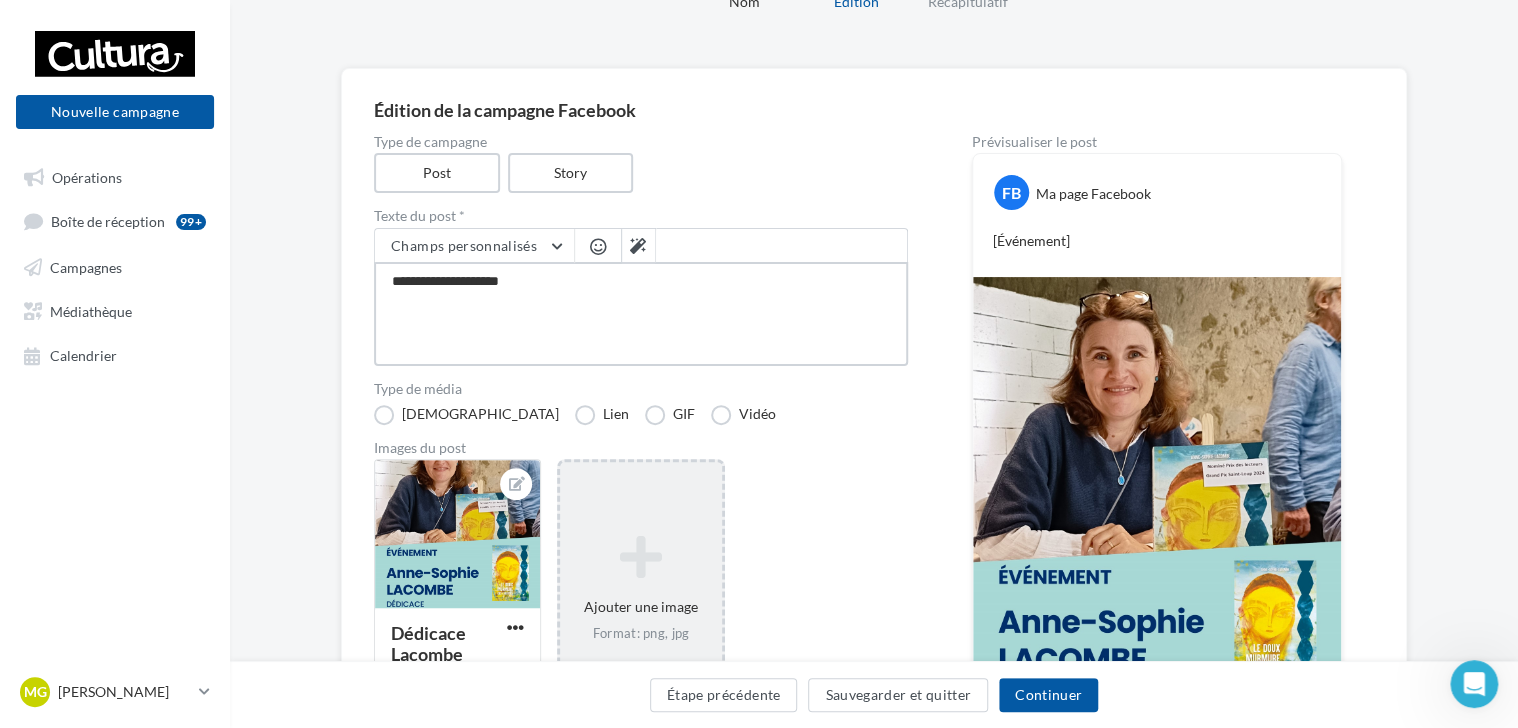 type on "**********" 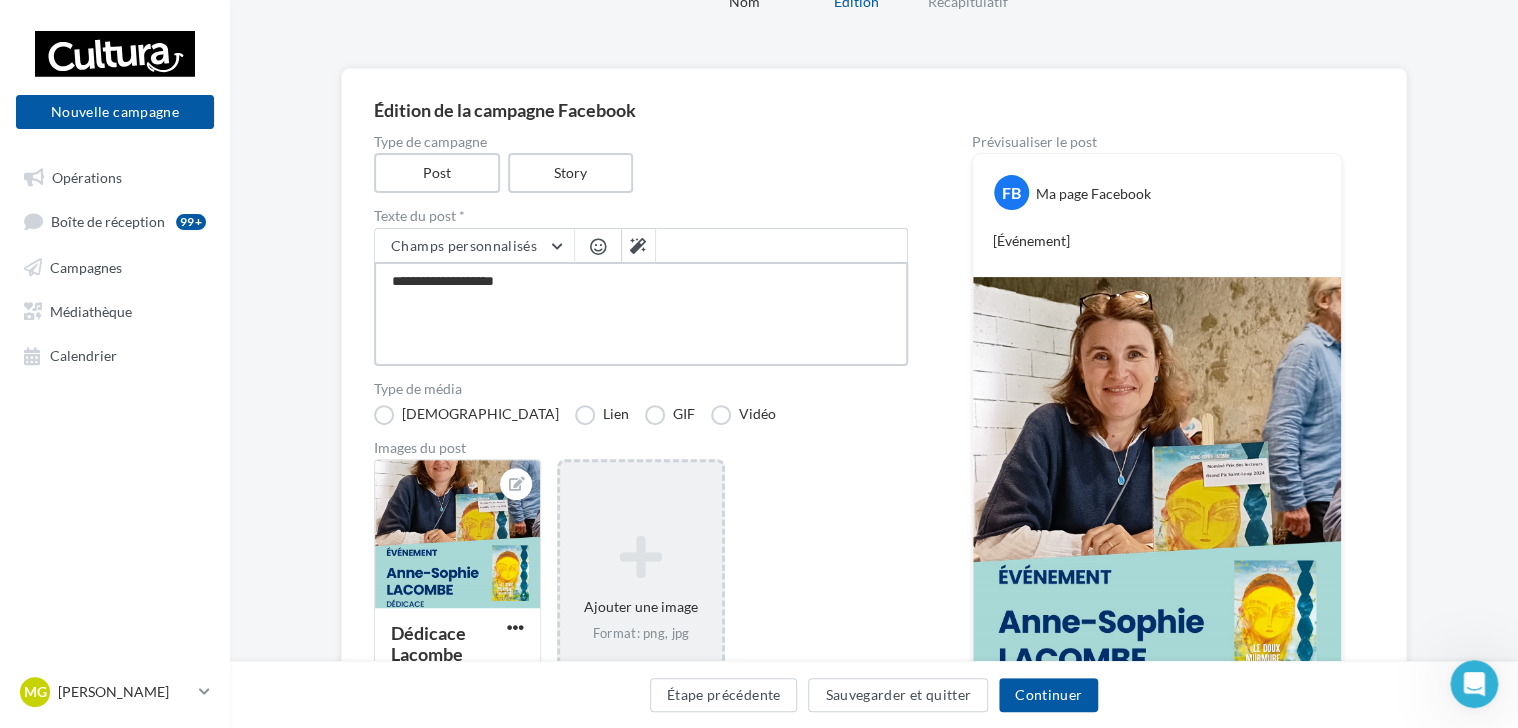 type on "**********" 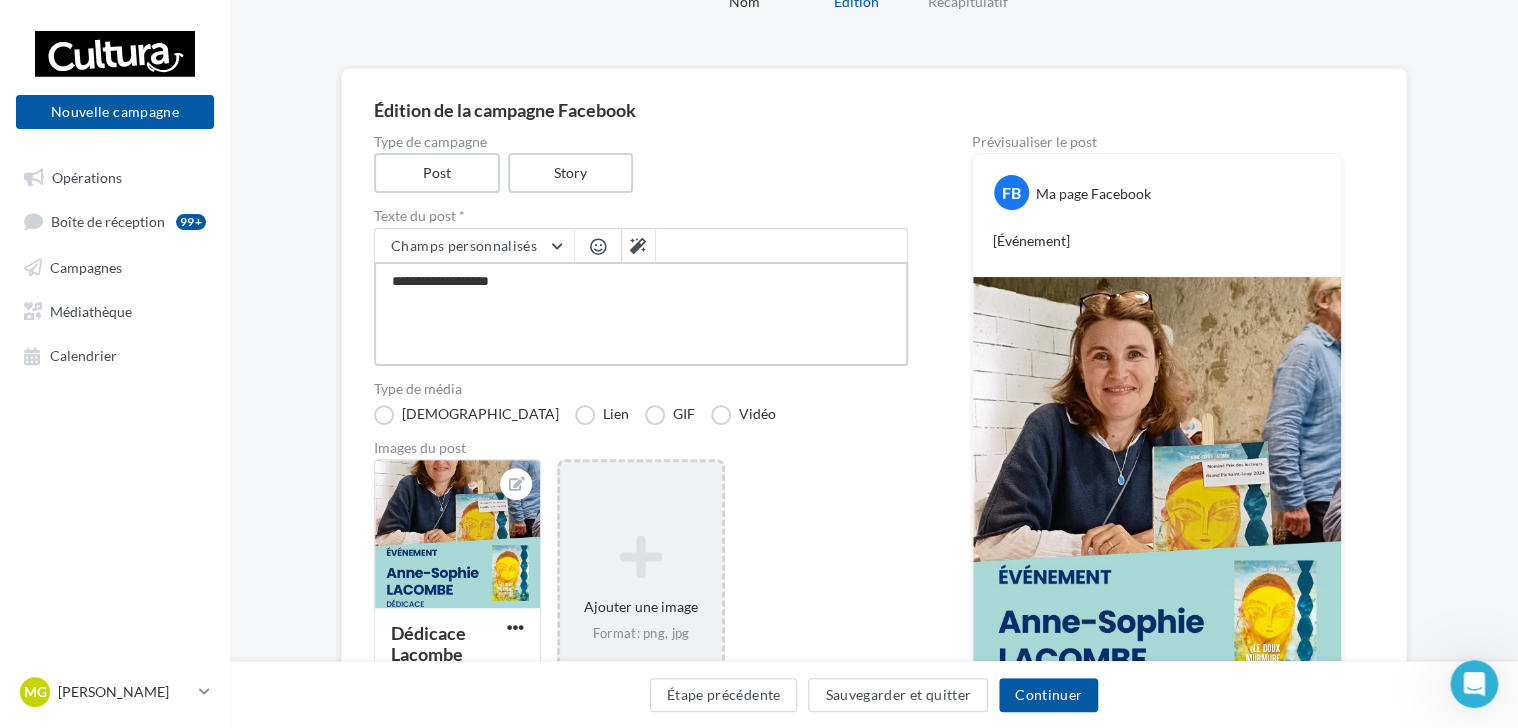 type on "**********" 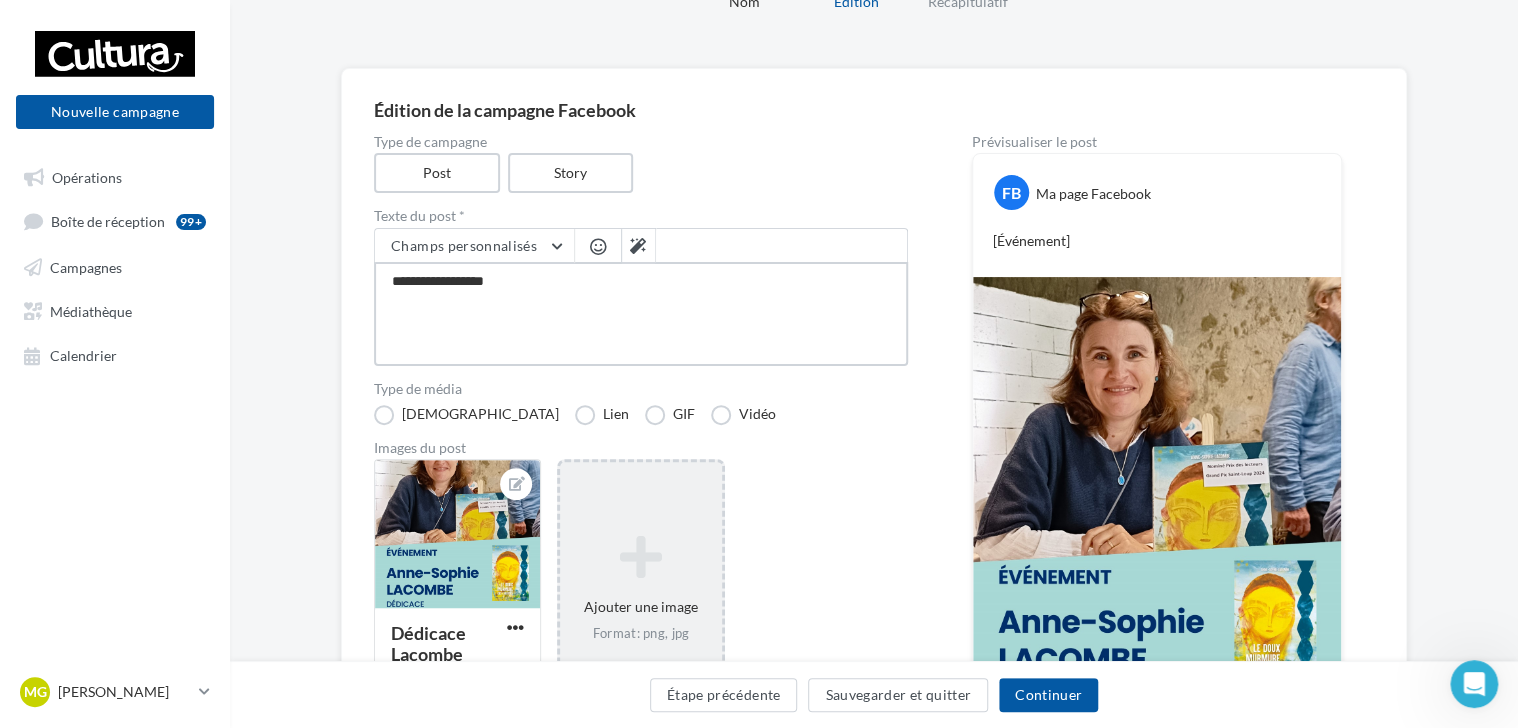 type on "**********" 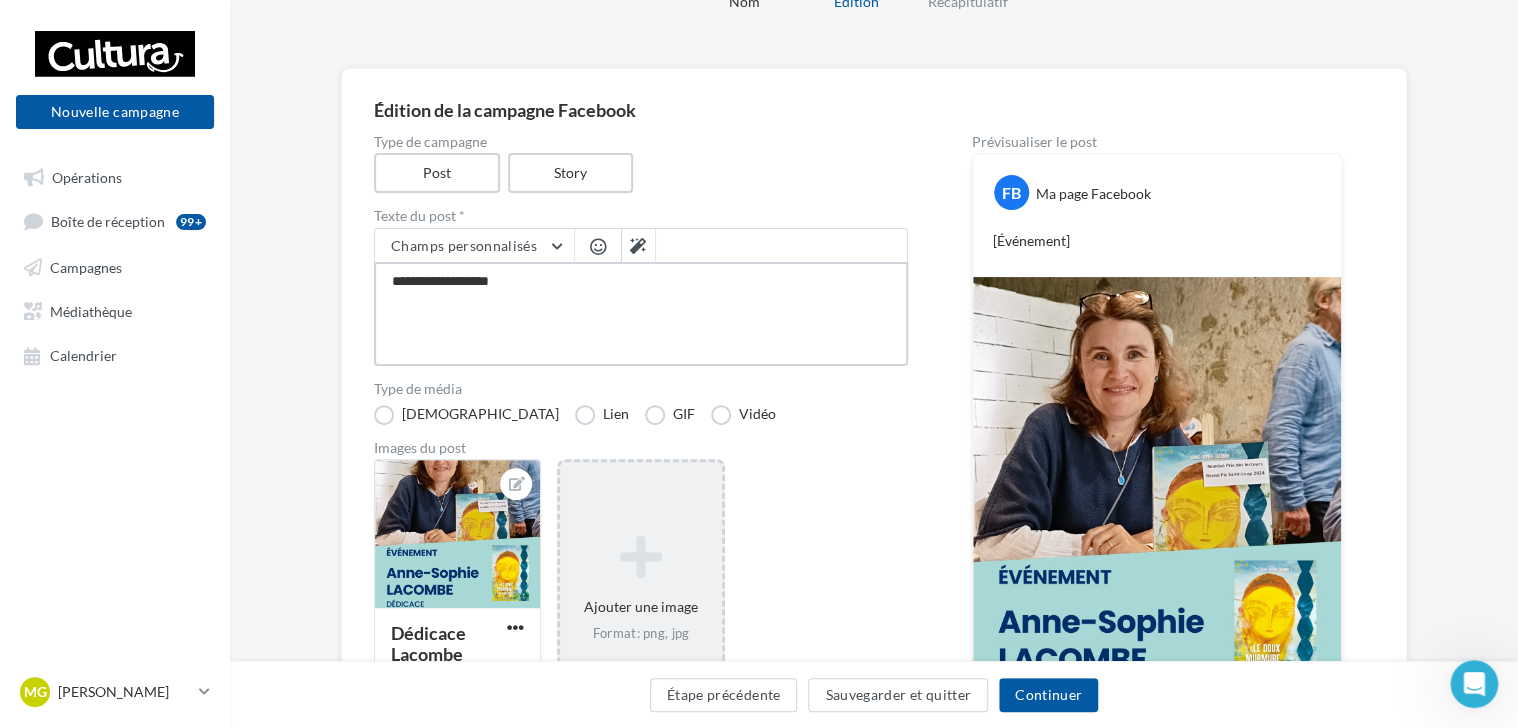 type on "**********" 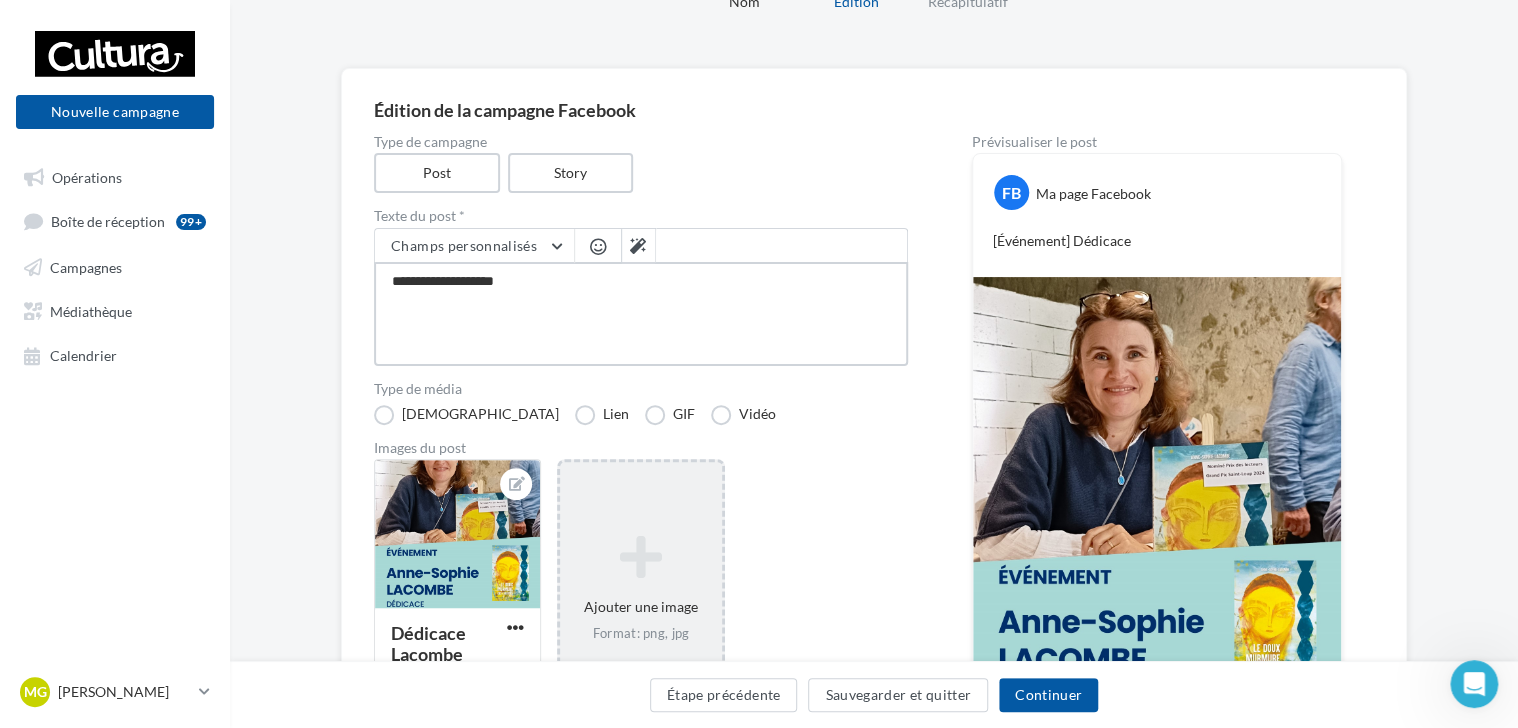 type on "**********" 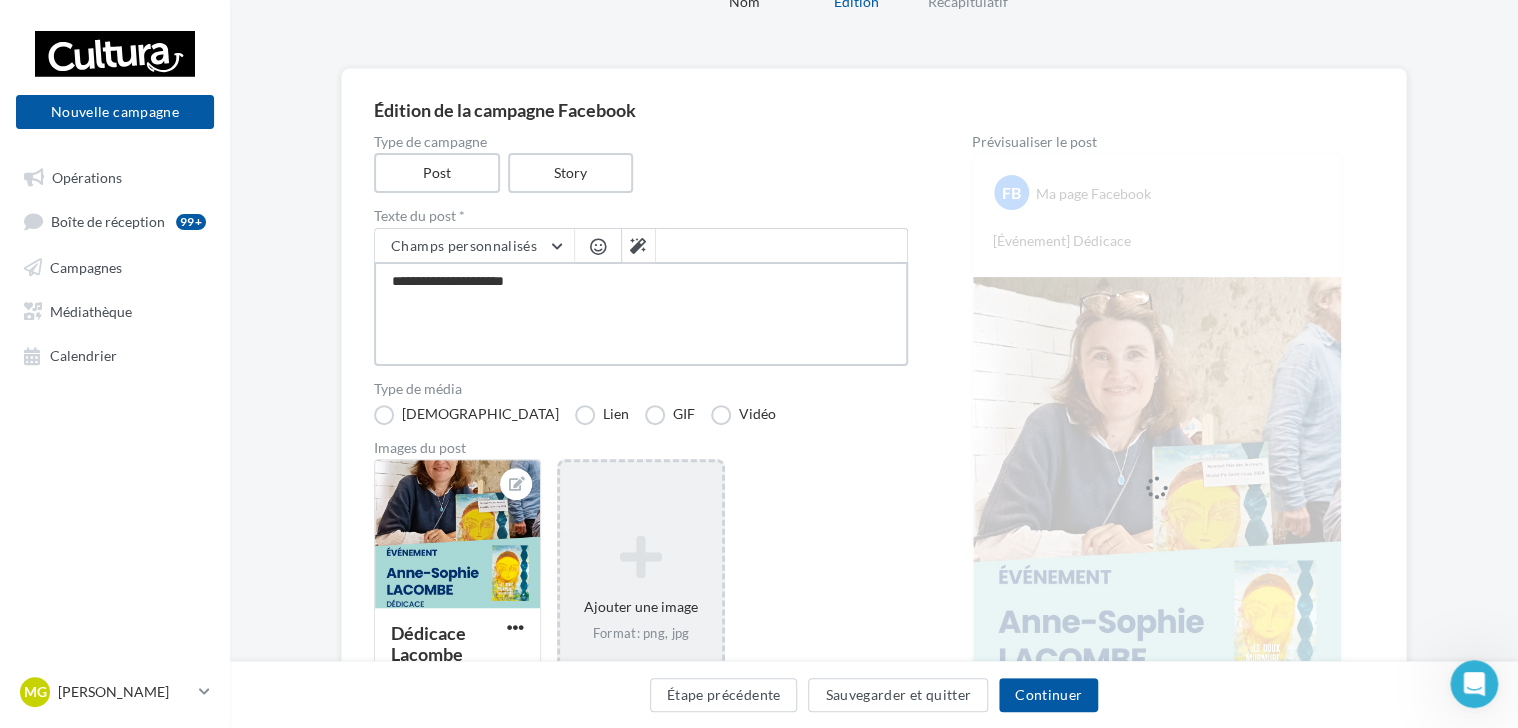 click on "**********" at bounding box center [641, 314] 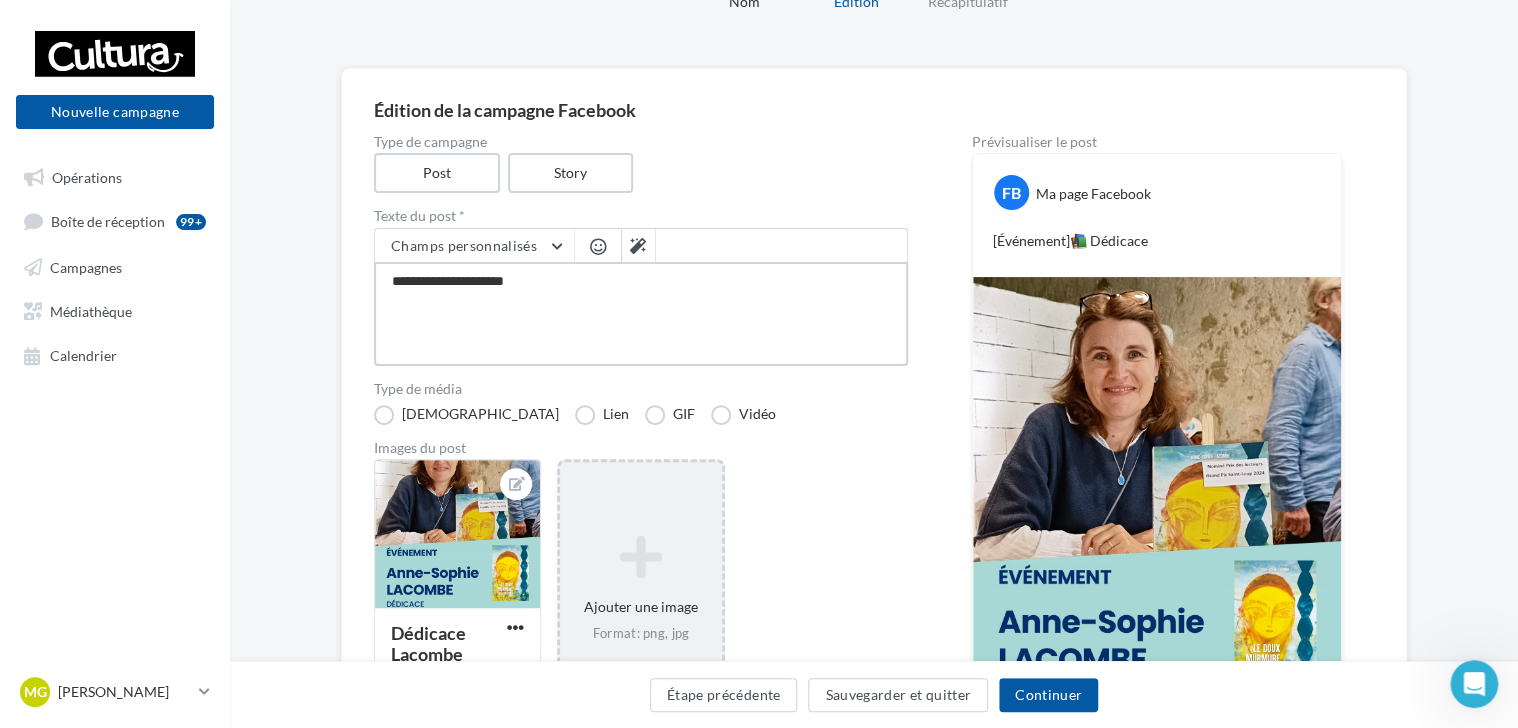 type on "**********" 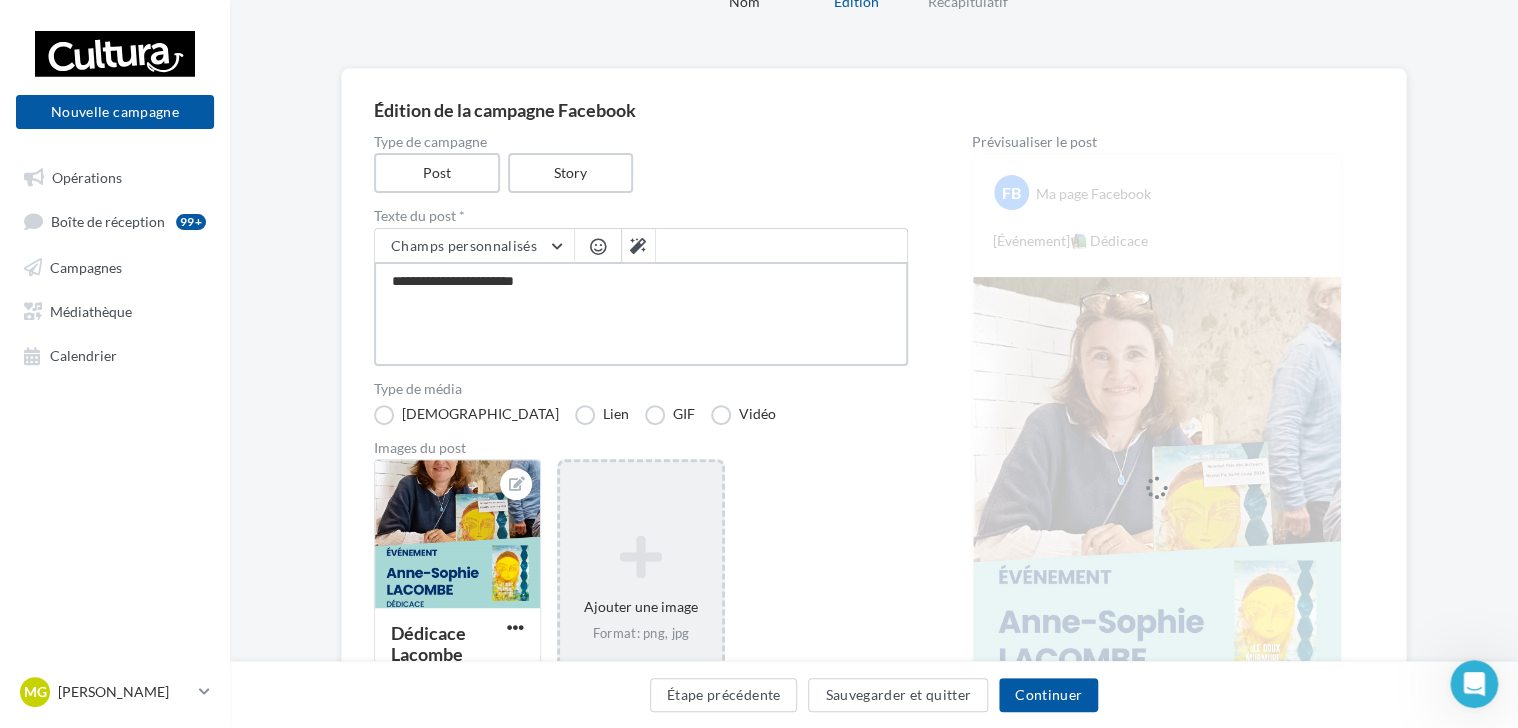 click on "**********" at bounding box center [641, 314] 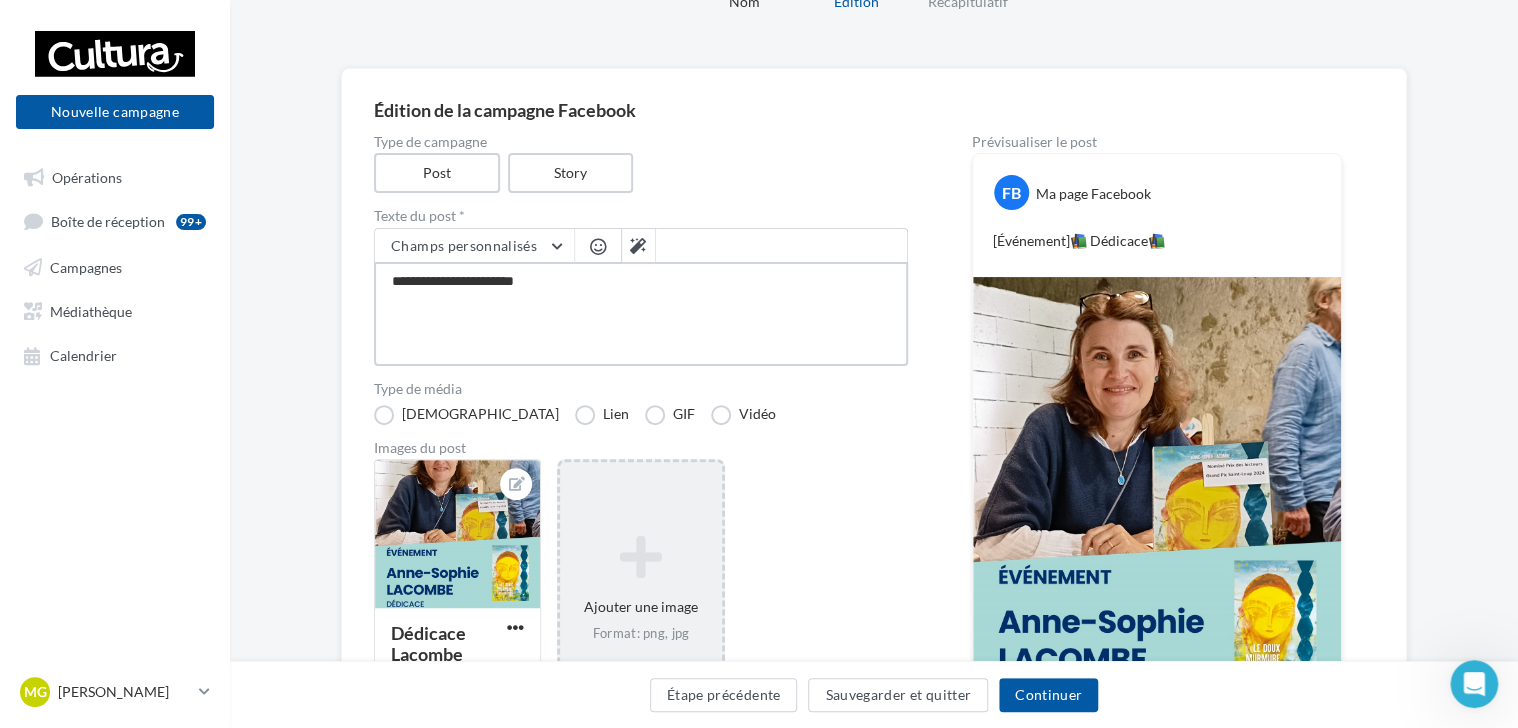 type on "**********" 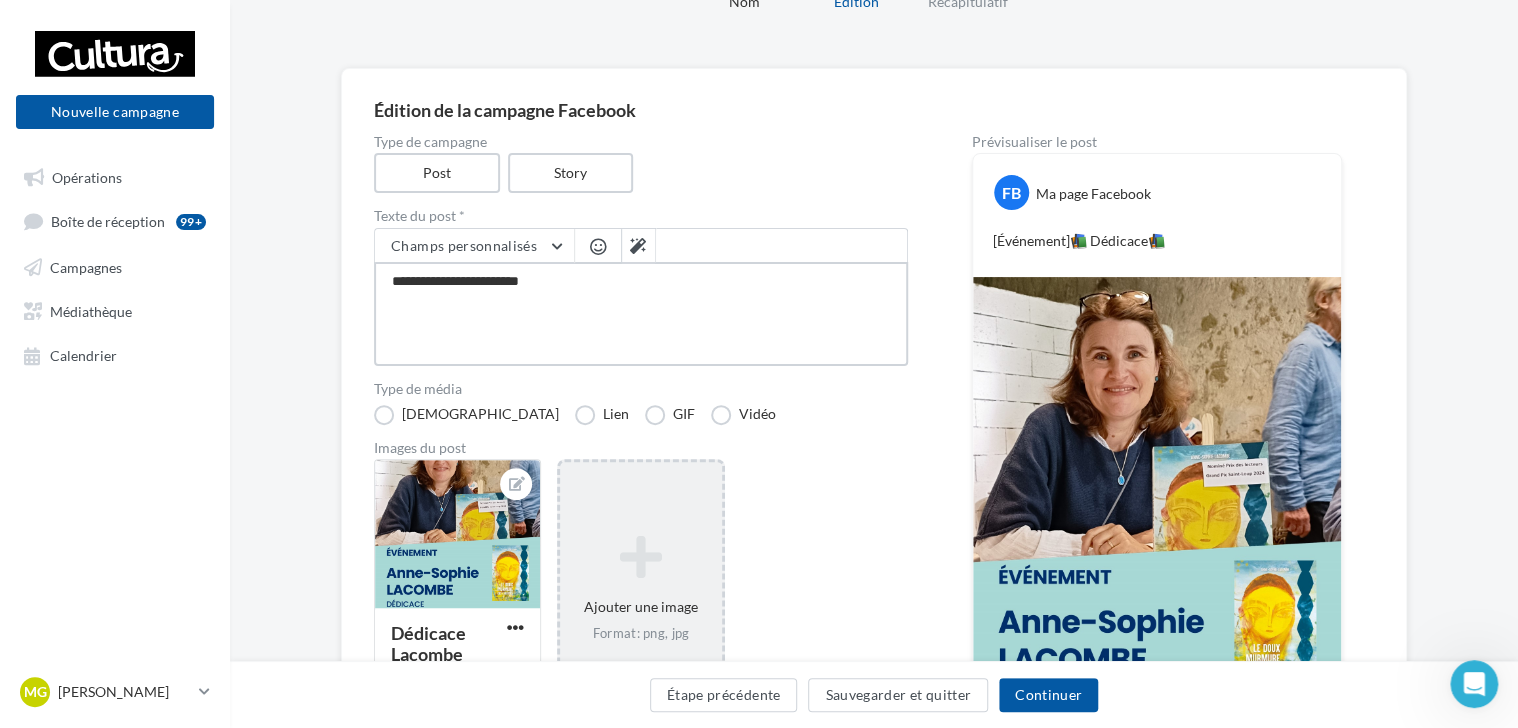 type on "**********" 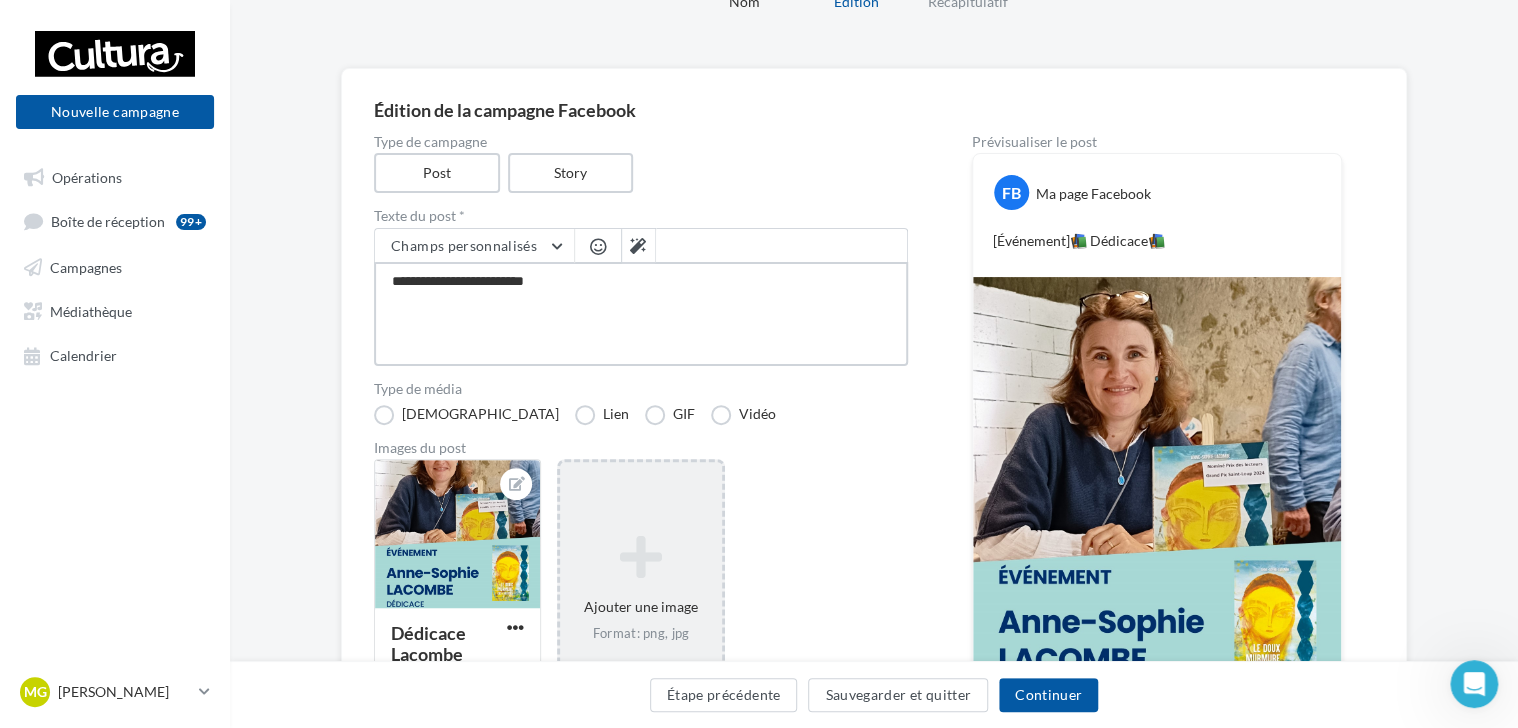 type on "**********" 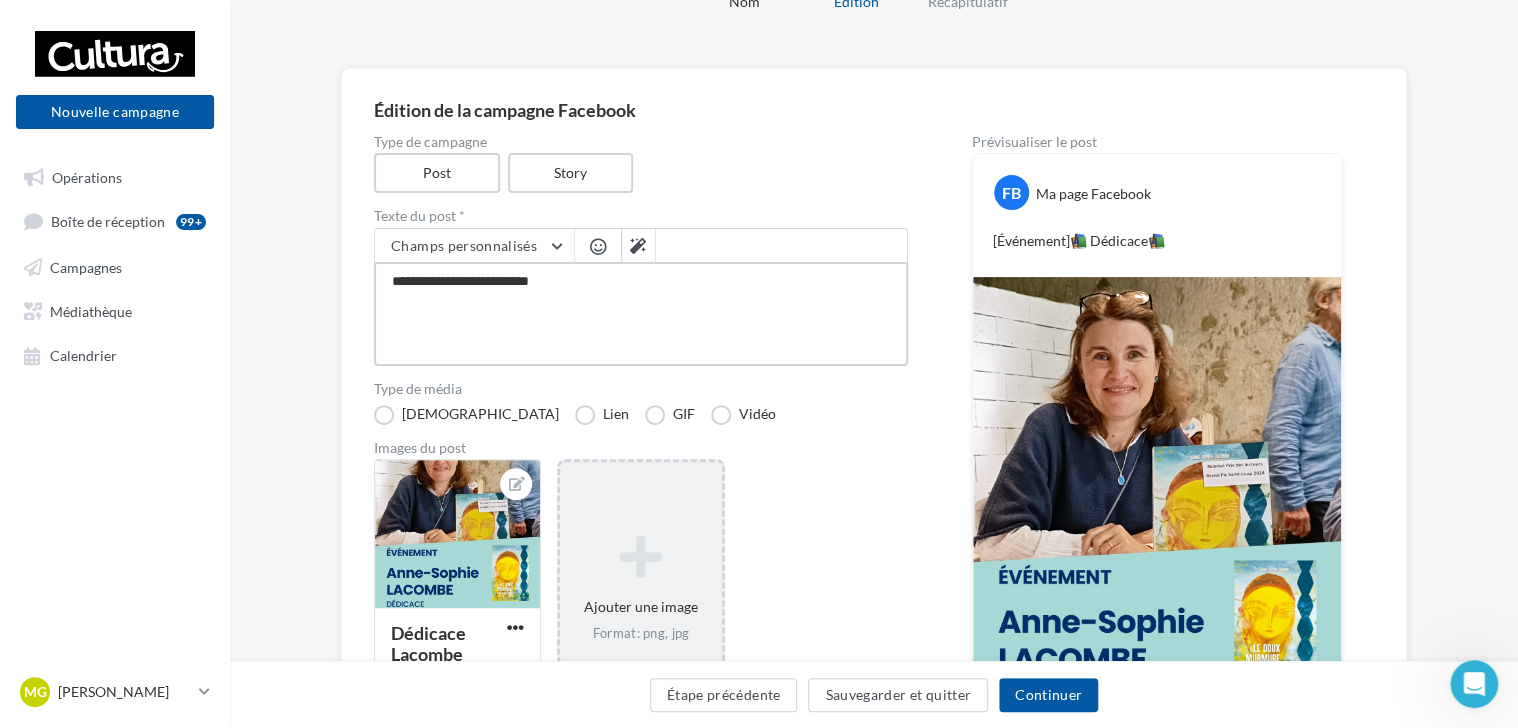 type on "**********" 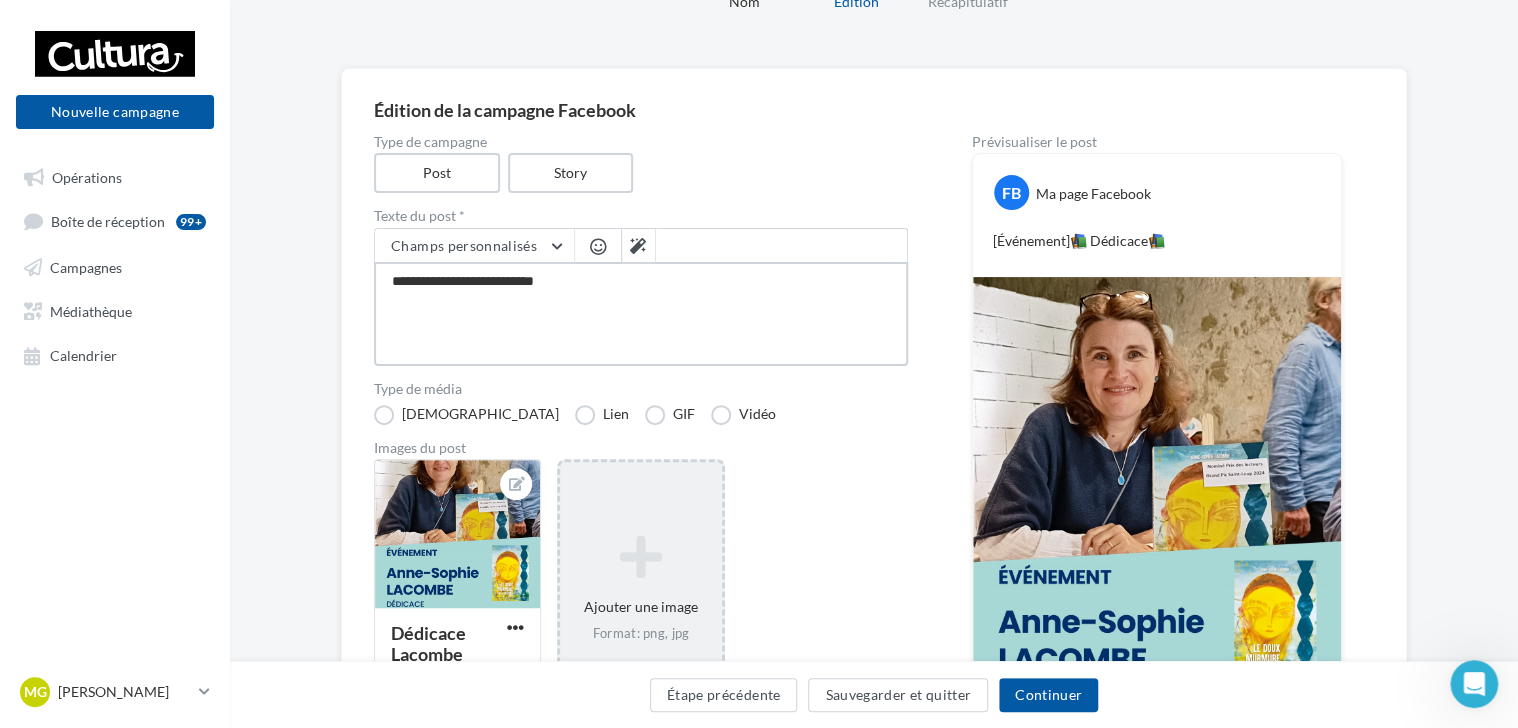 type on "**********" 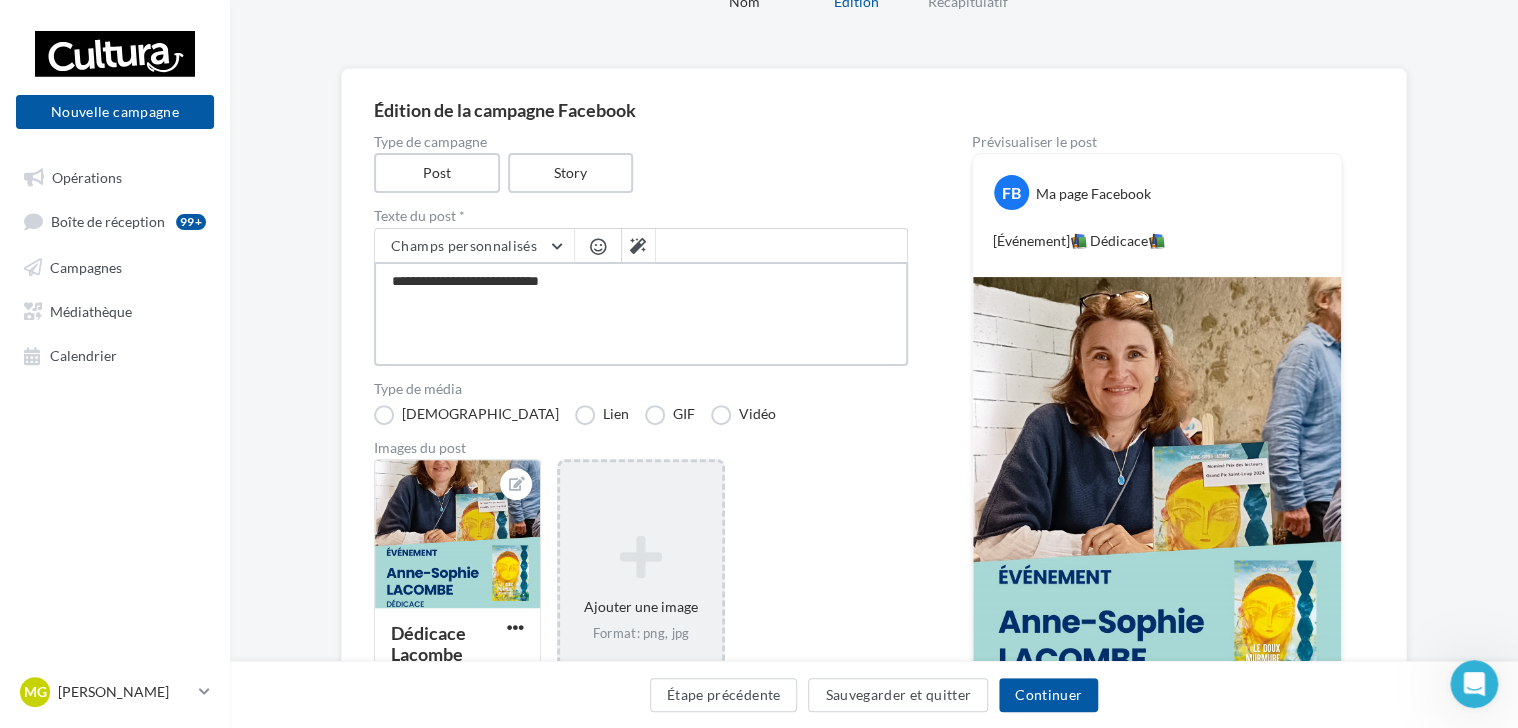 type on "**********" 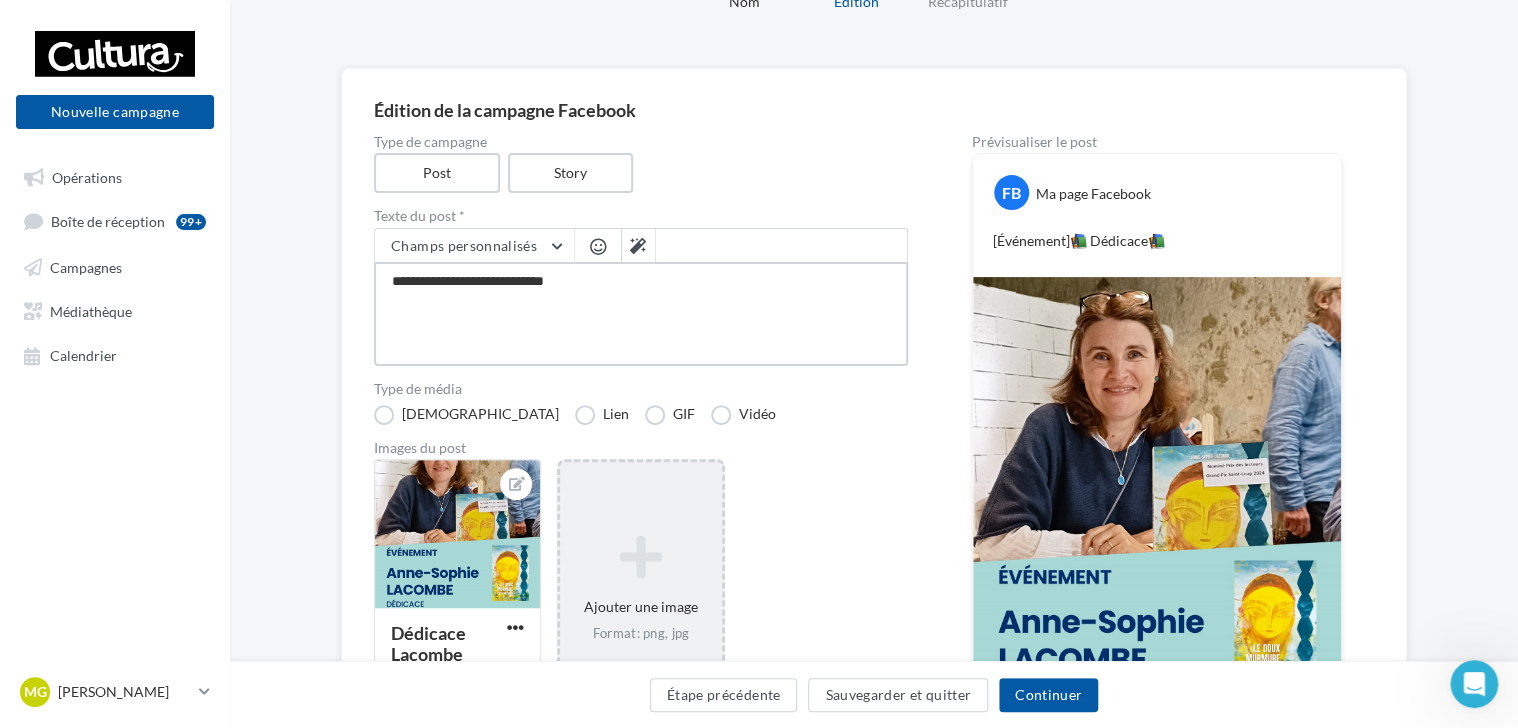 type on "**********" 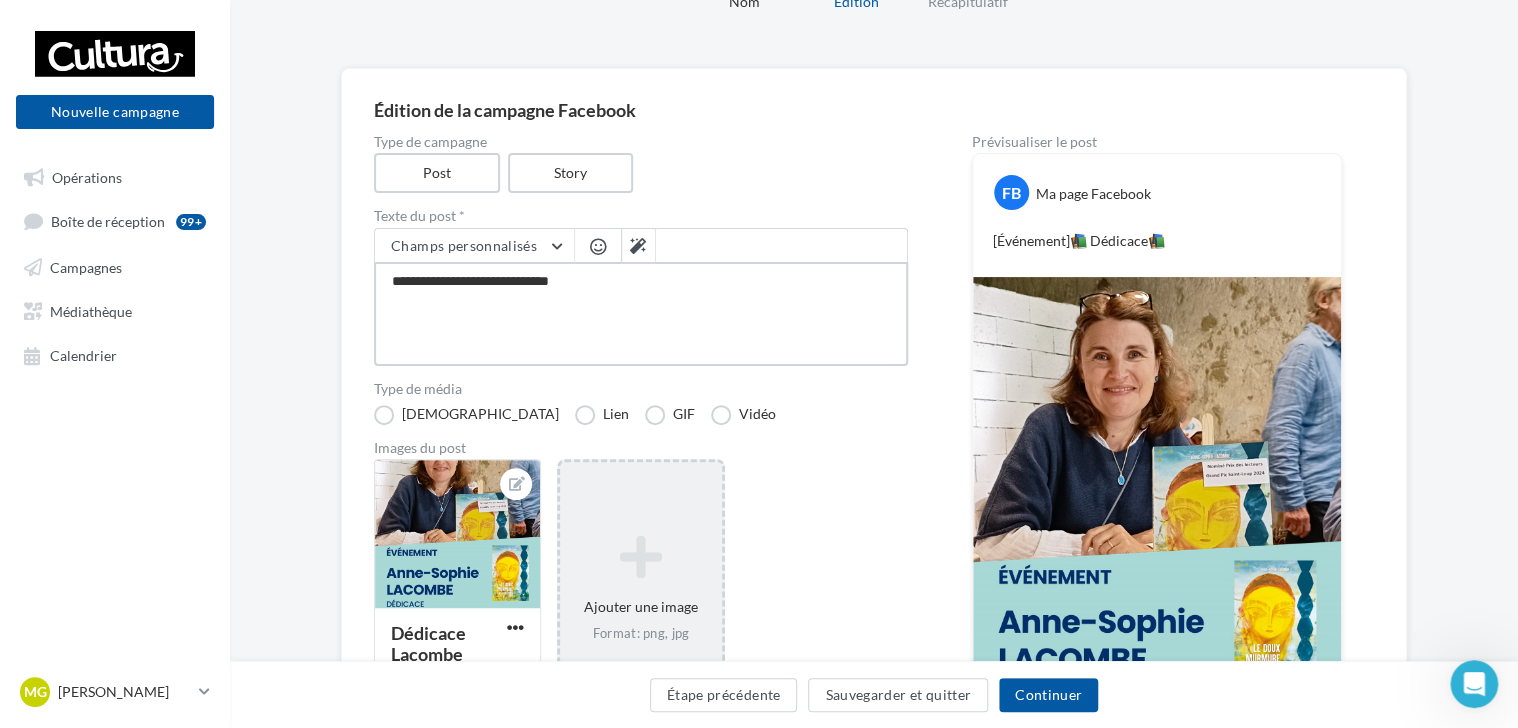 type on "**********" 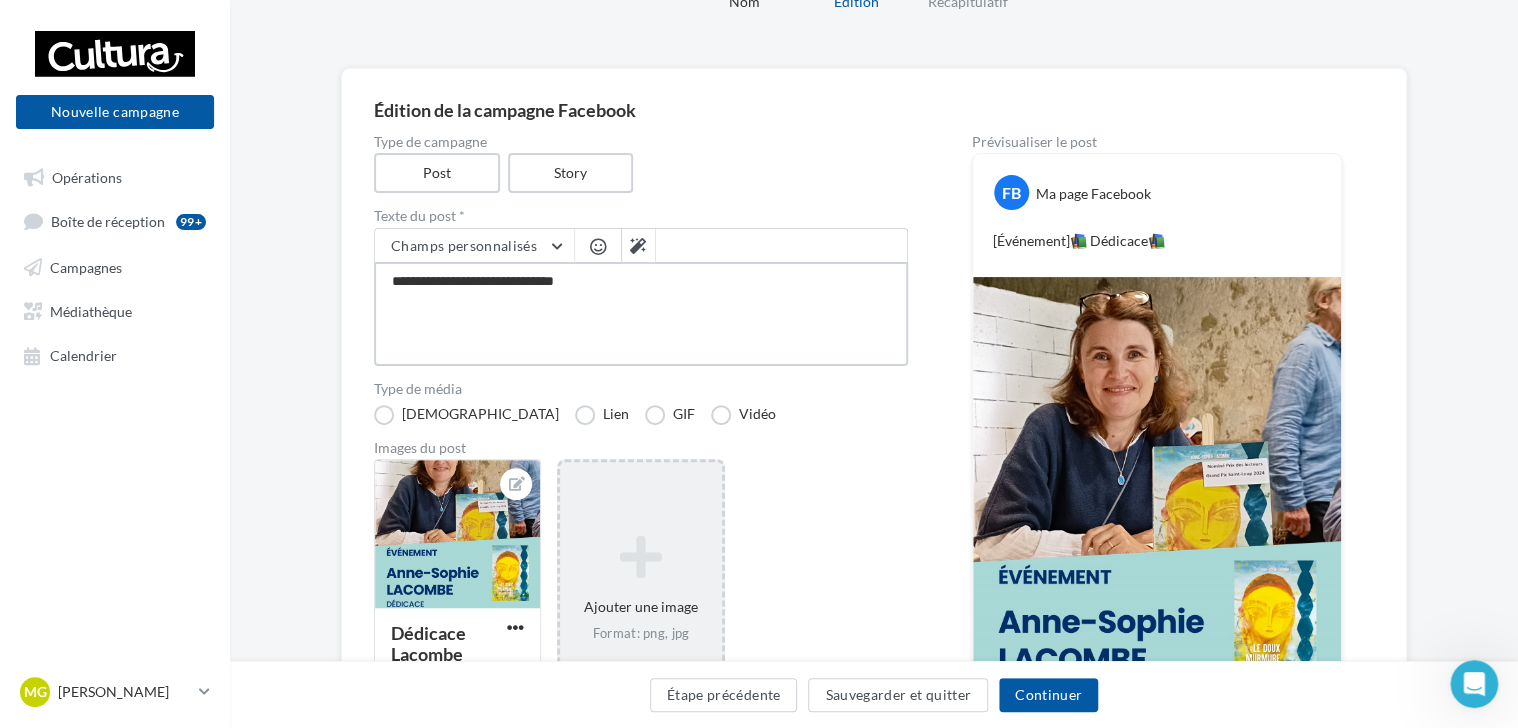 type on "**********" 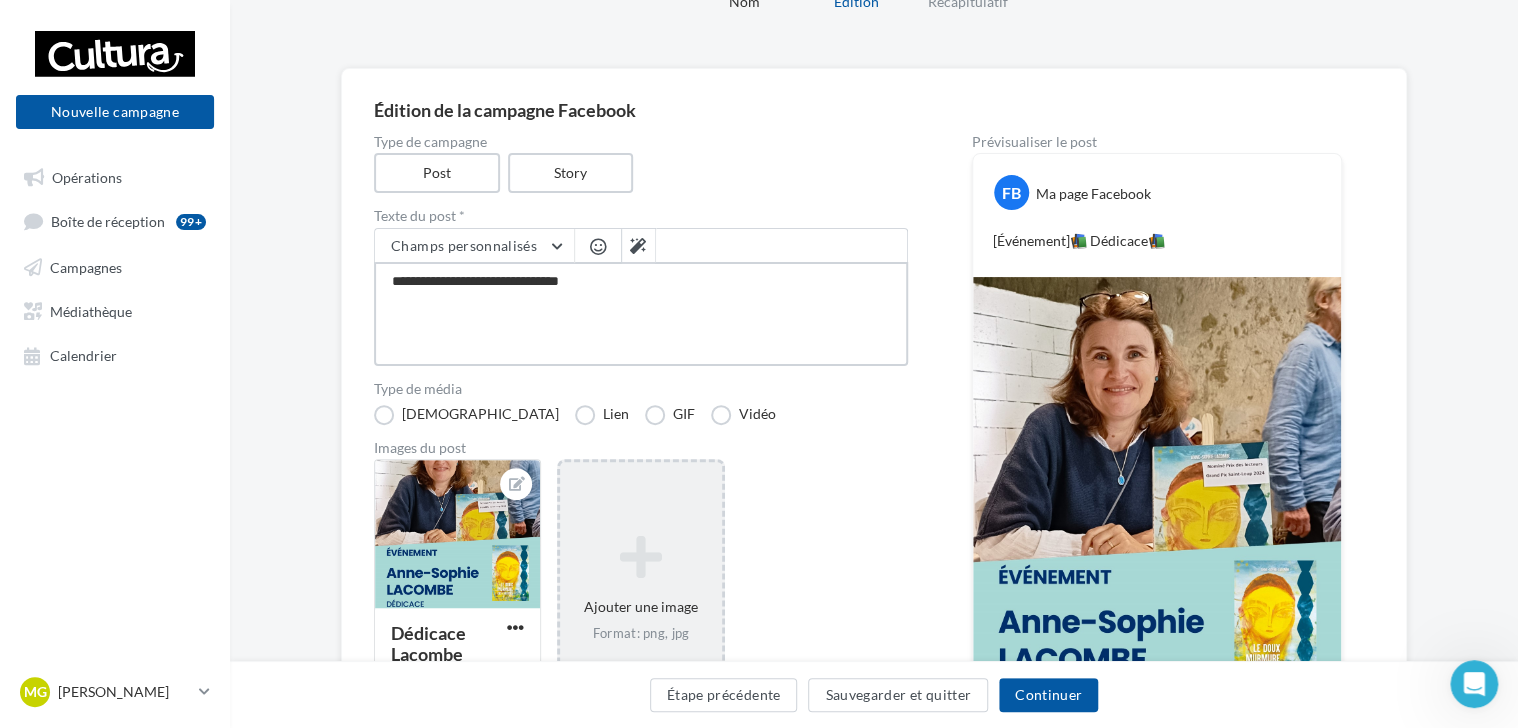 type on "**********" 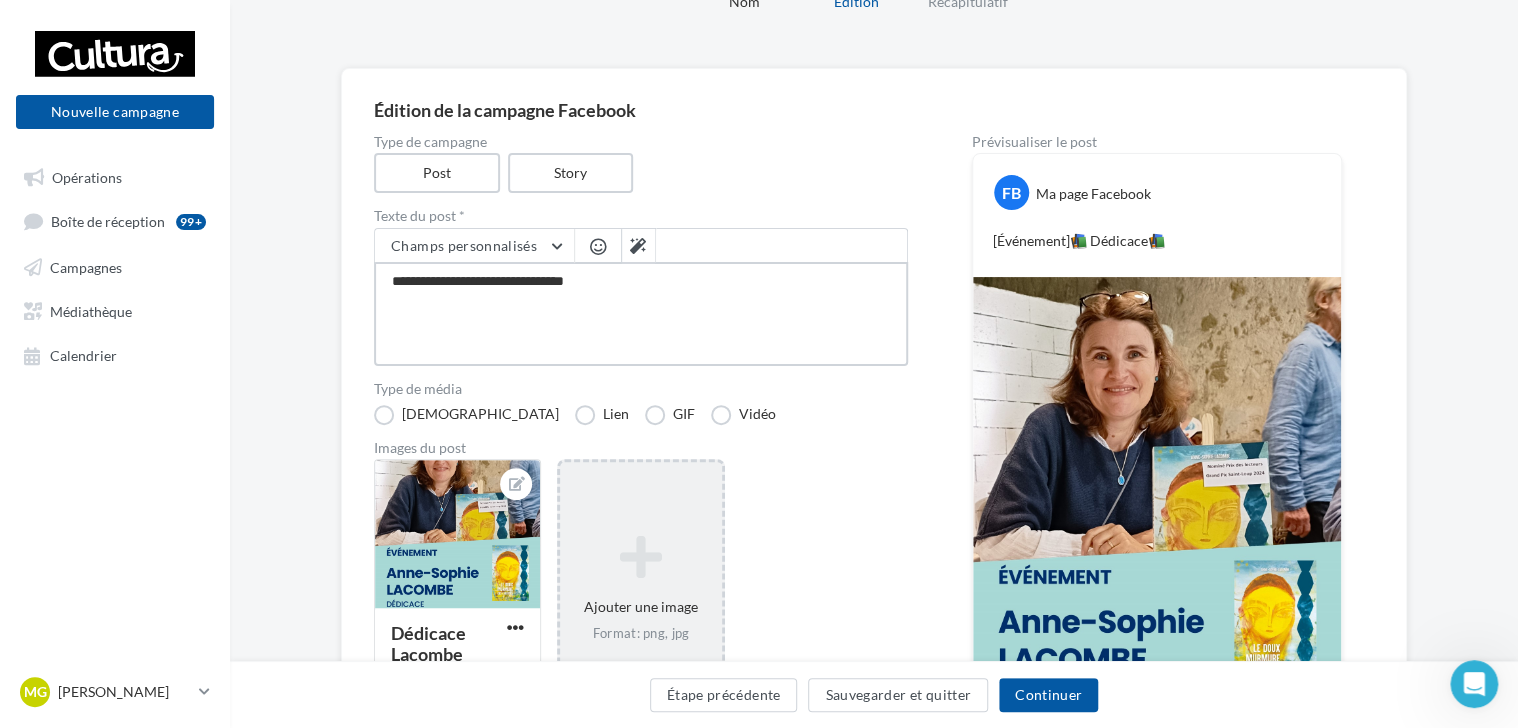 type on "**********" 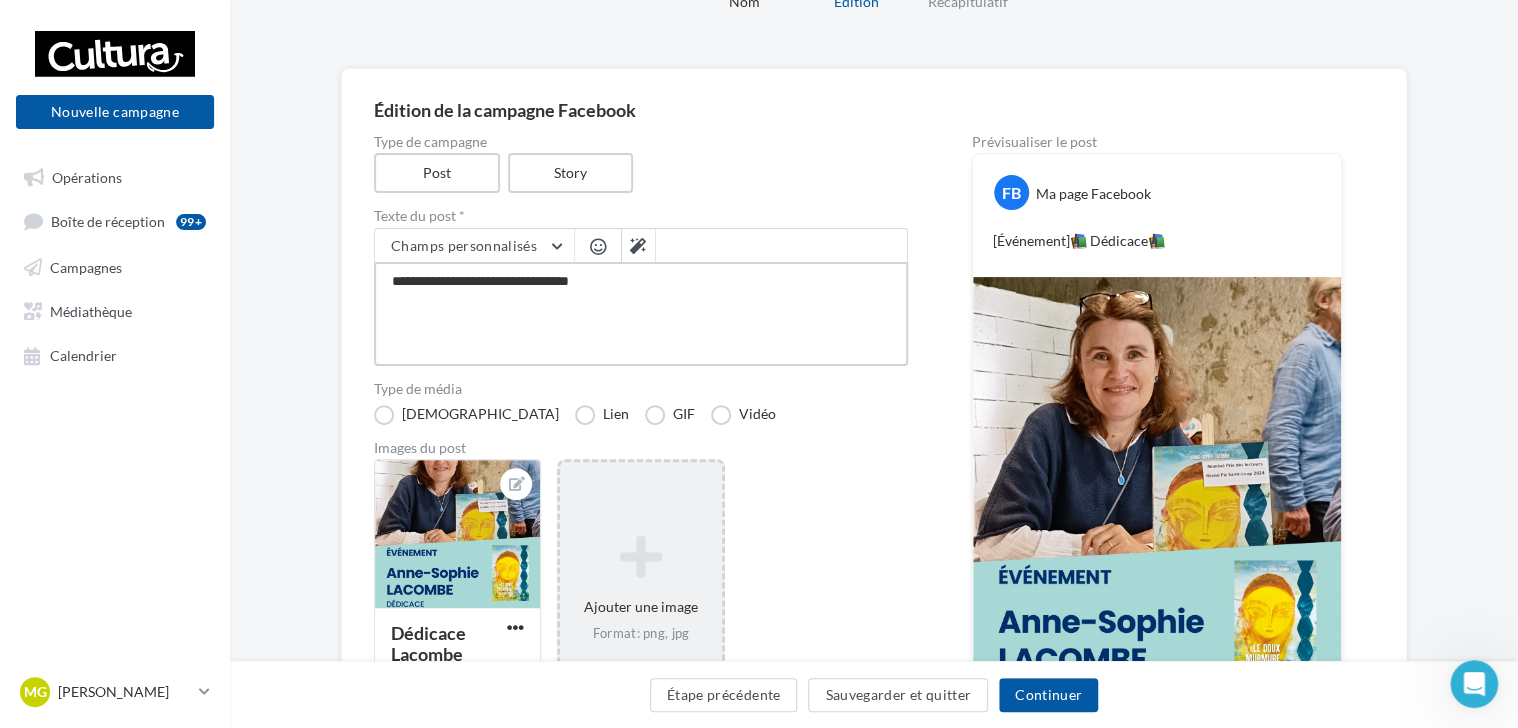 type on "**********" 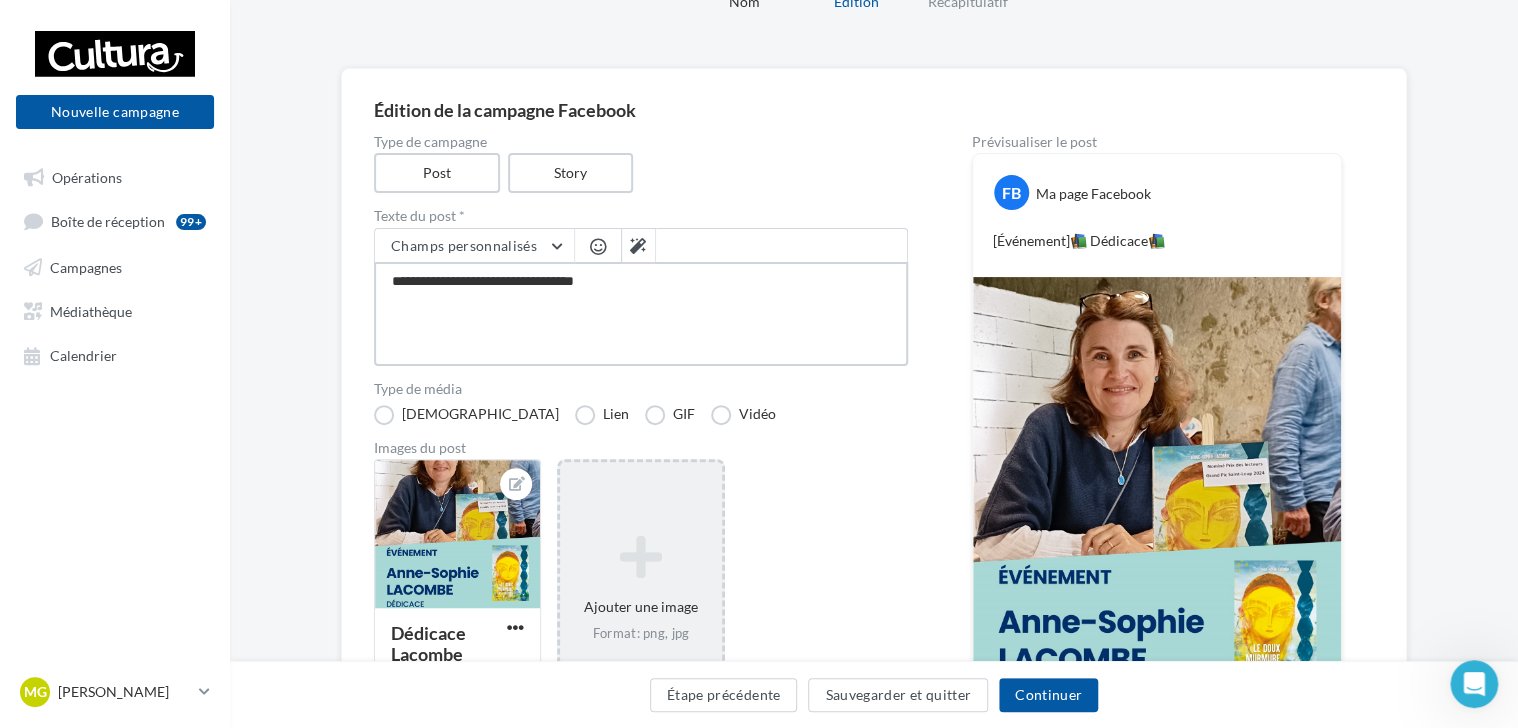 type on "**********" 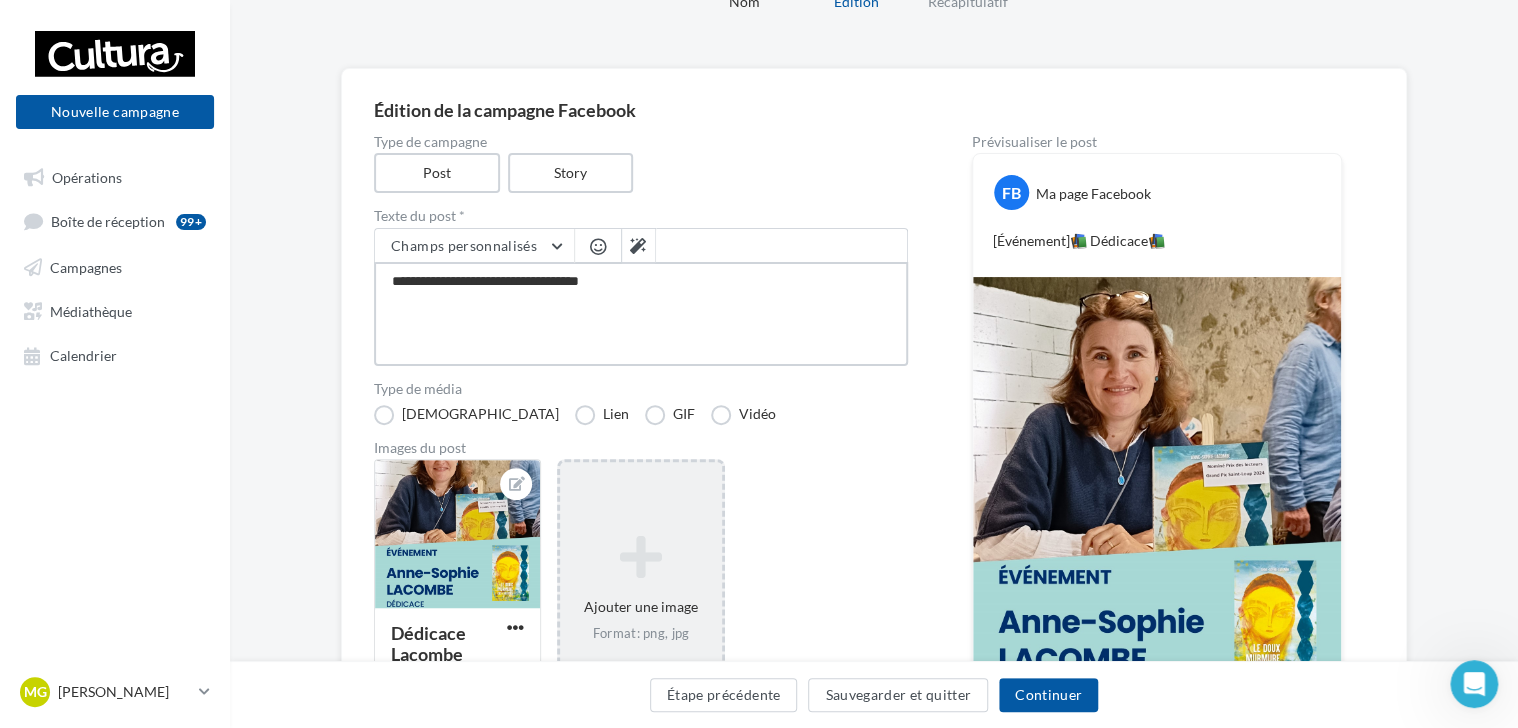 type on "**********" 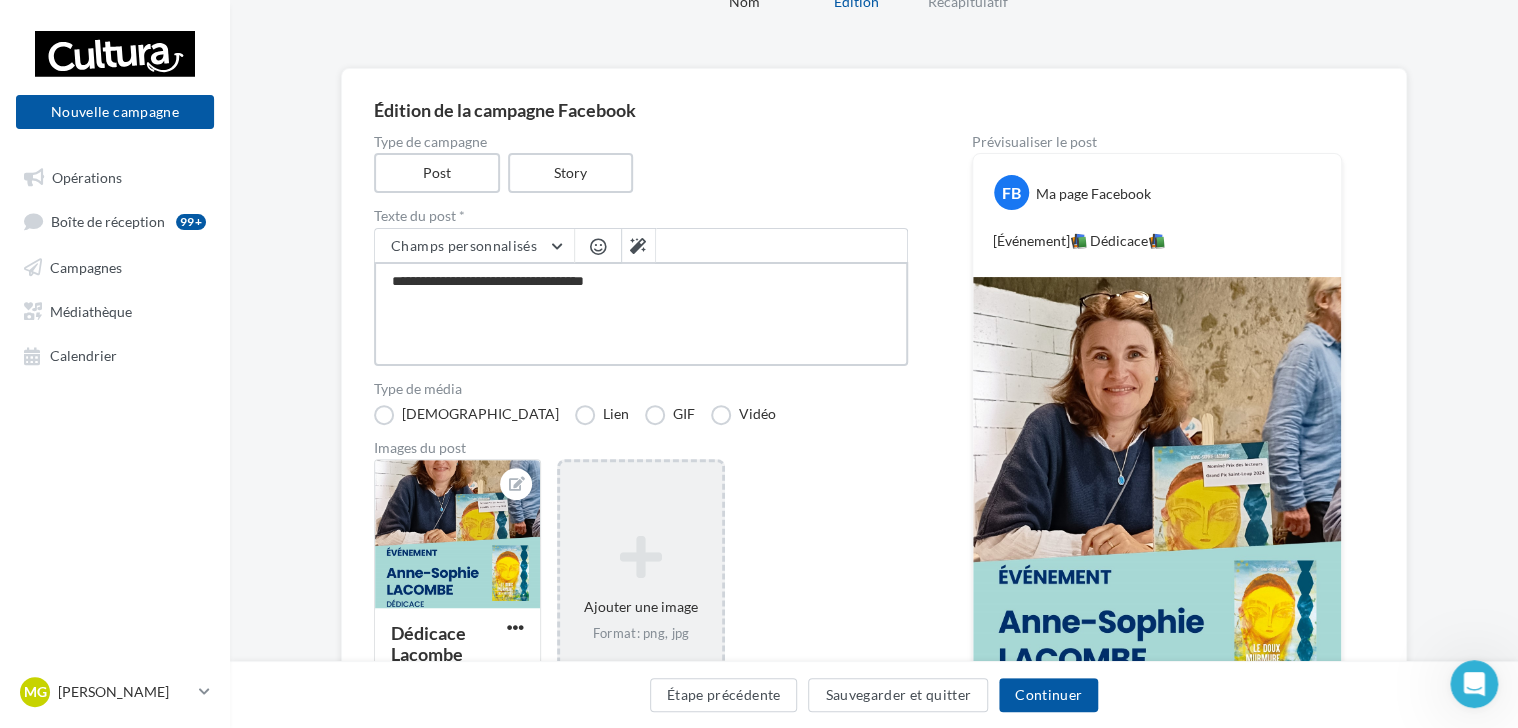 type on "**********" 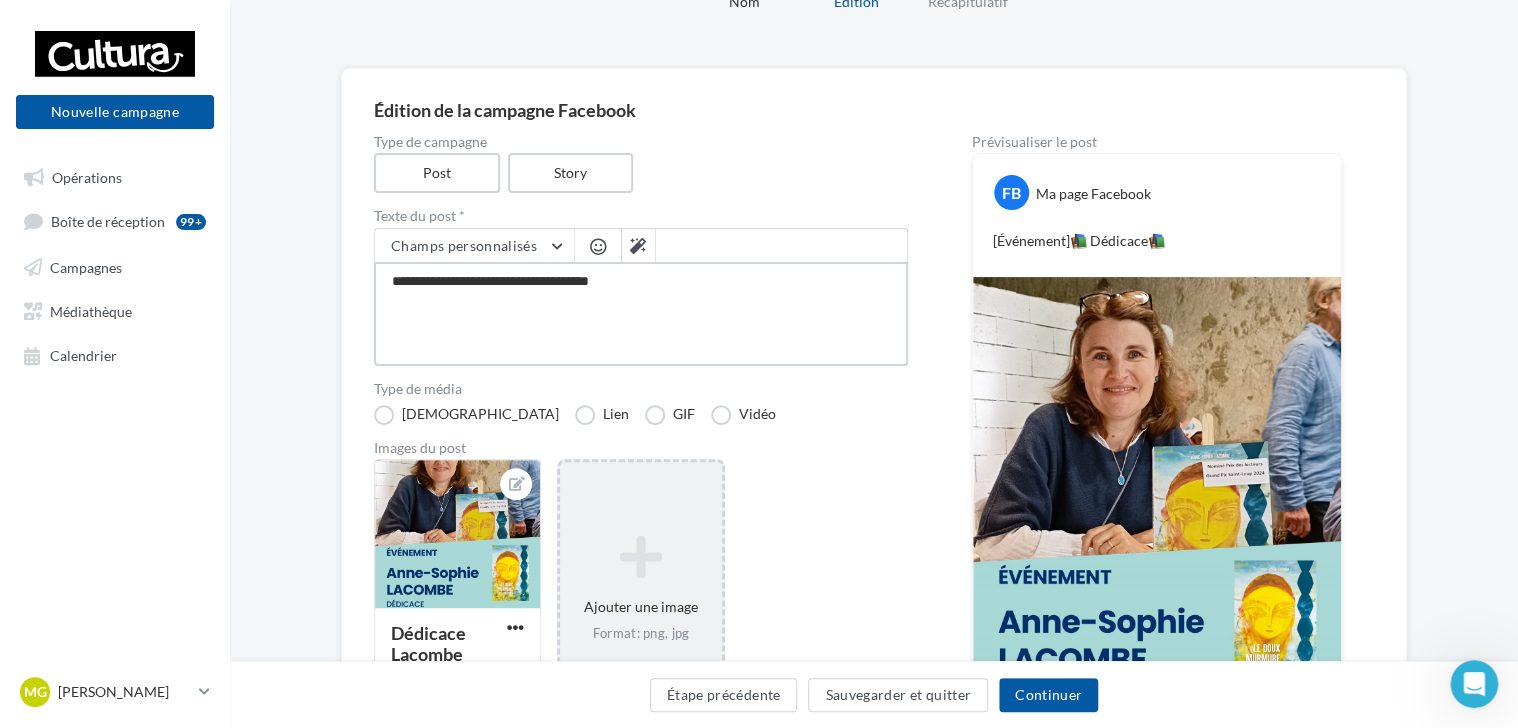 type on "**********" 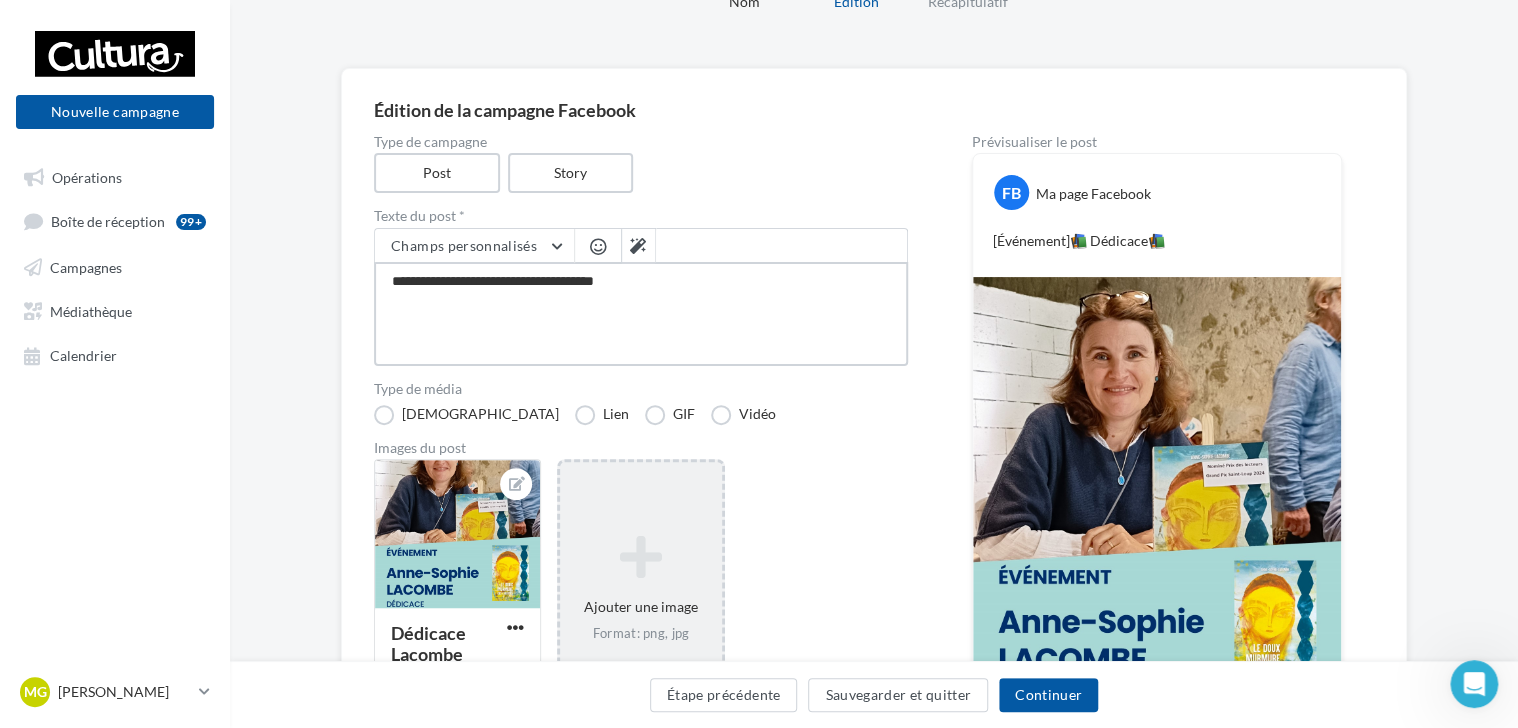 type on "**********" 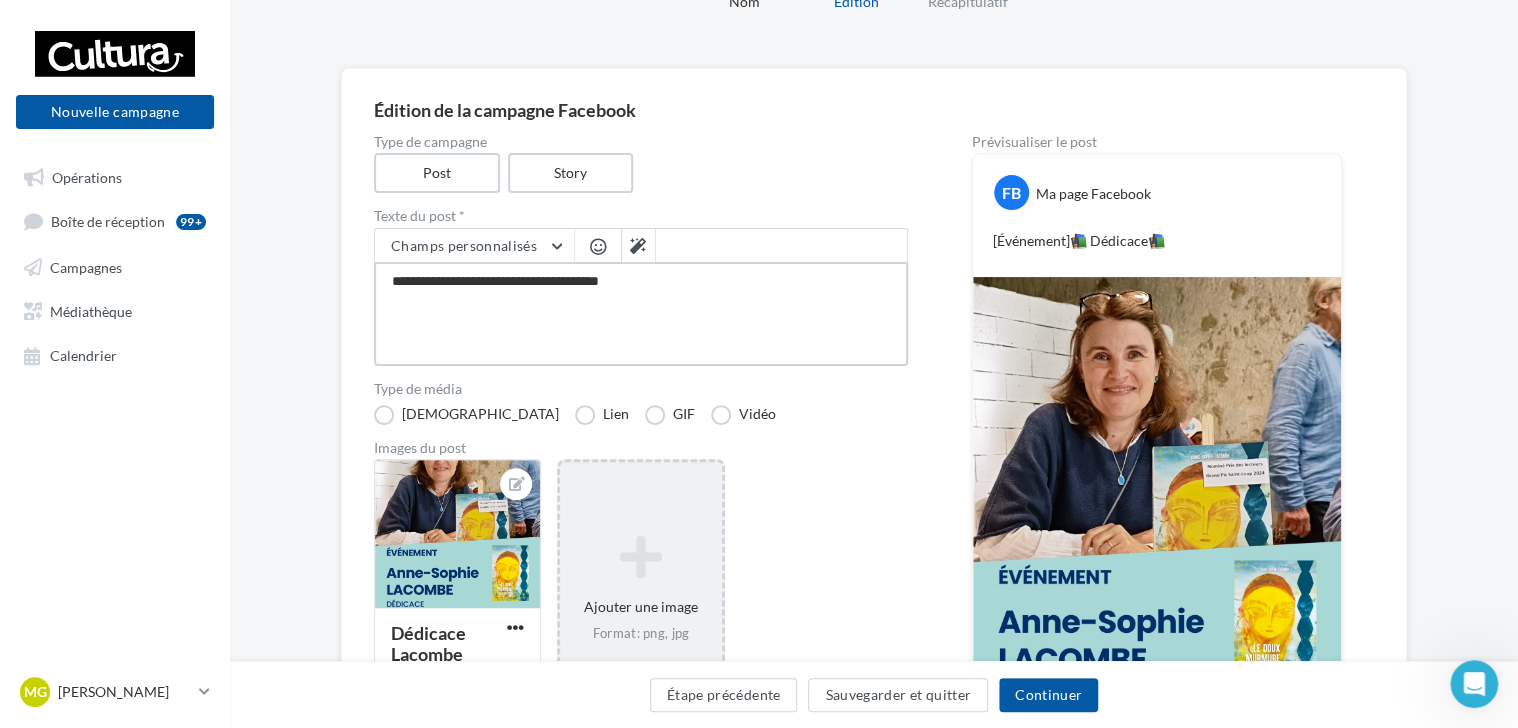 type on "**********" 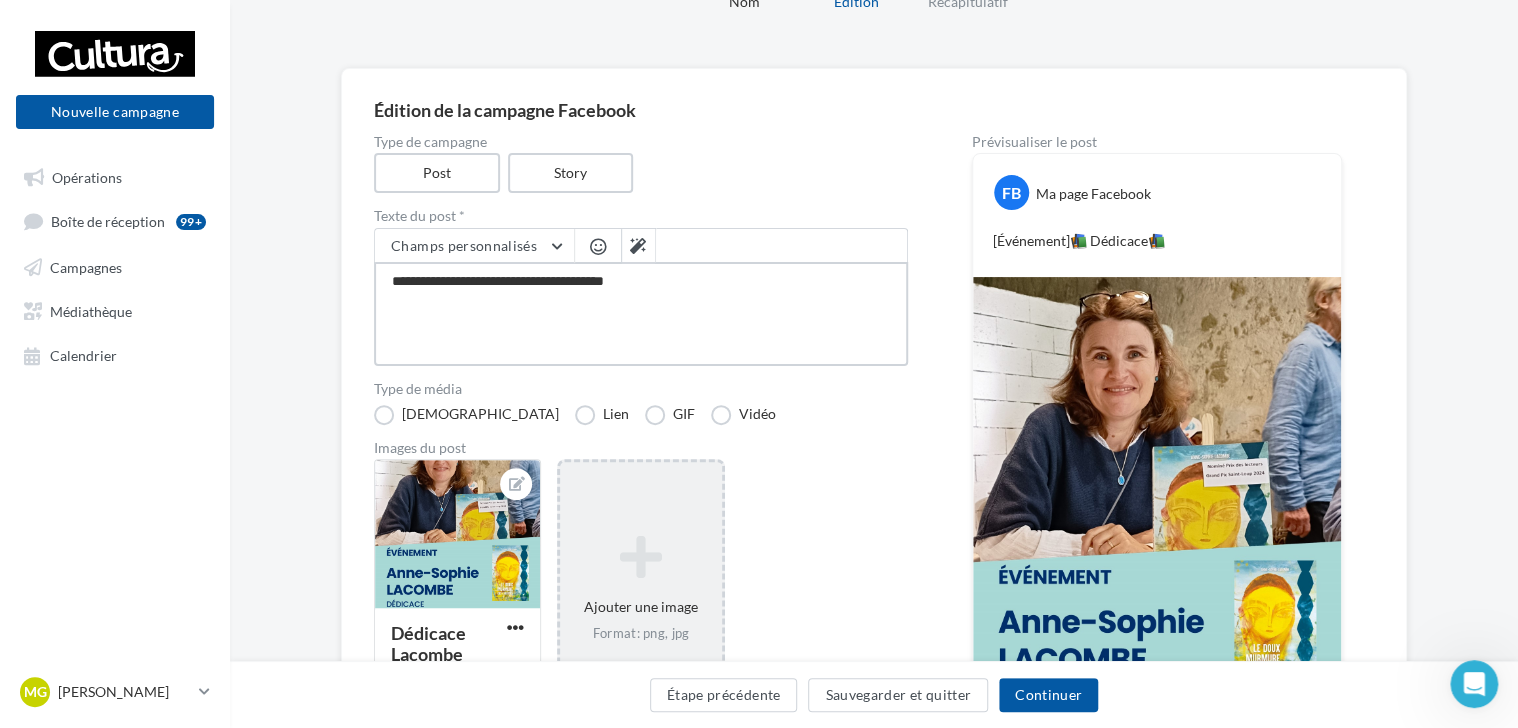 type on "**********" 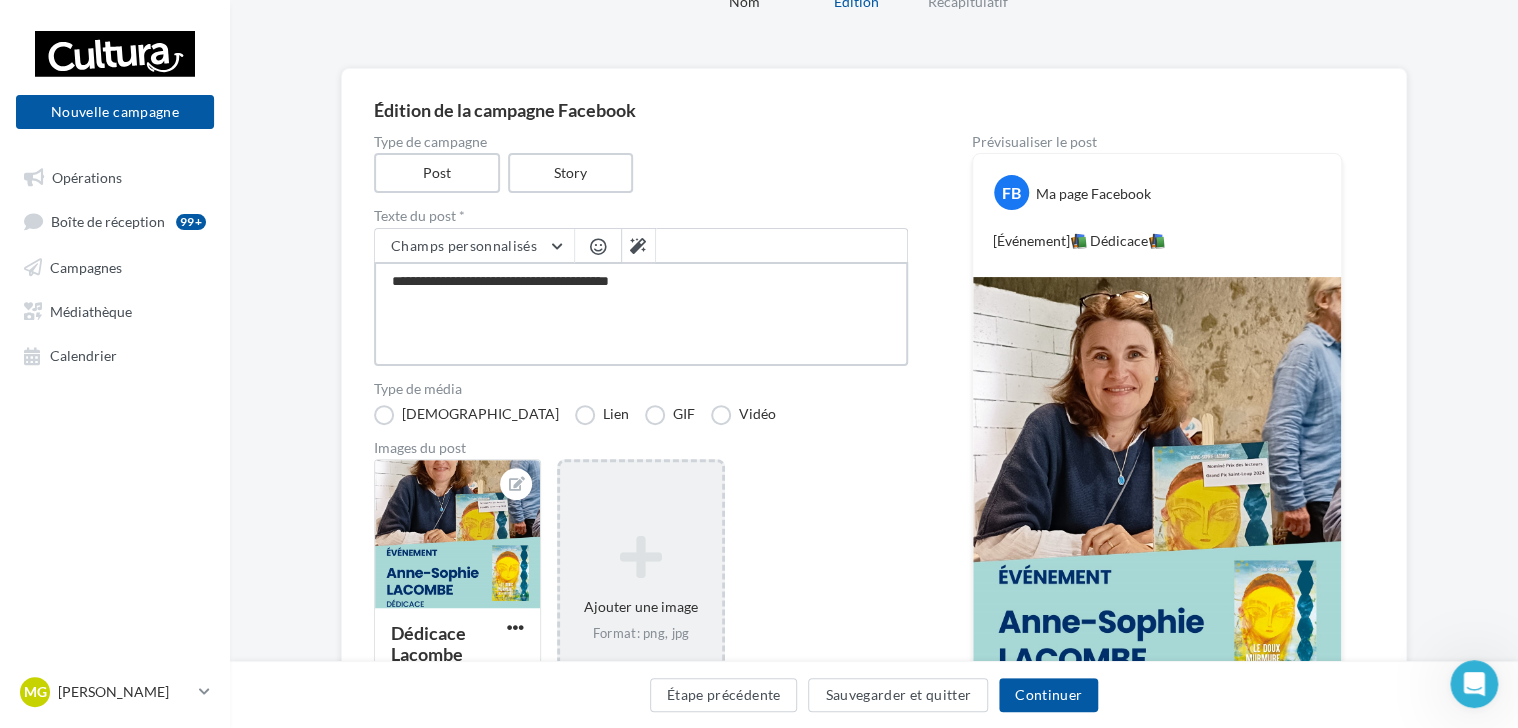 type on "**********" 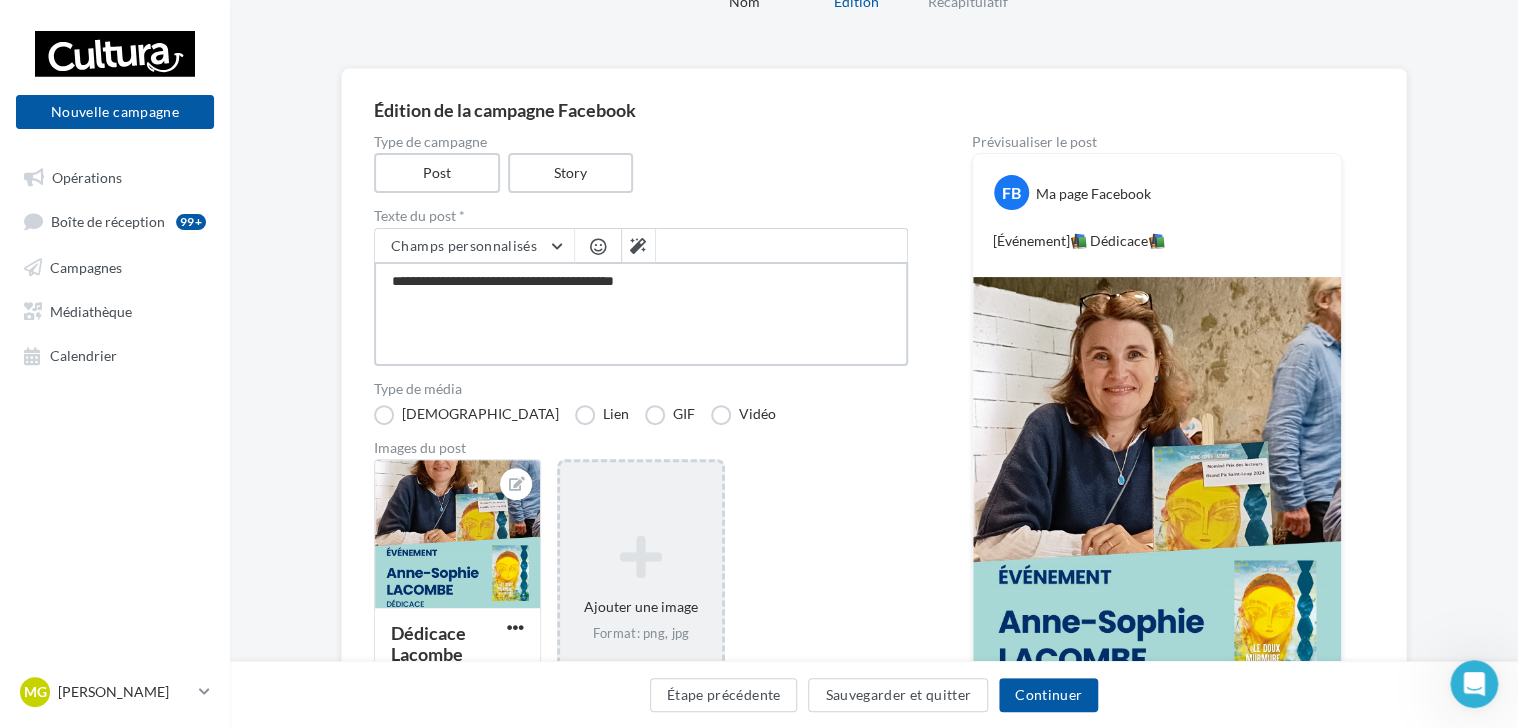 type on "**********" 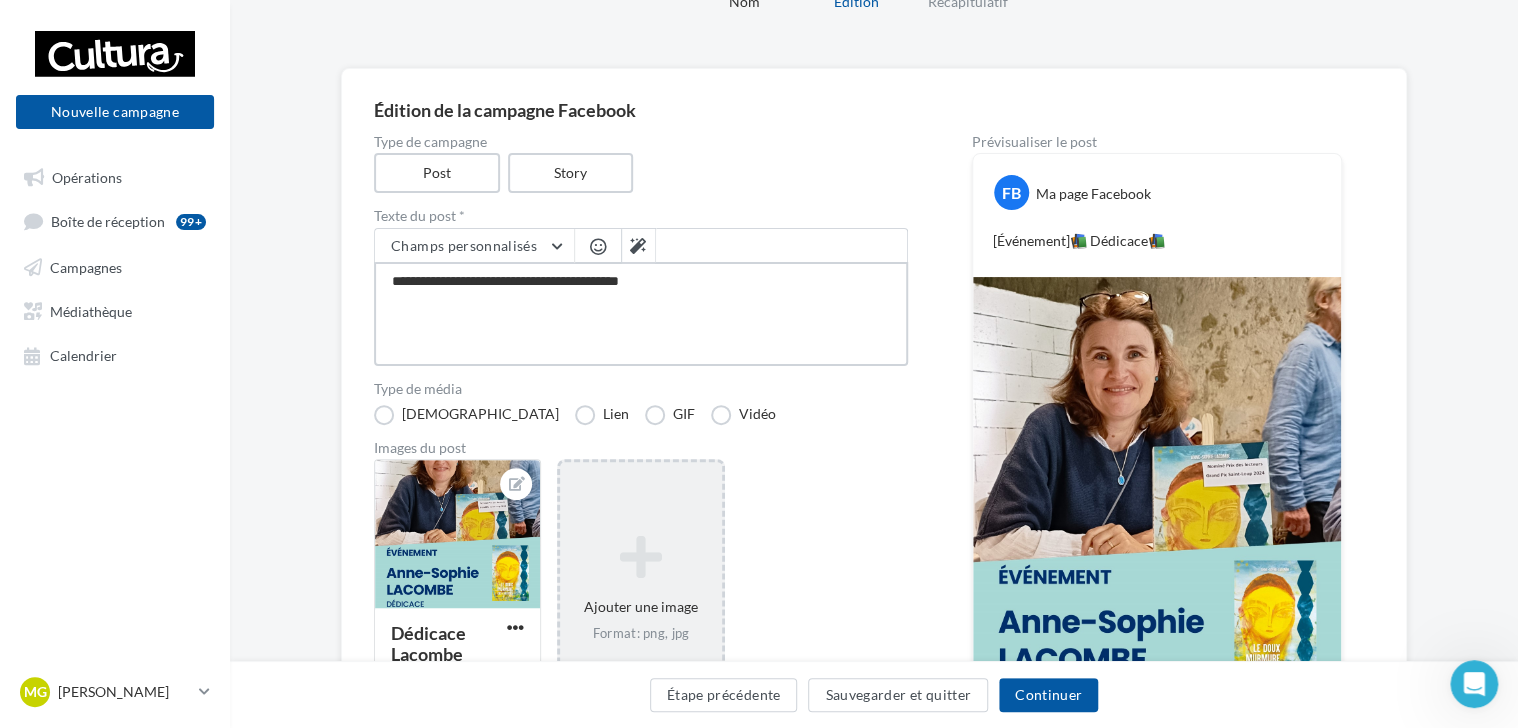 click on "**********" at bounding box center [641, 314] 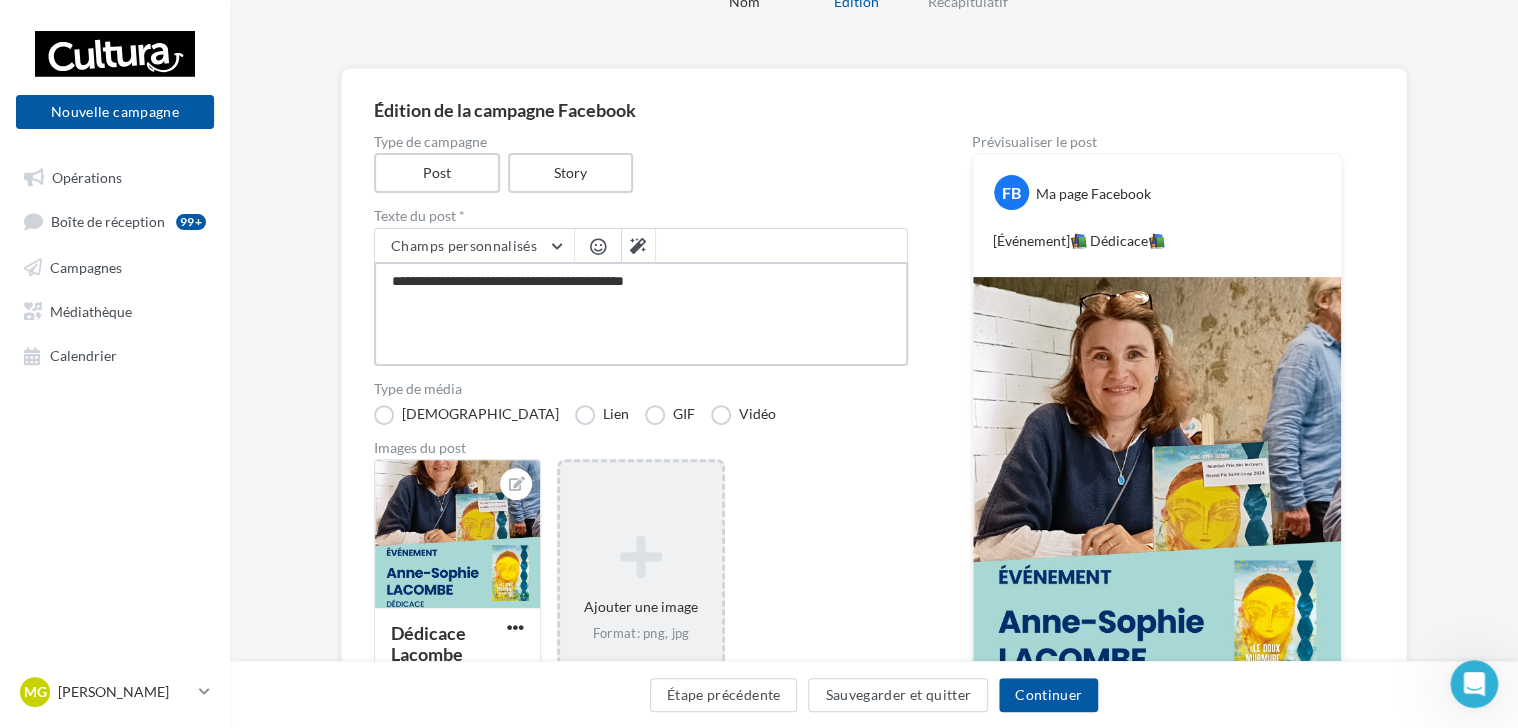type on "**********" 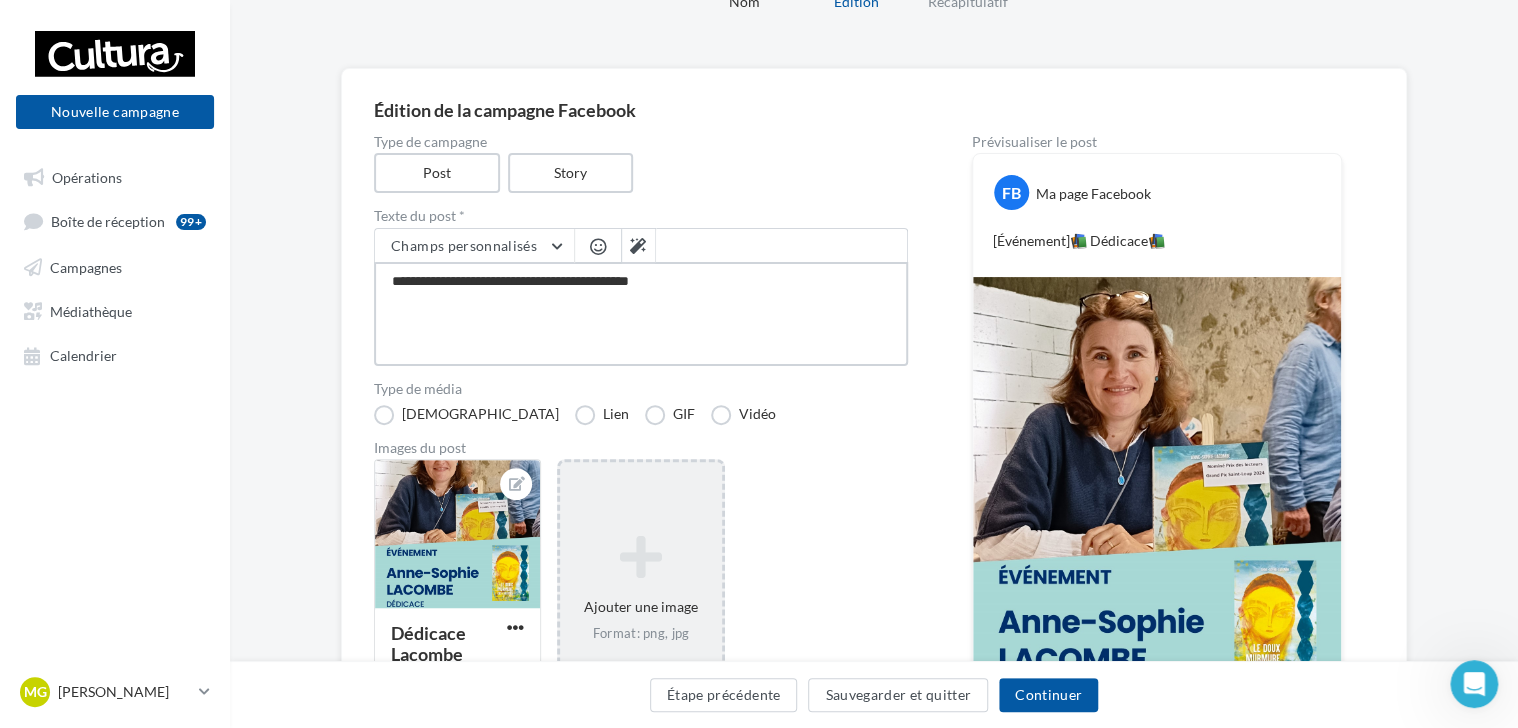 type on "**********" 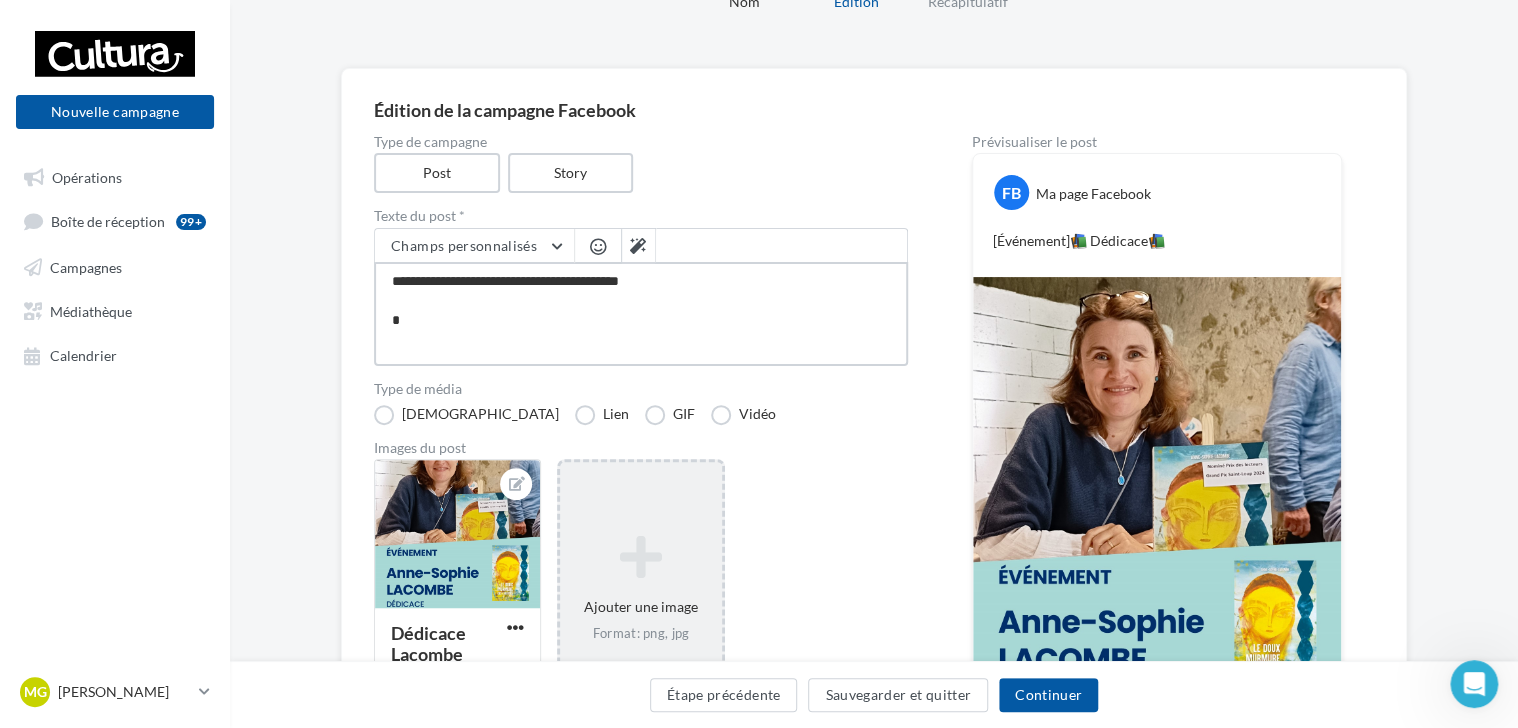 type on "**********" 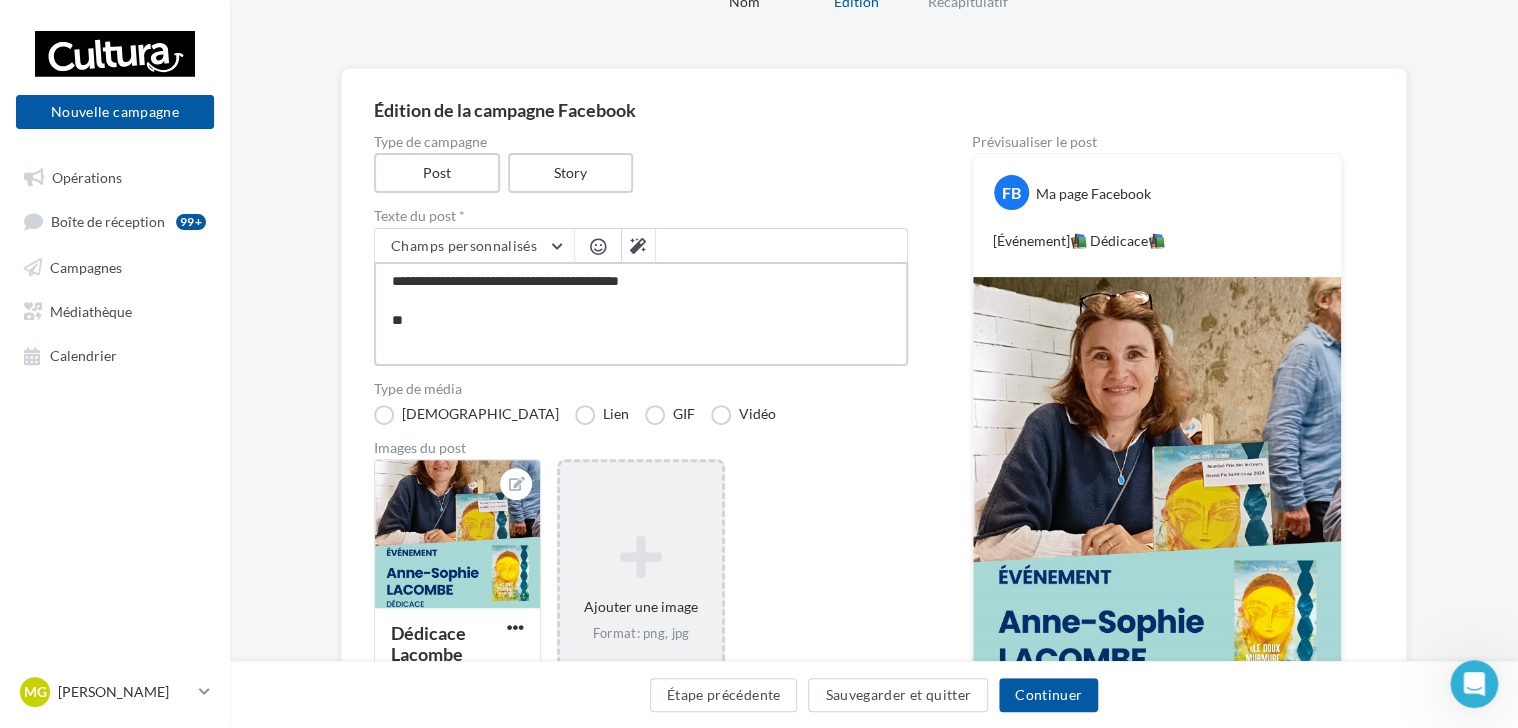 type on "**********" 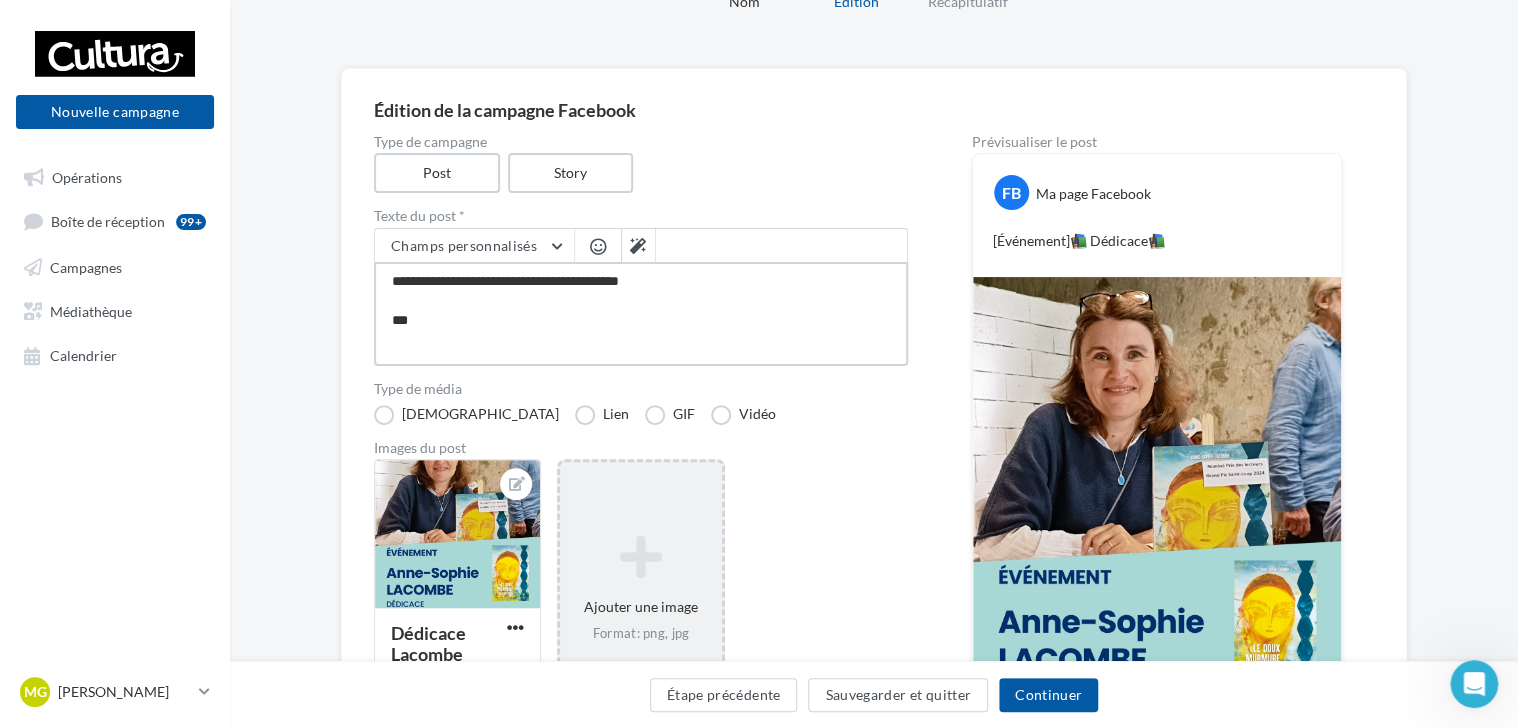 type on "**********" 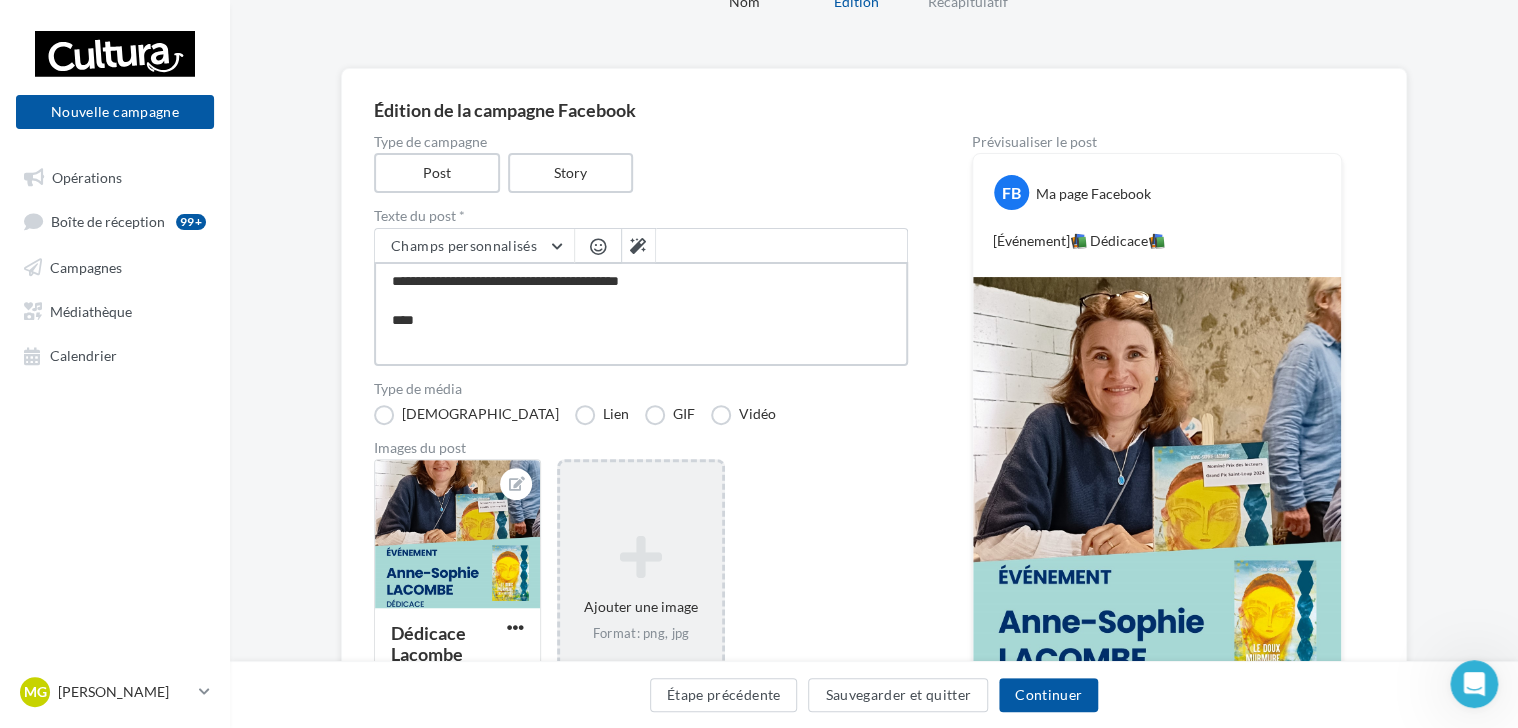 type on "**********" 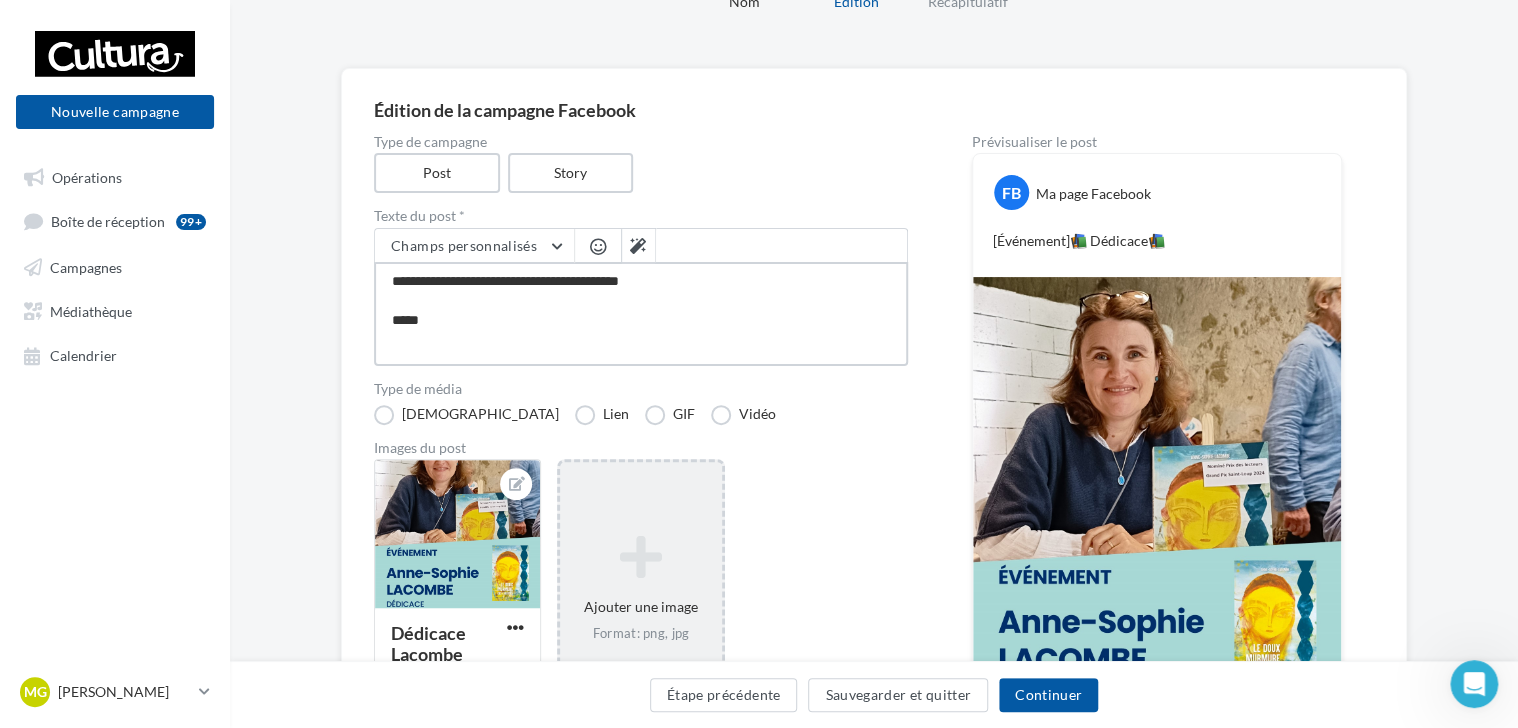 type on "**********" 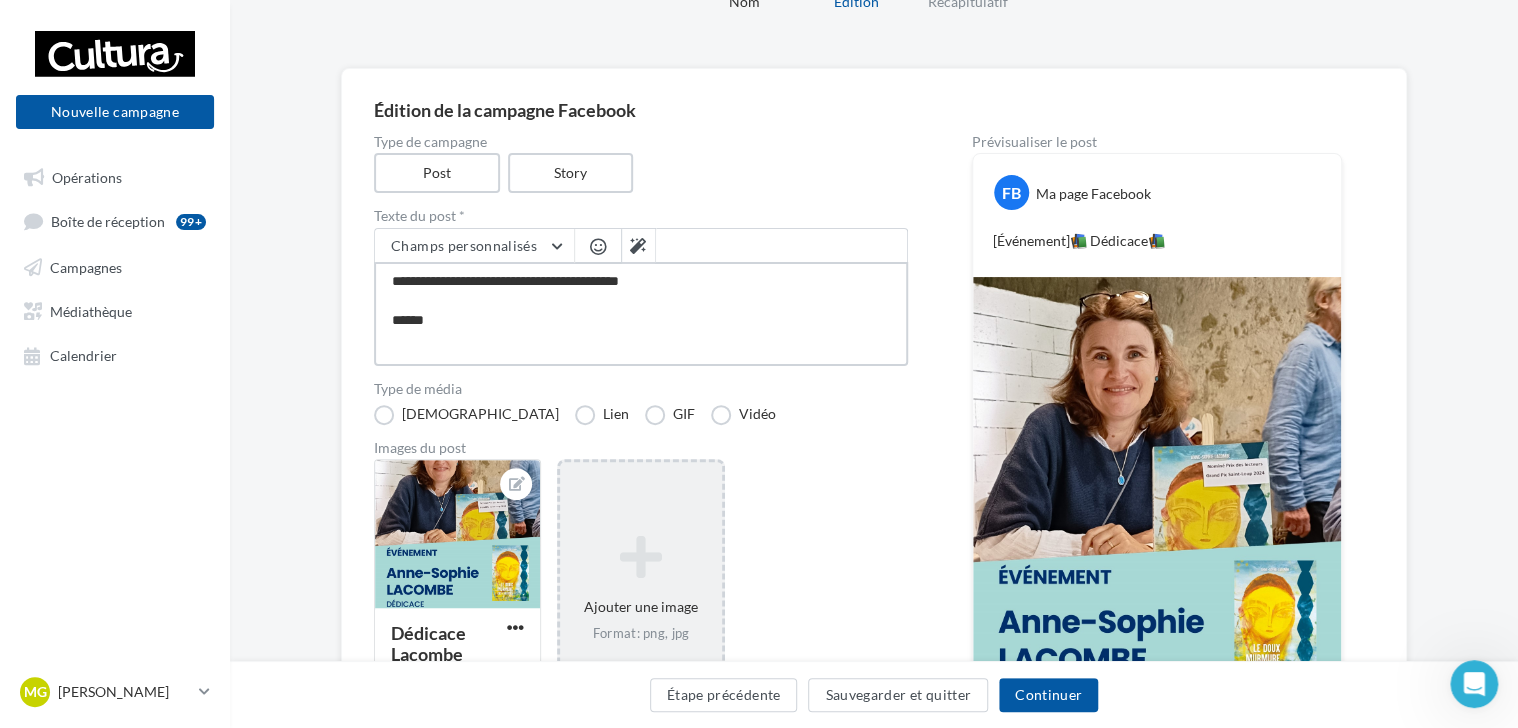 type on "**********" 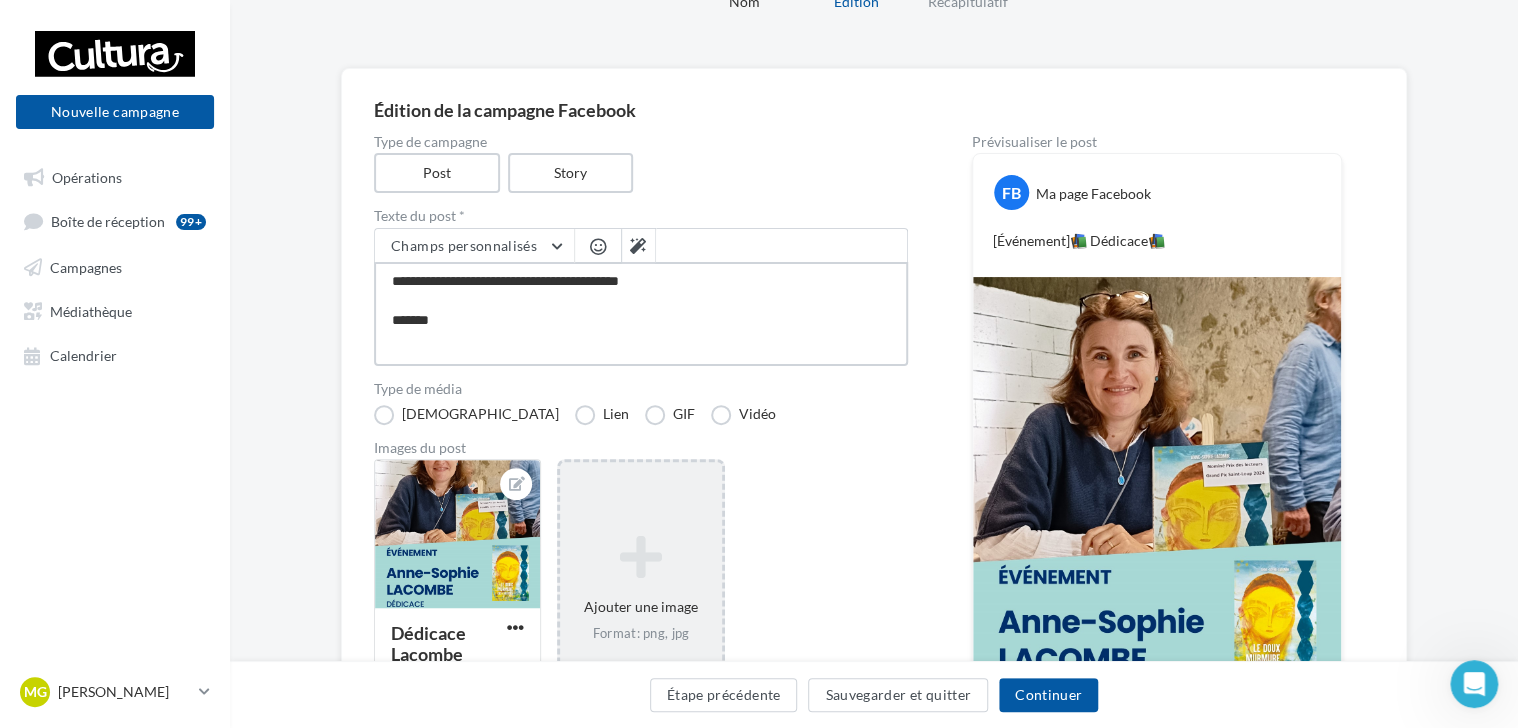 type on "**********" 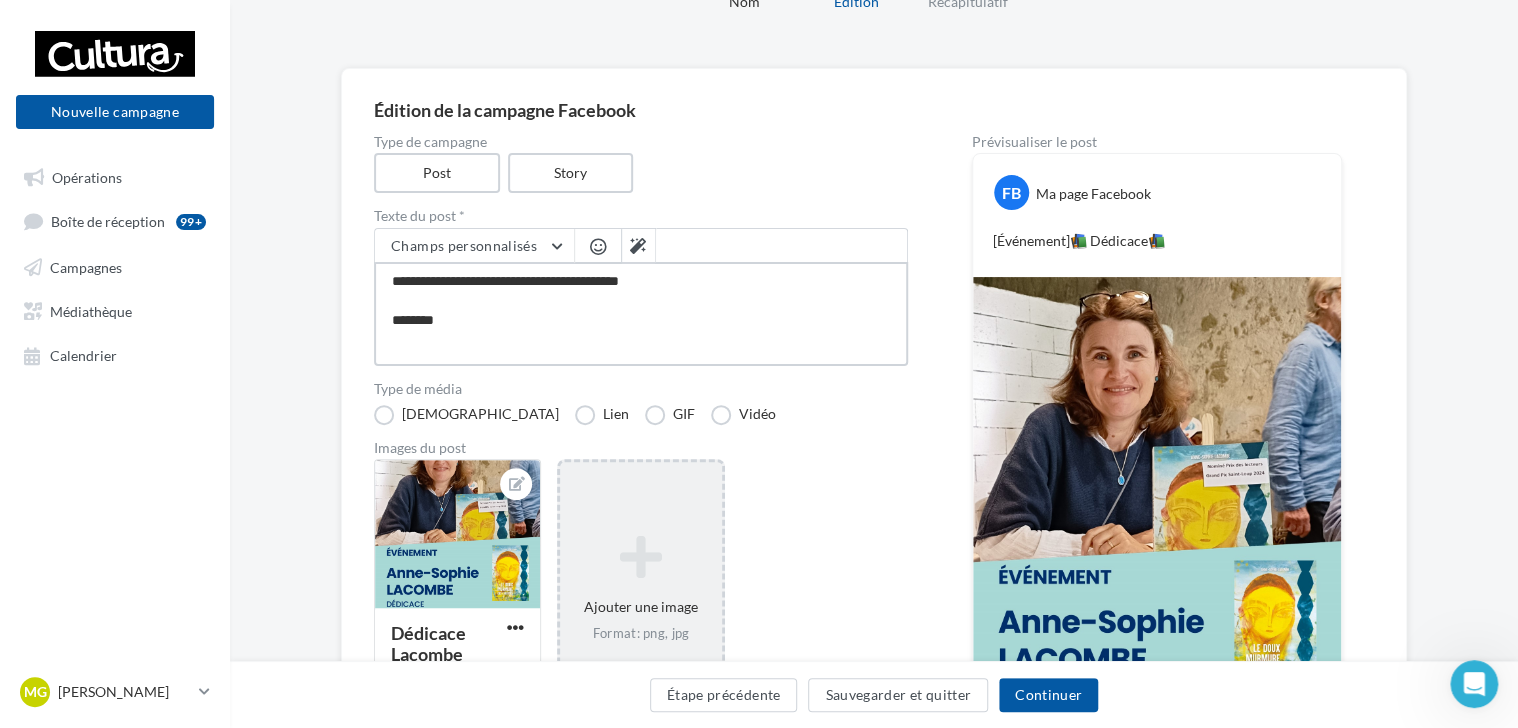type on "**********" 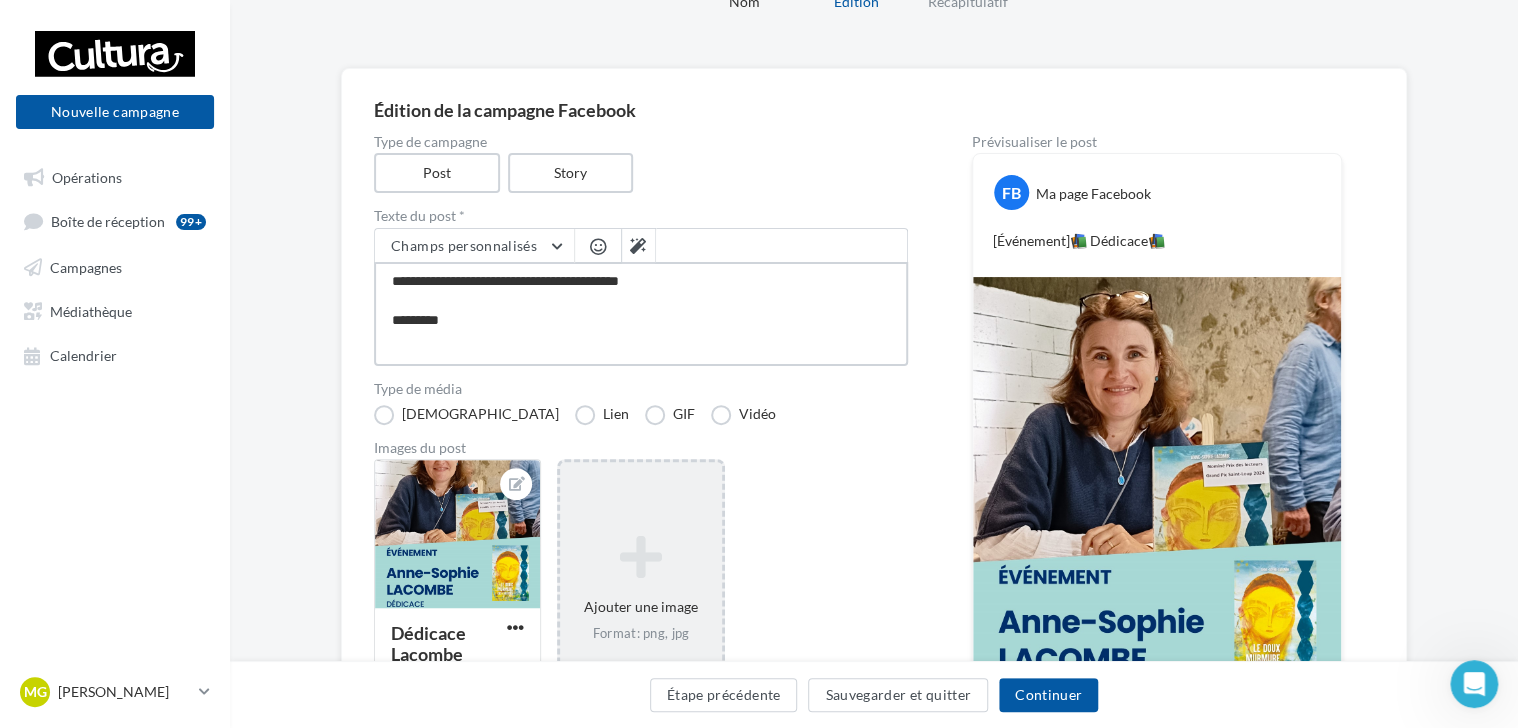 type on "**********" 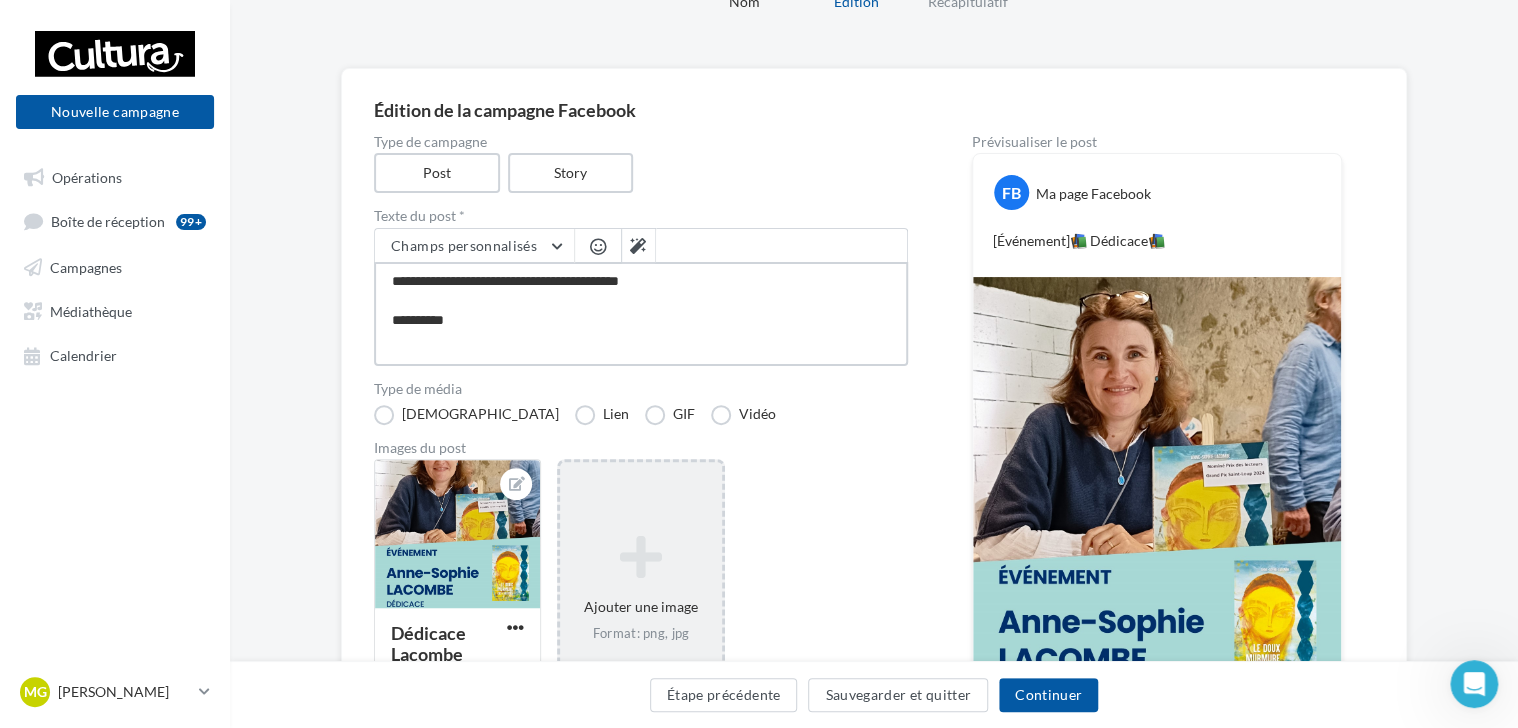 type on "**********" 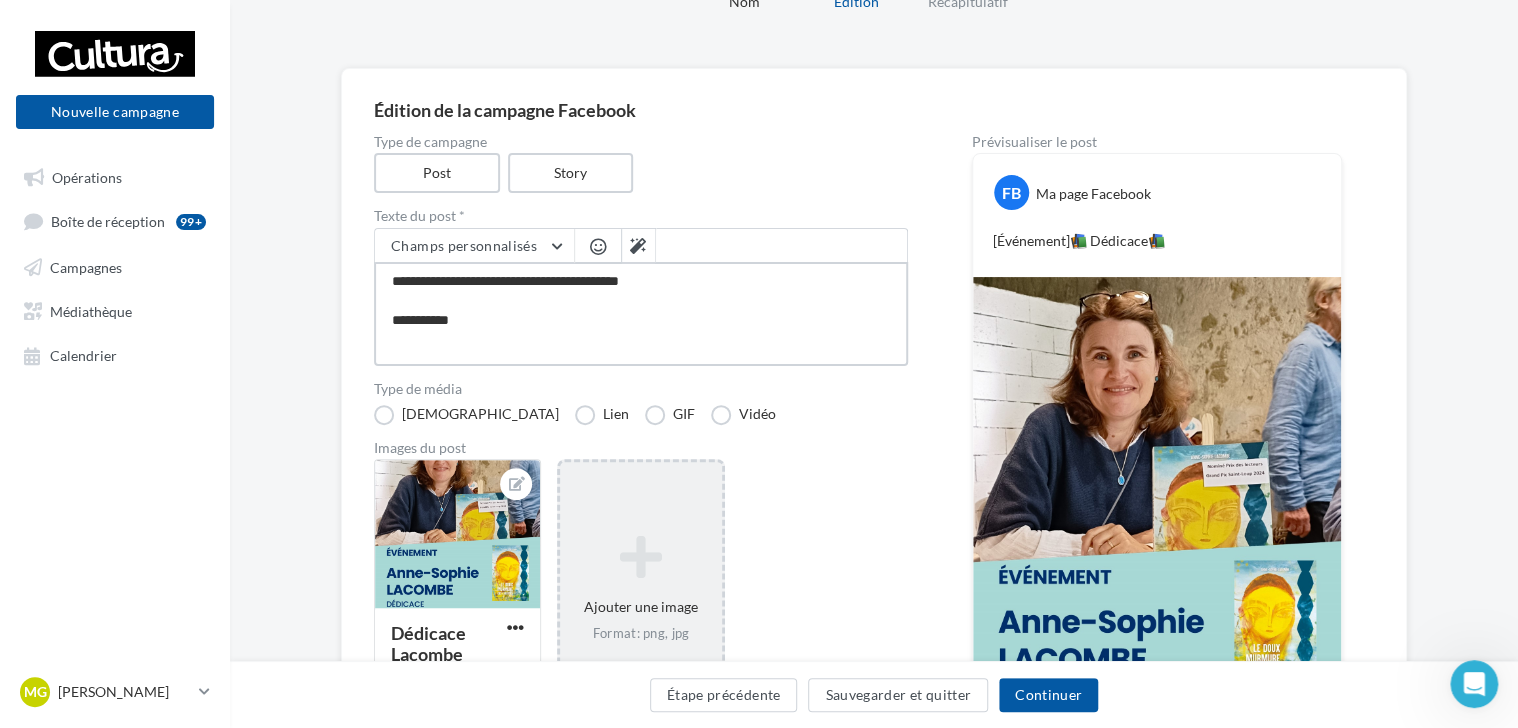 type on "**********" 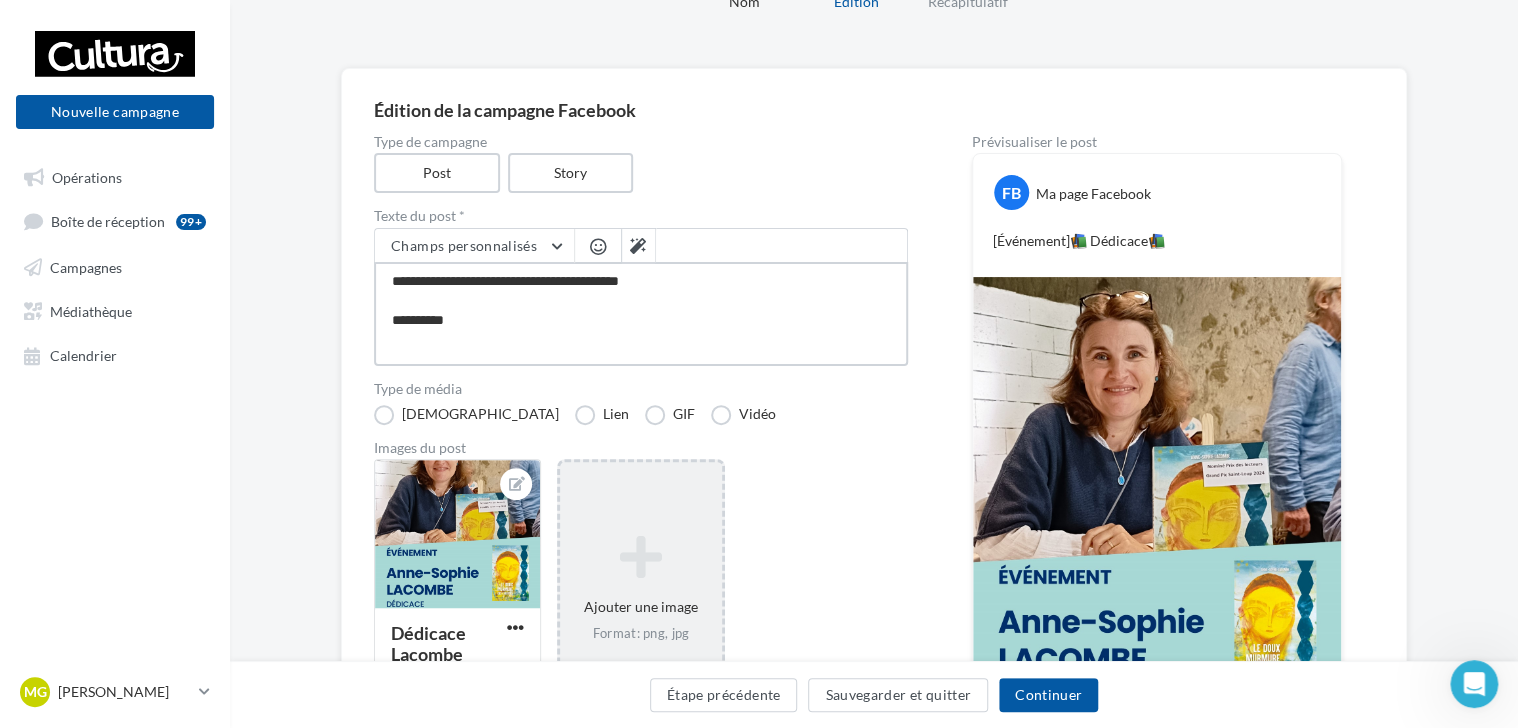 type on "**********" 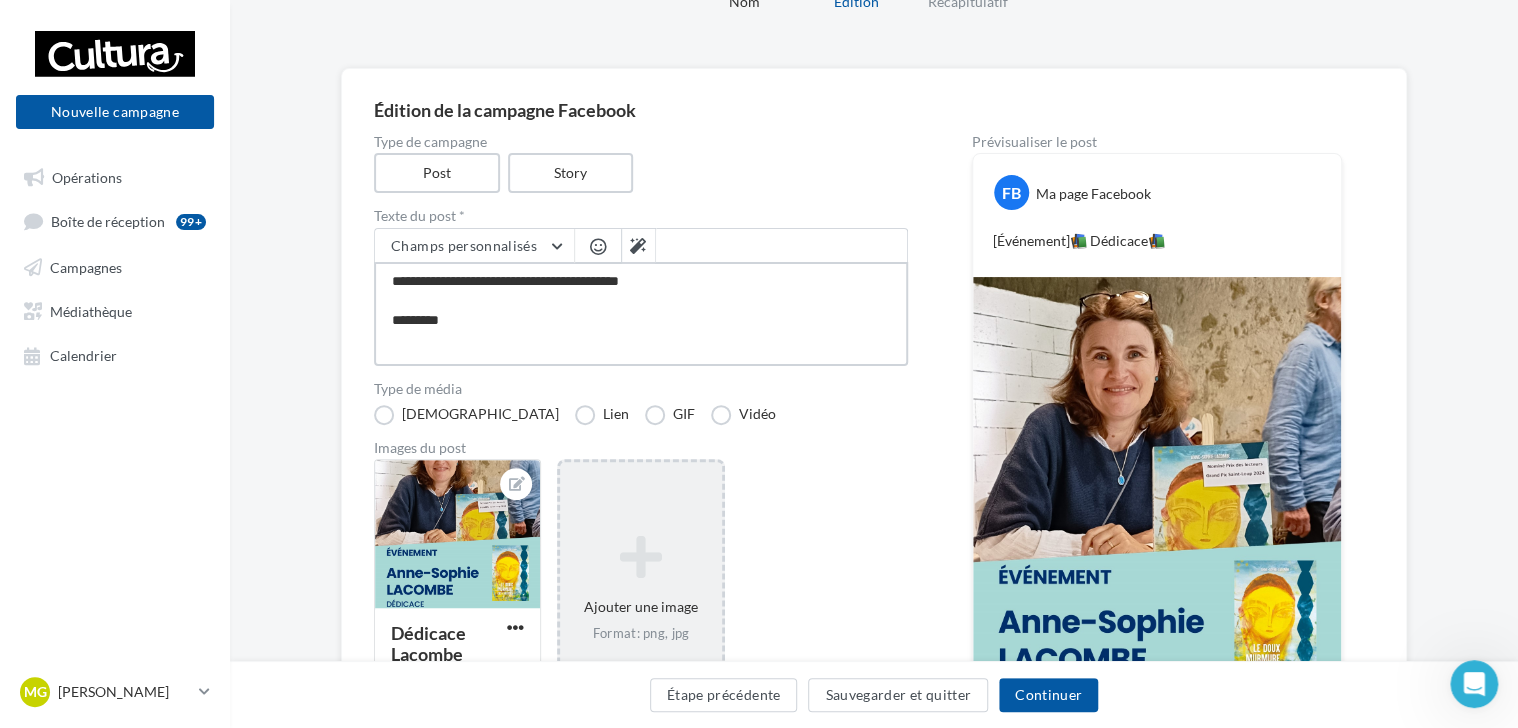 type on "**********" 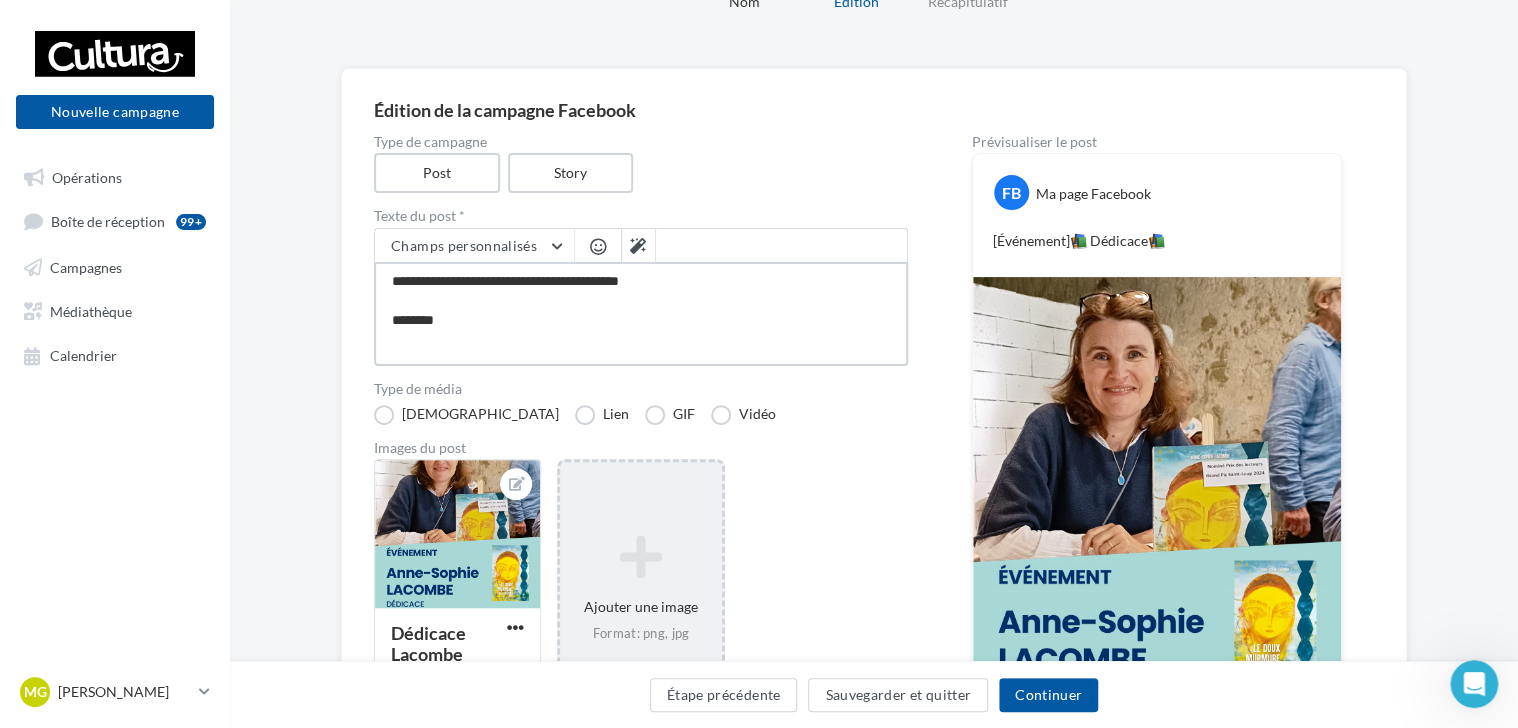 type on "**********" 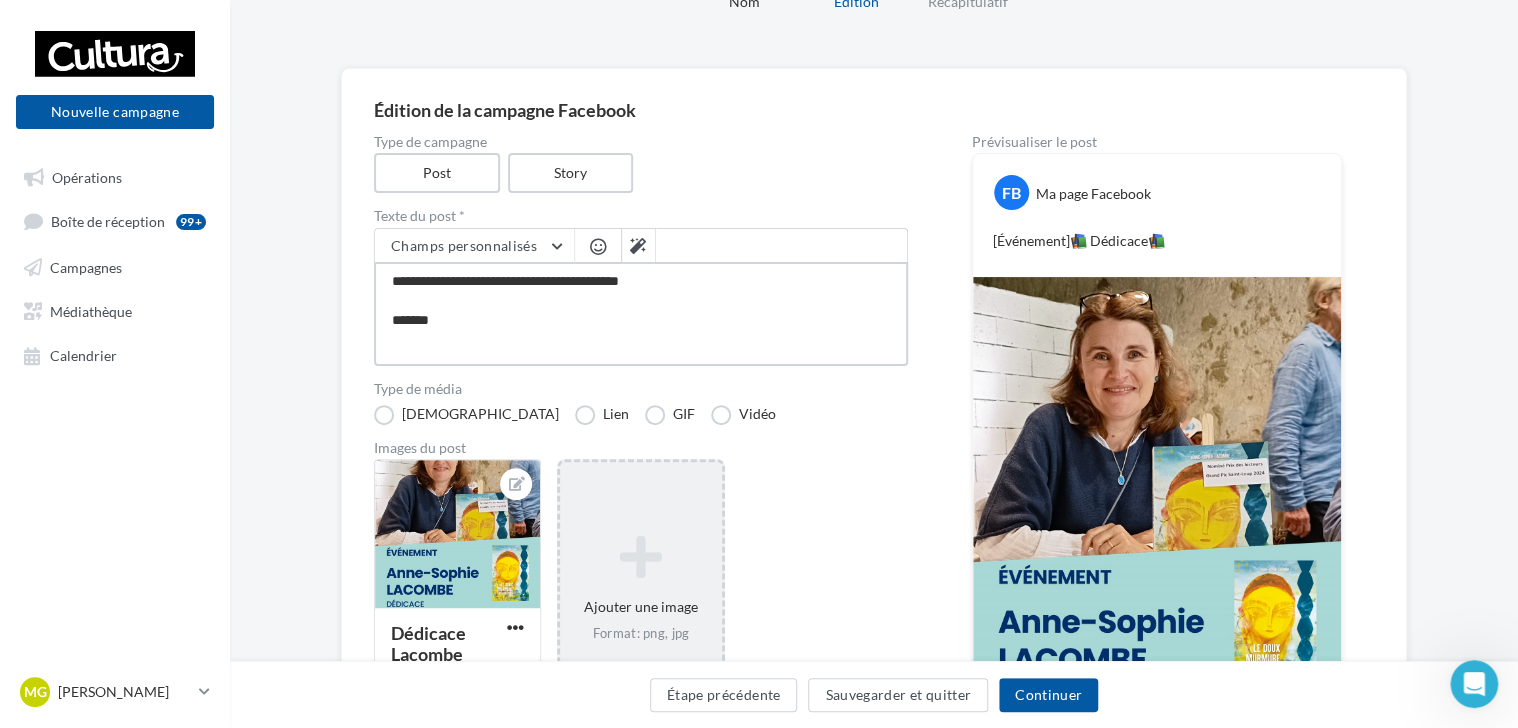 type on "**********" 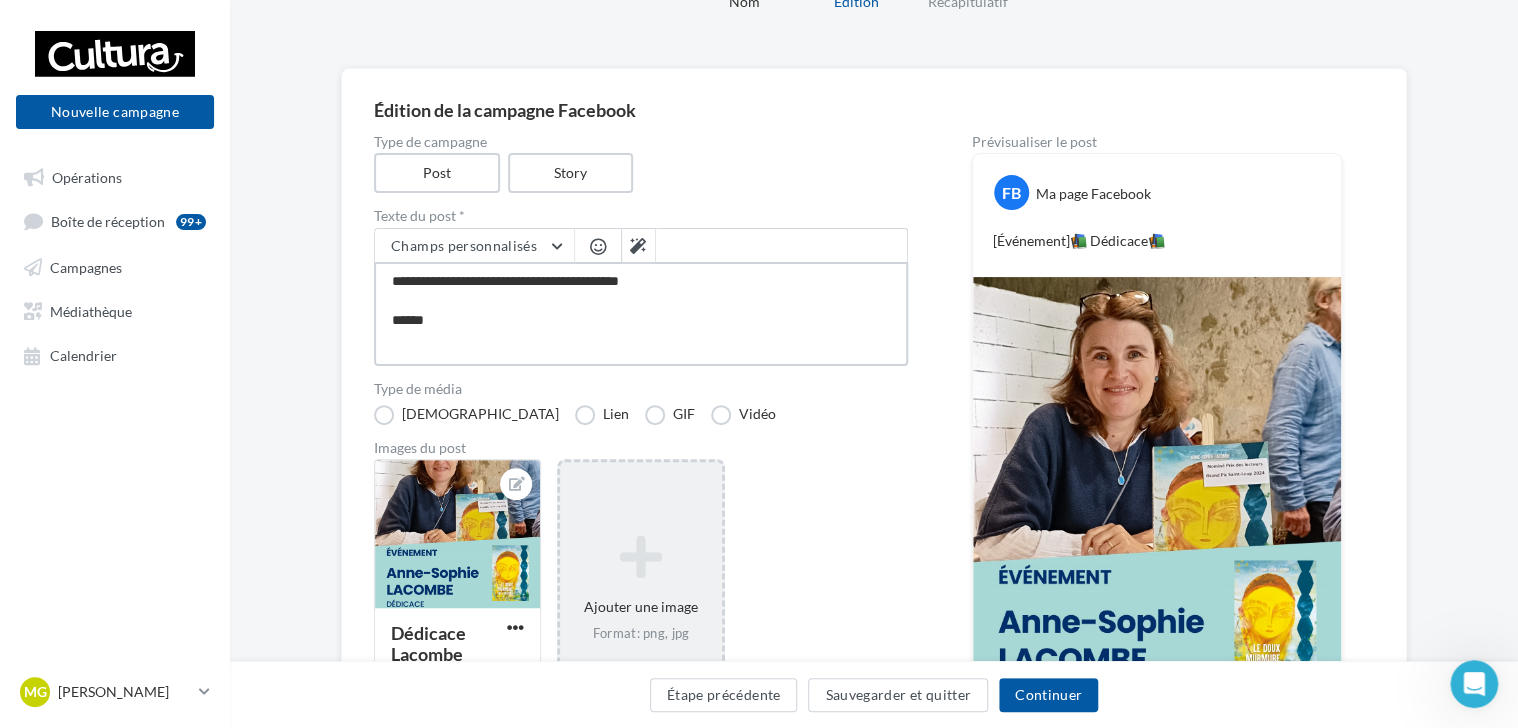 type on "**********" 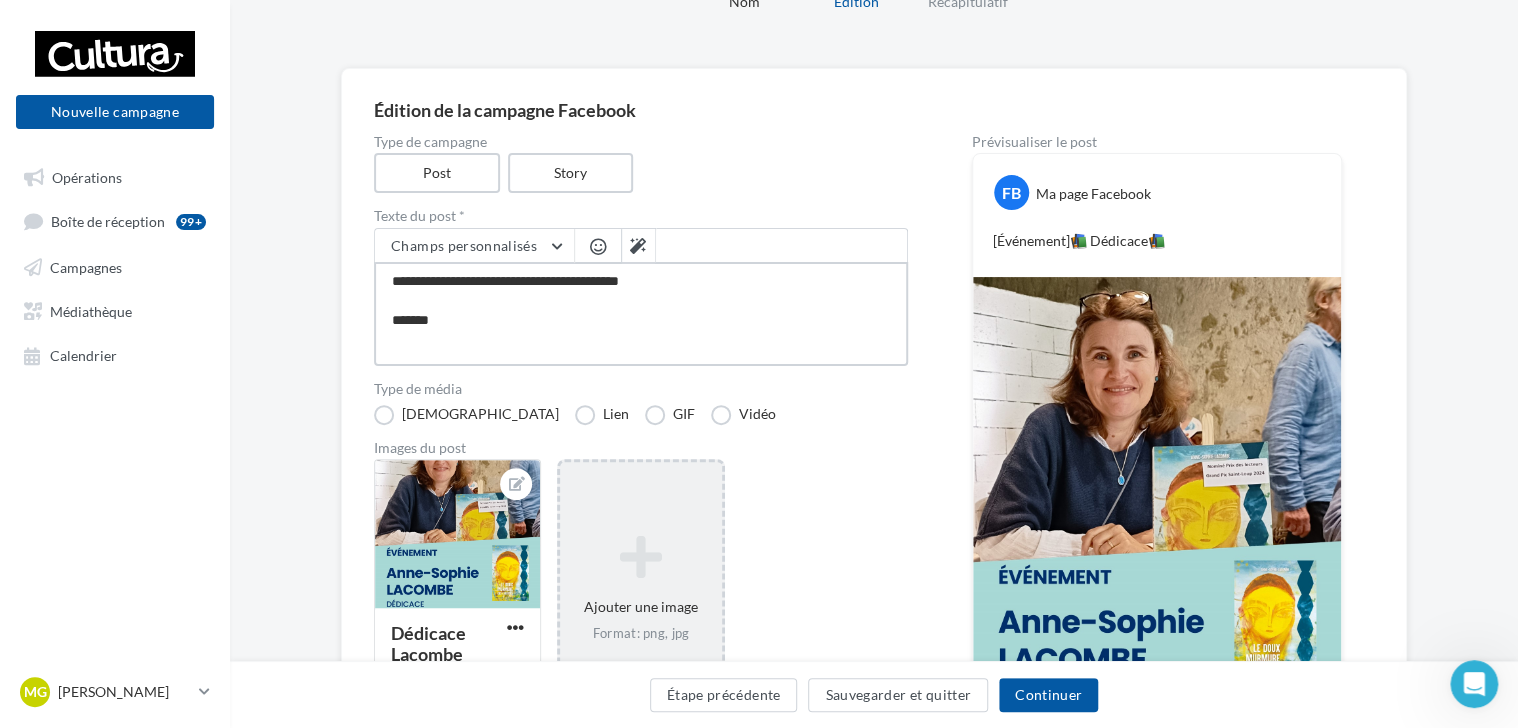 type on "**********" 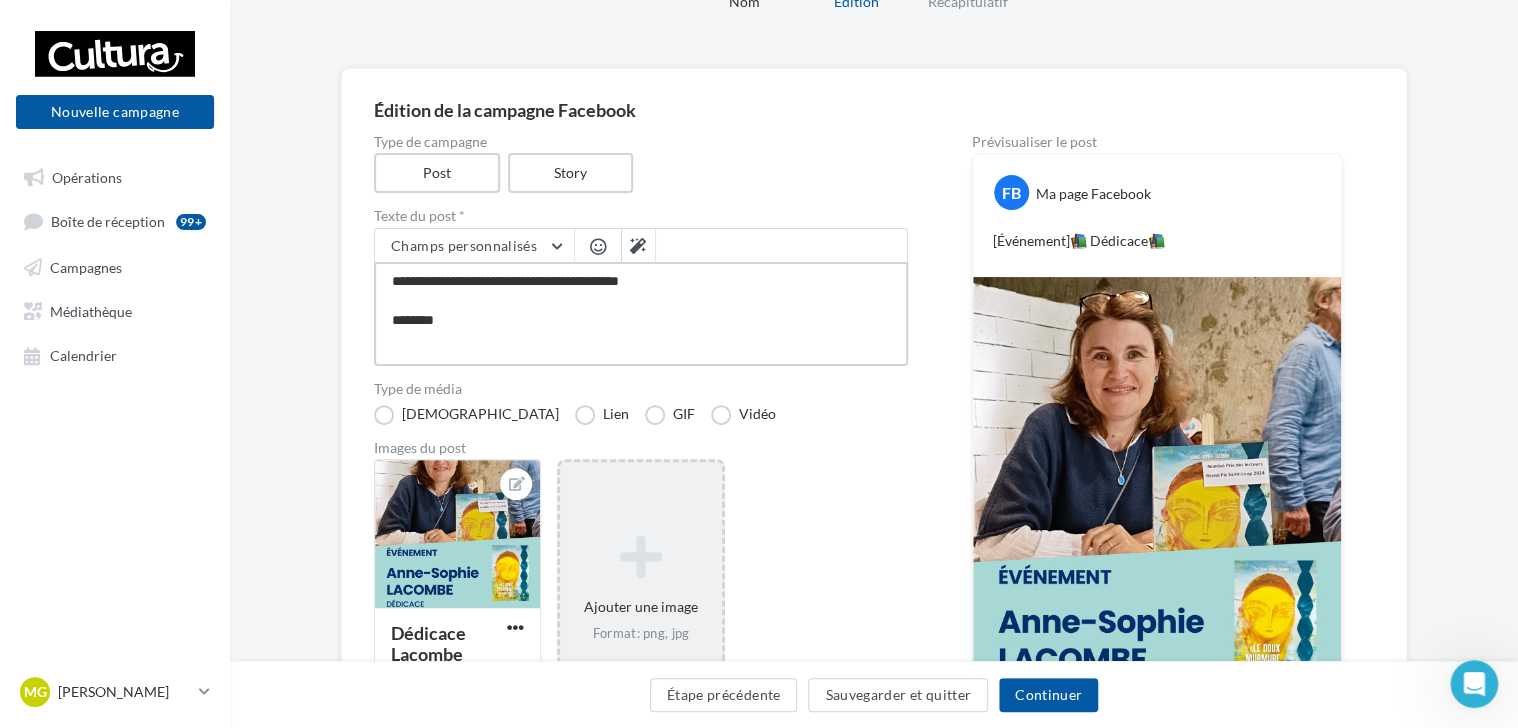 type on "**********" 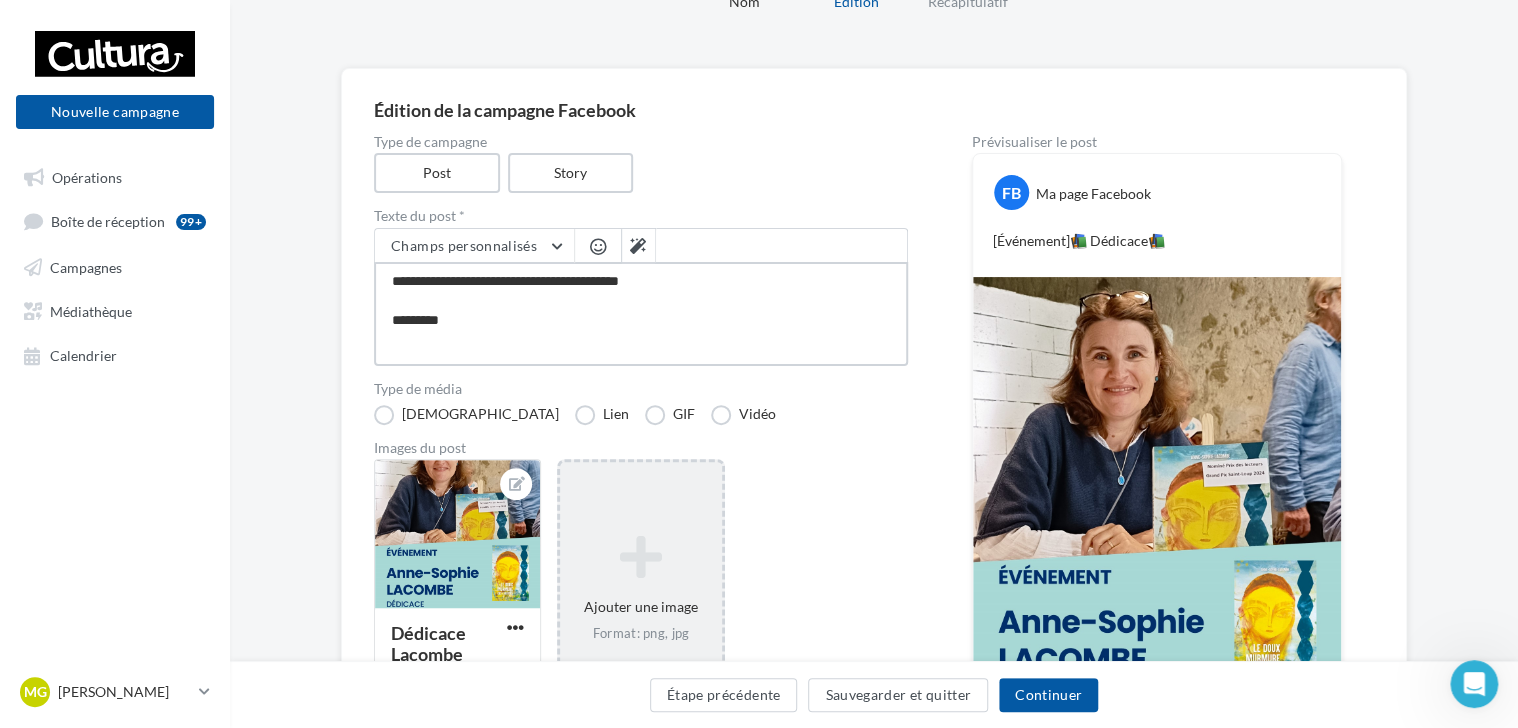 type on "**********" 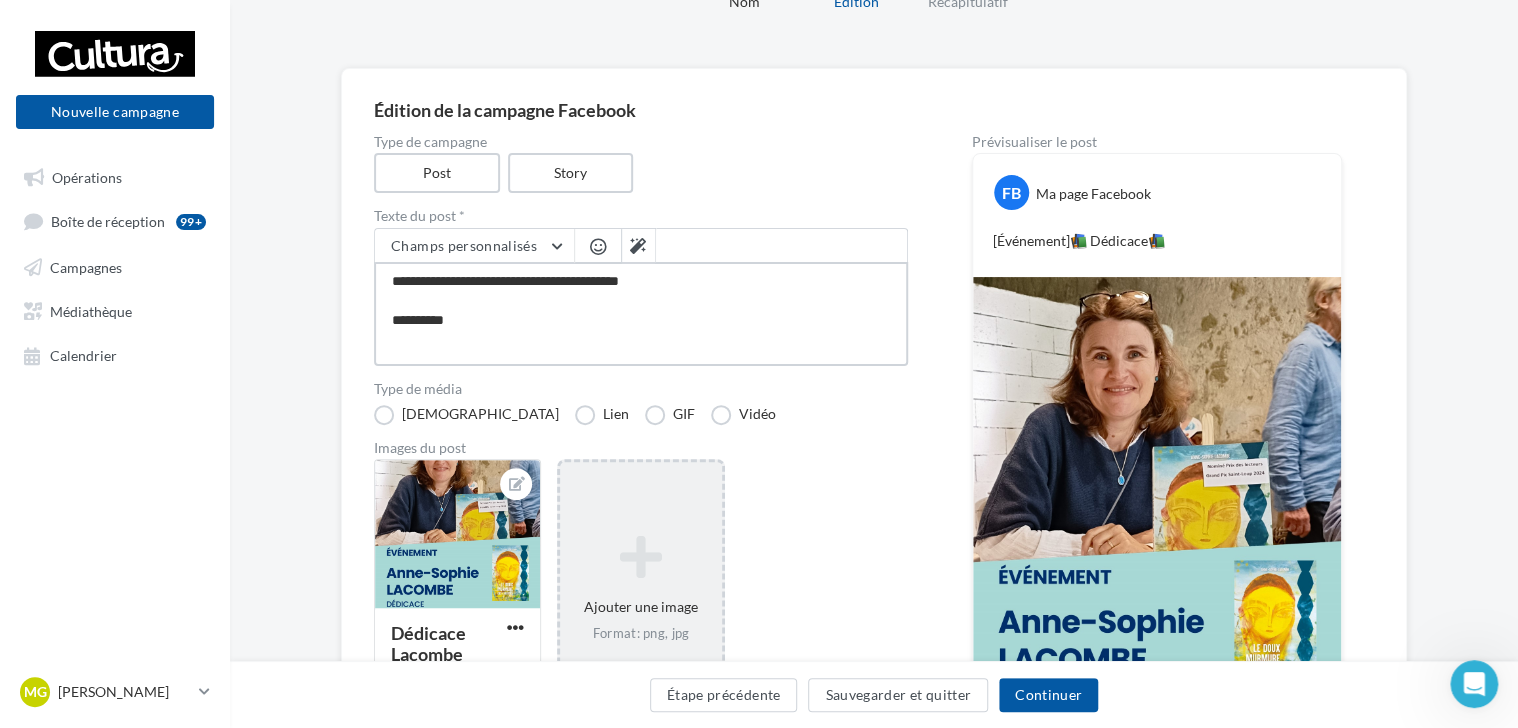 type on "**********" 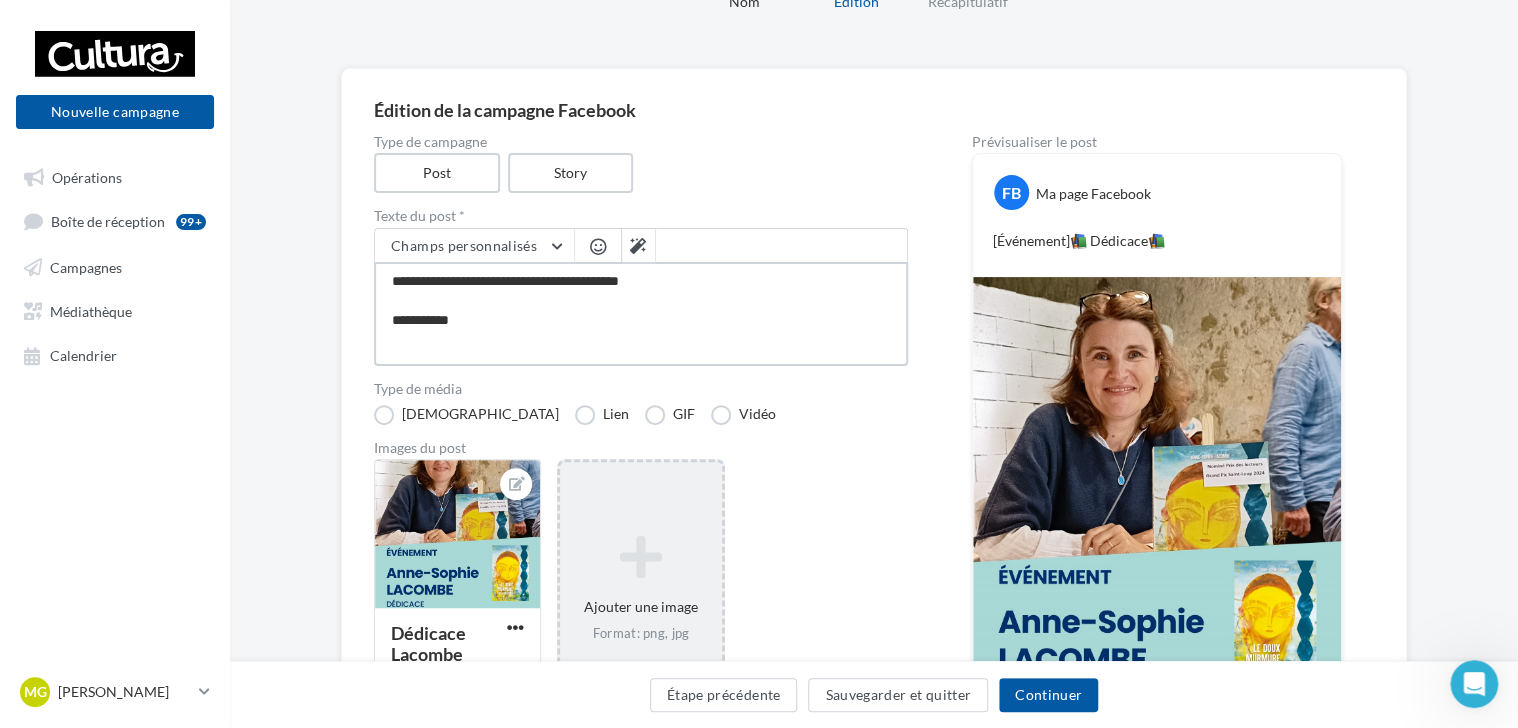 type on "**********" 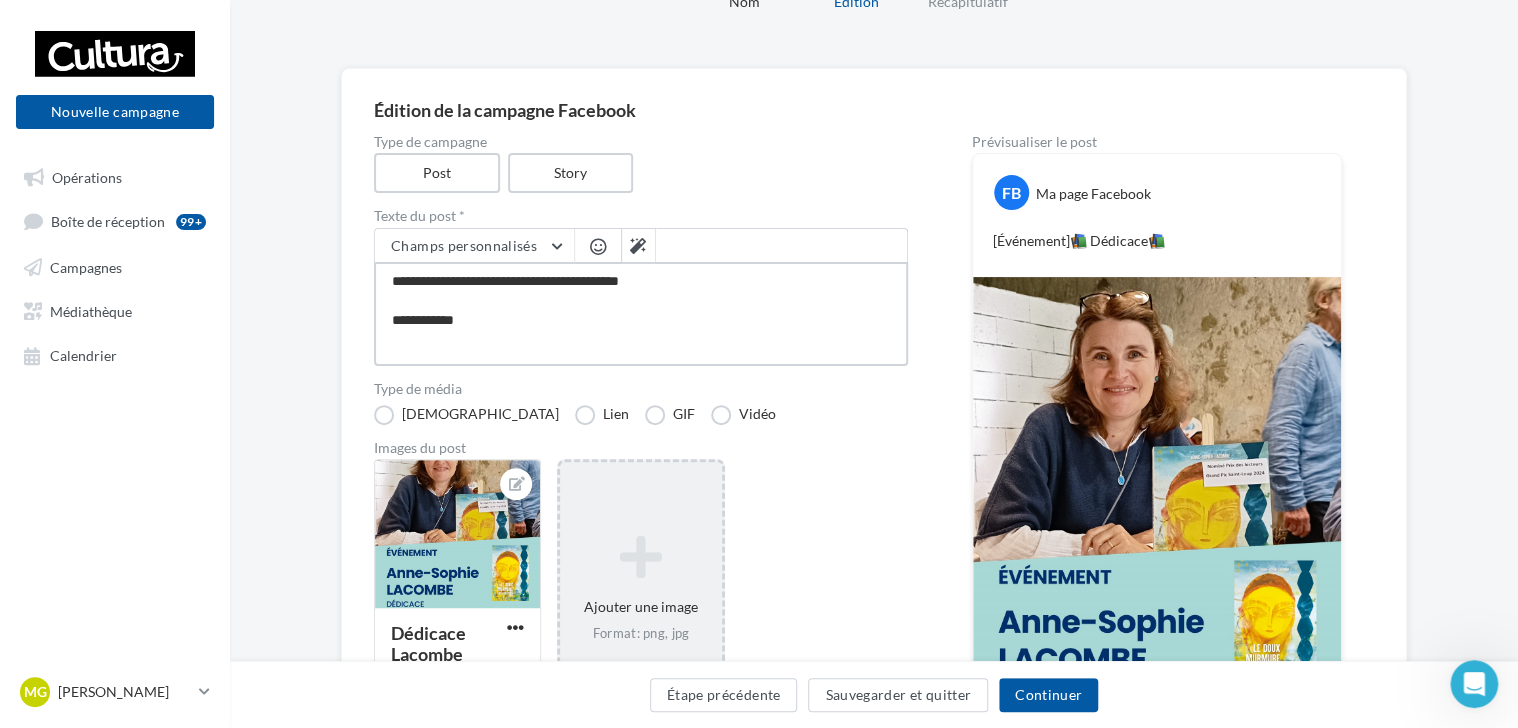 type on "**********" 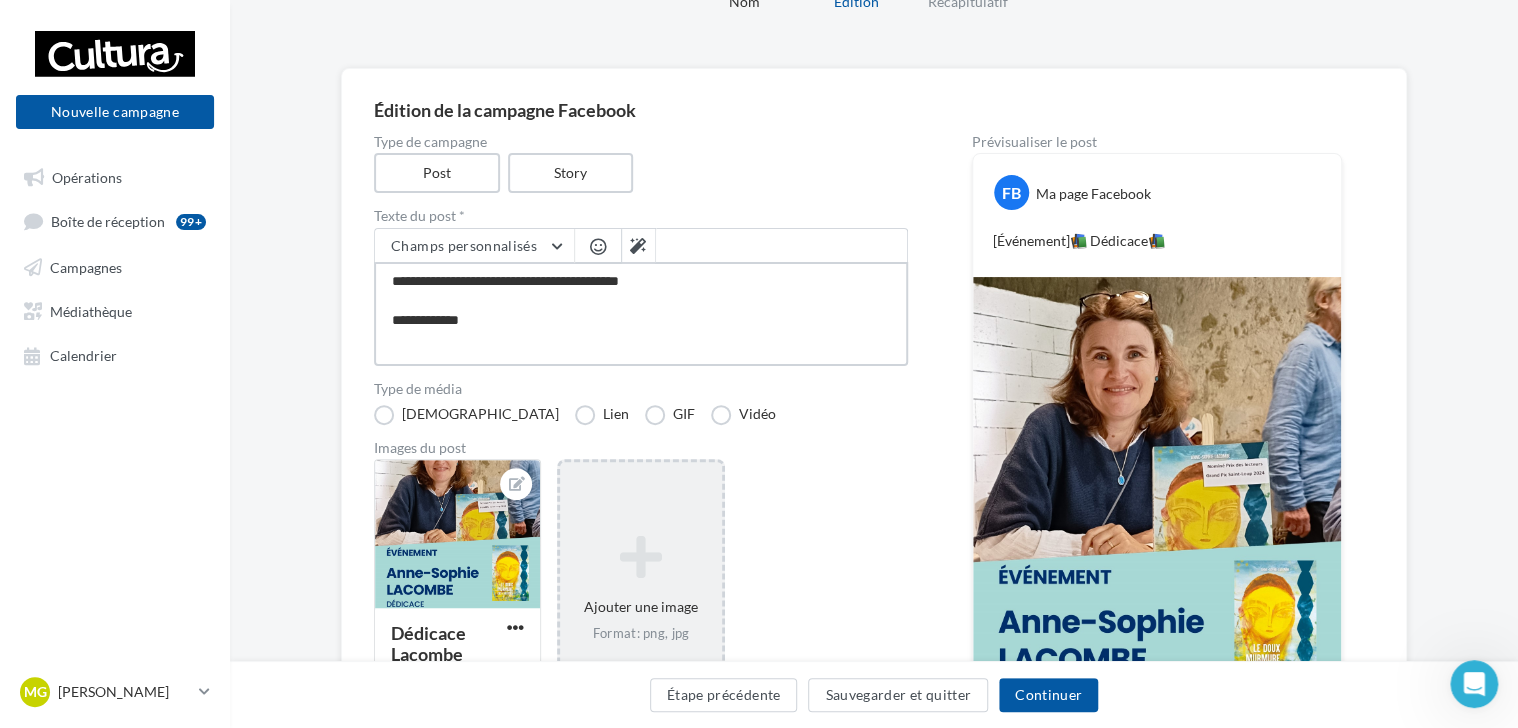 type on "**********" 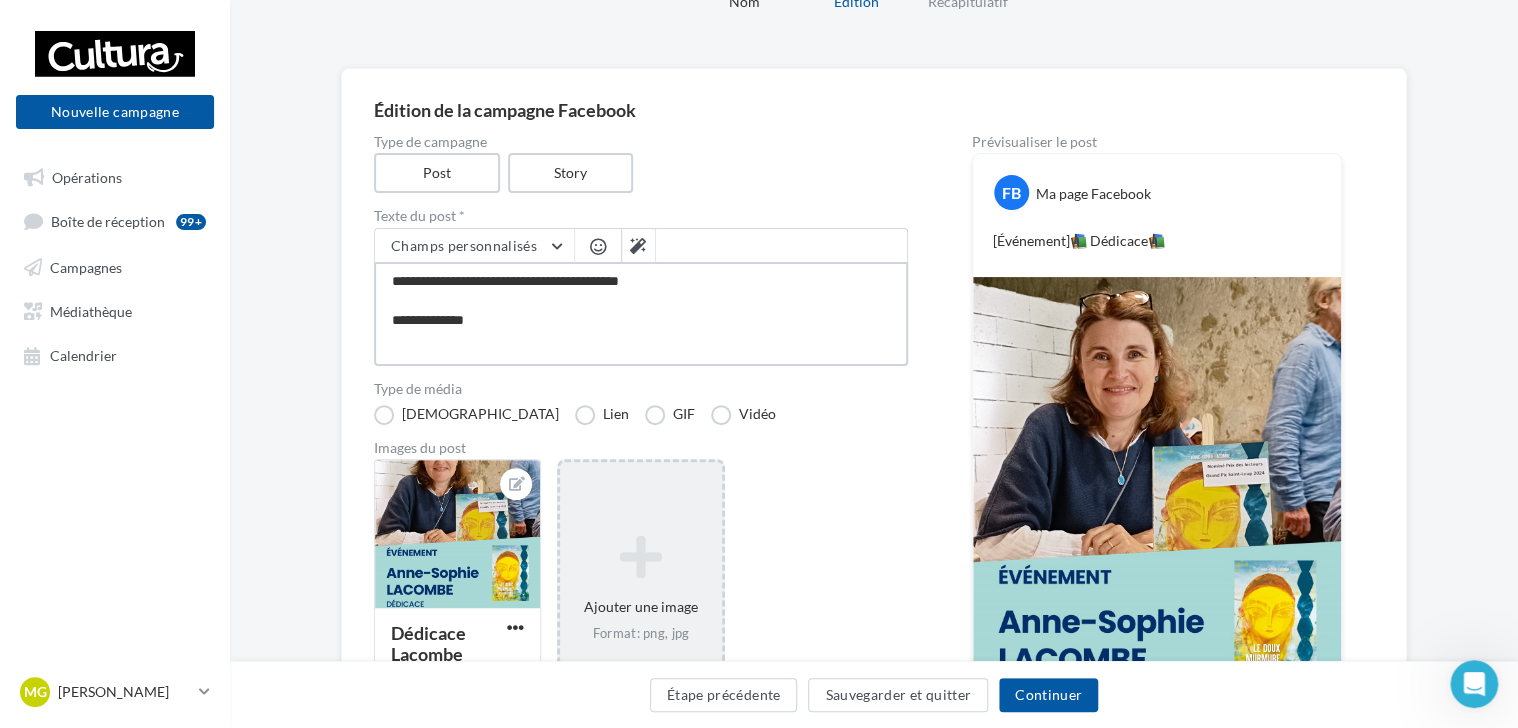 type on "**********" 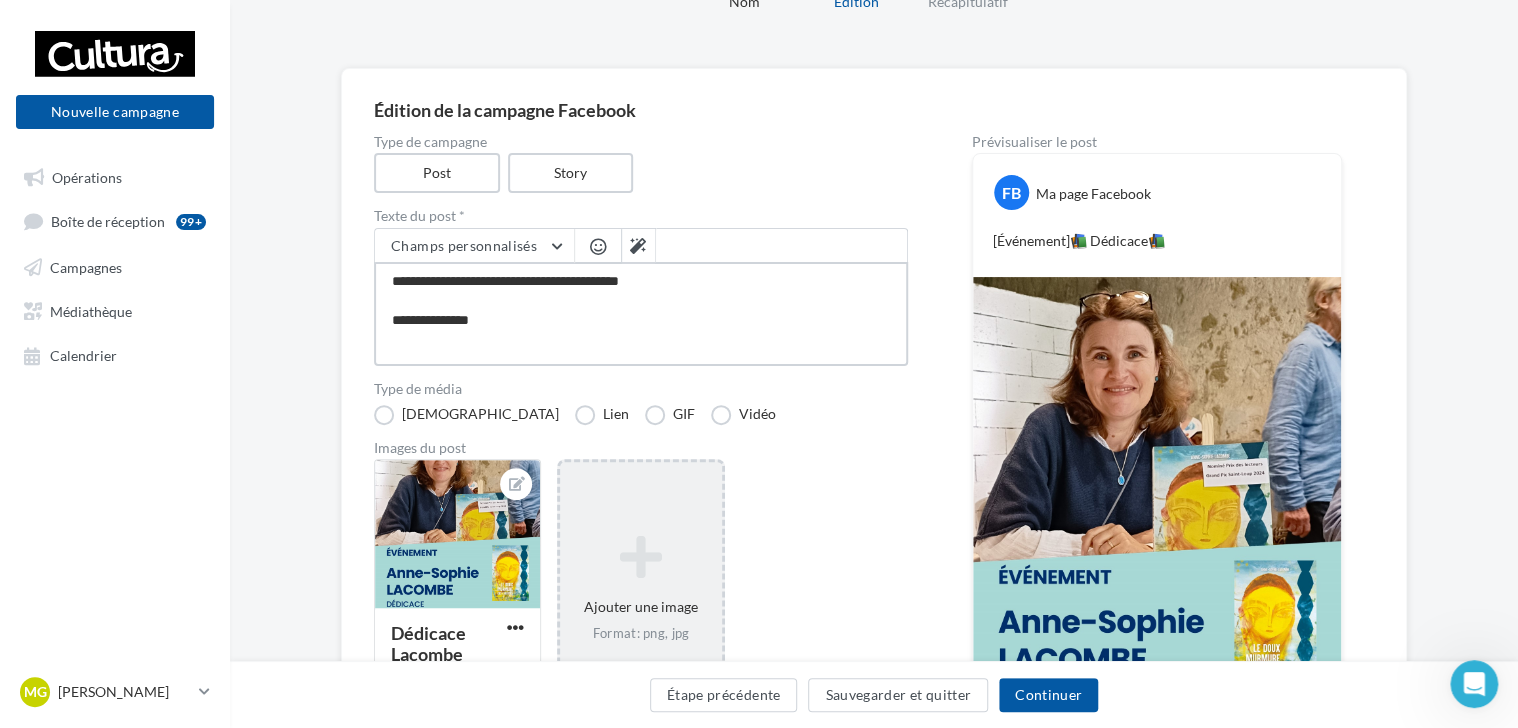 type on "**********" 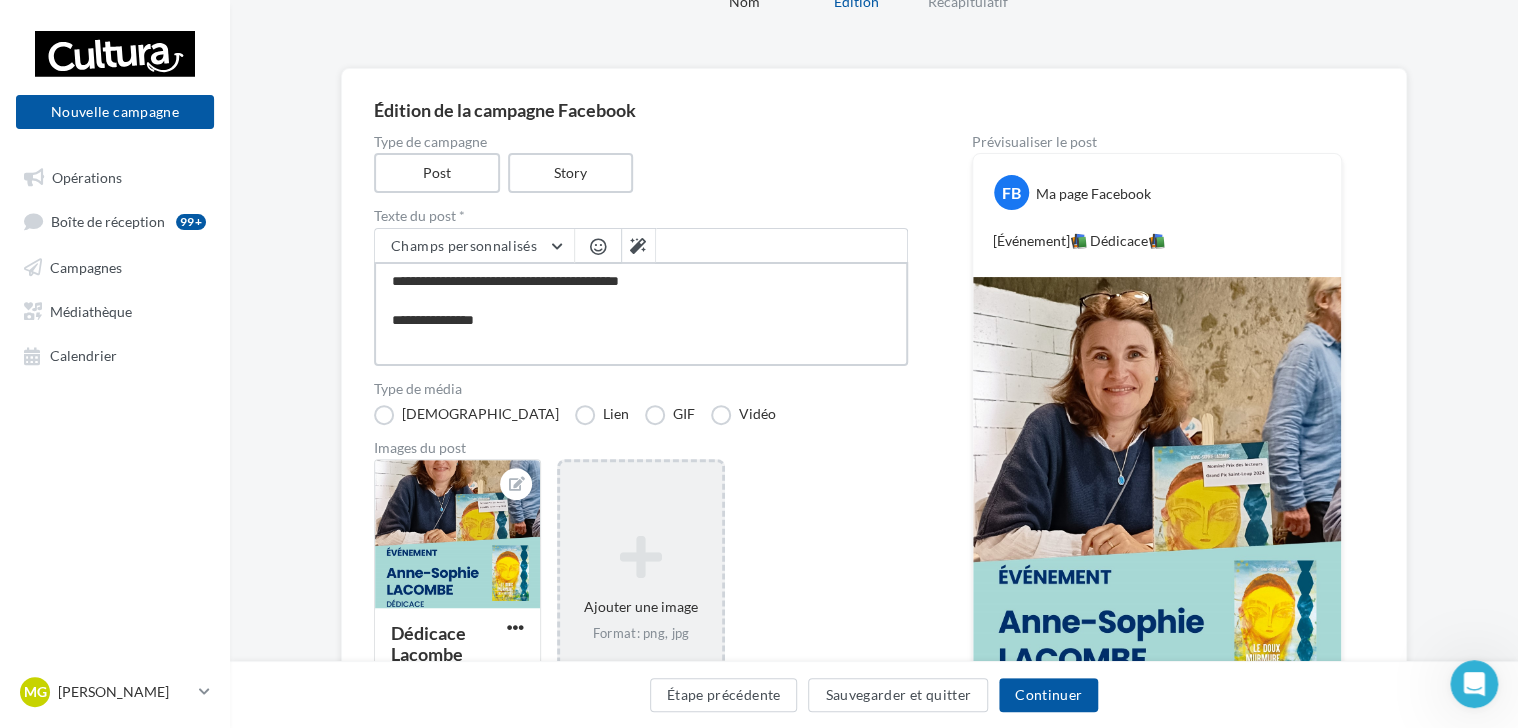 type on "**********" 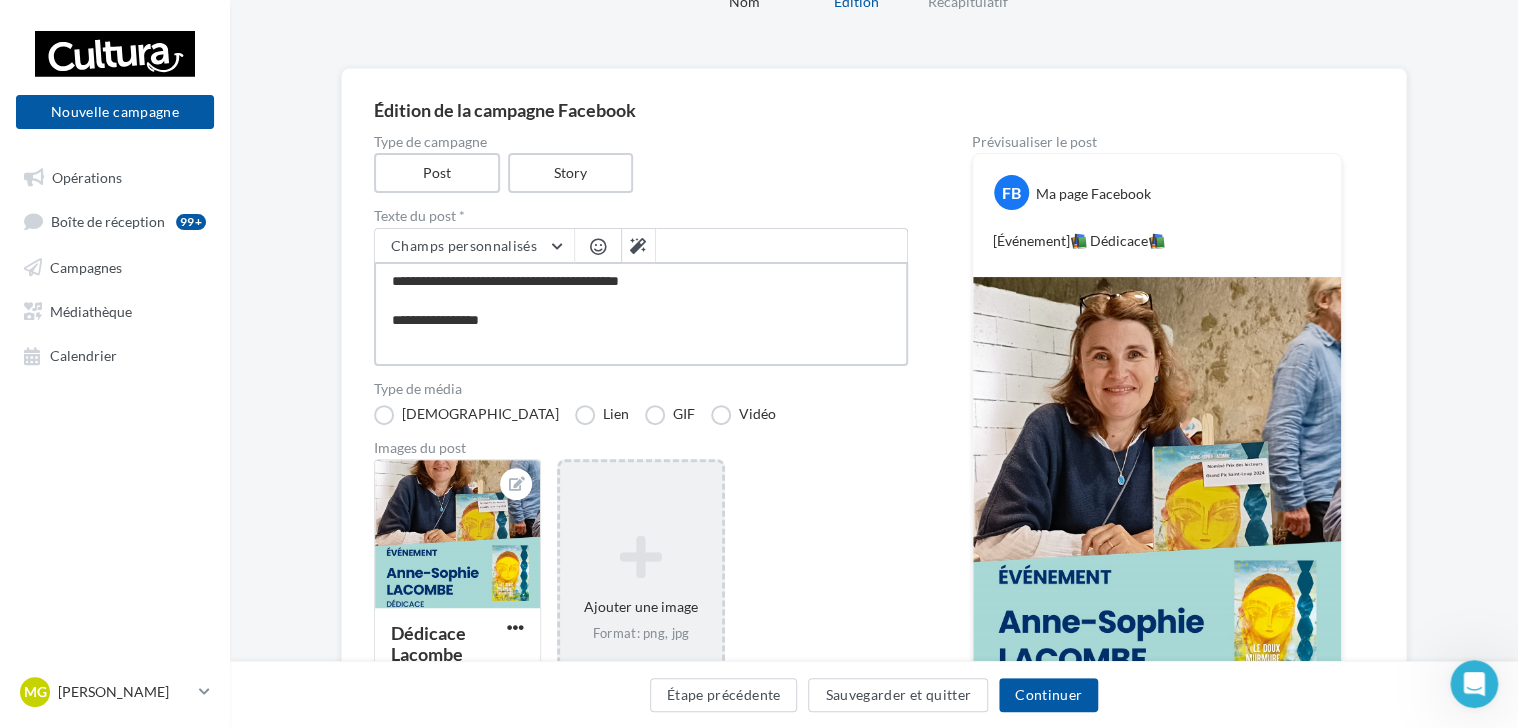 type on "**********" 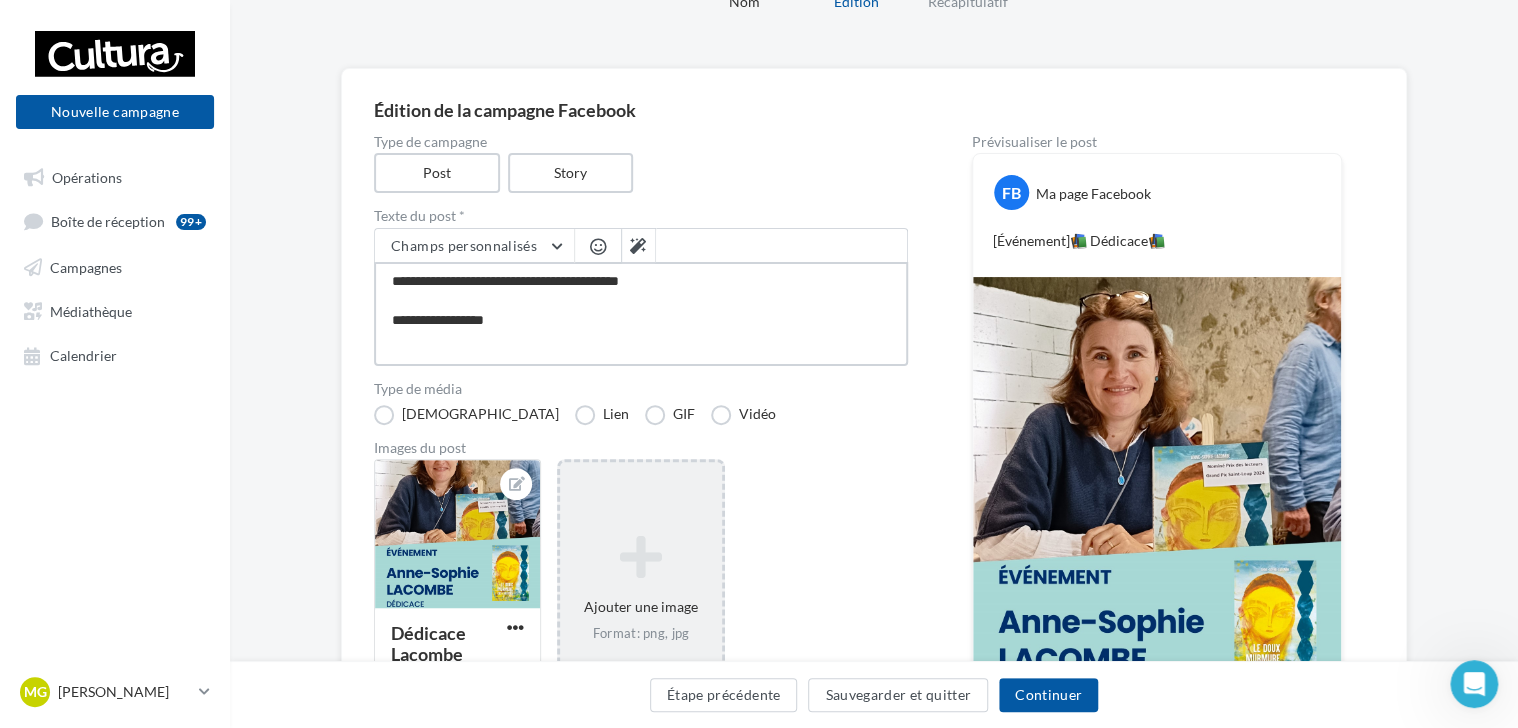 type on "**********" 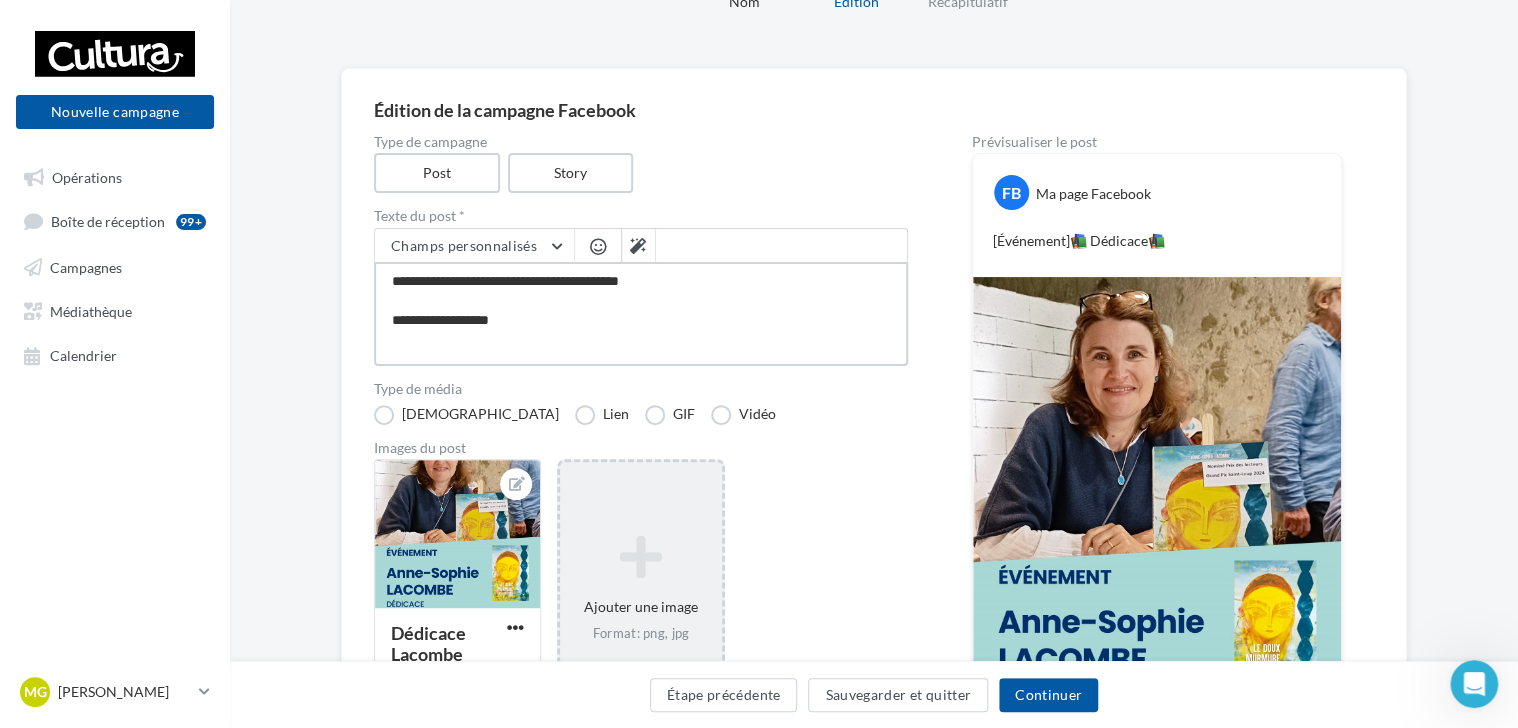 type on "**********" 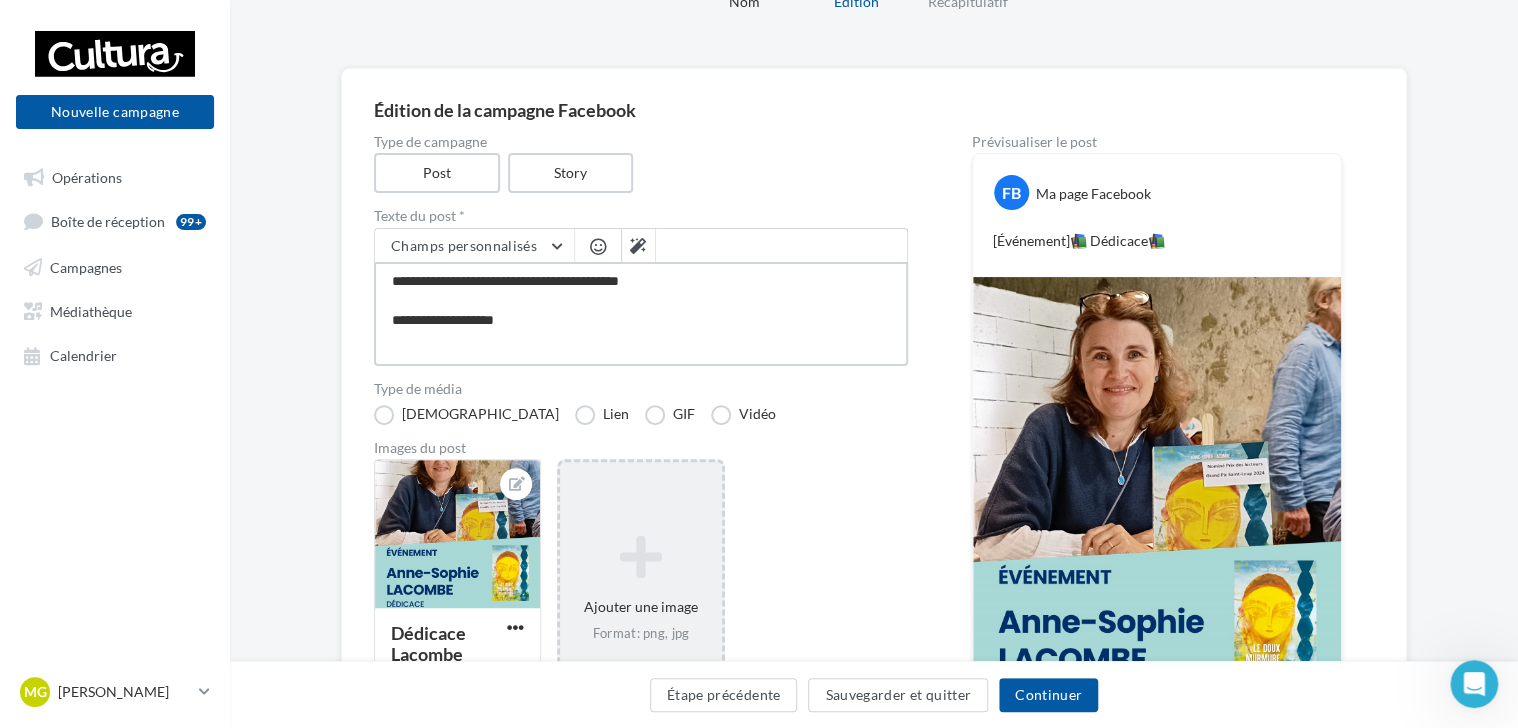 type on "**********" 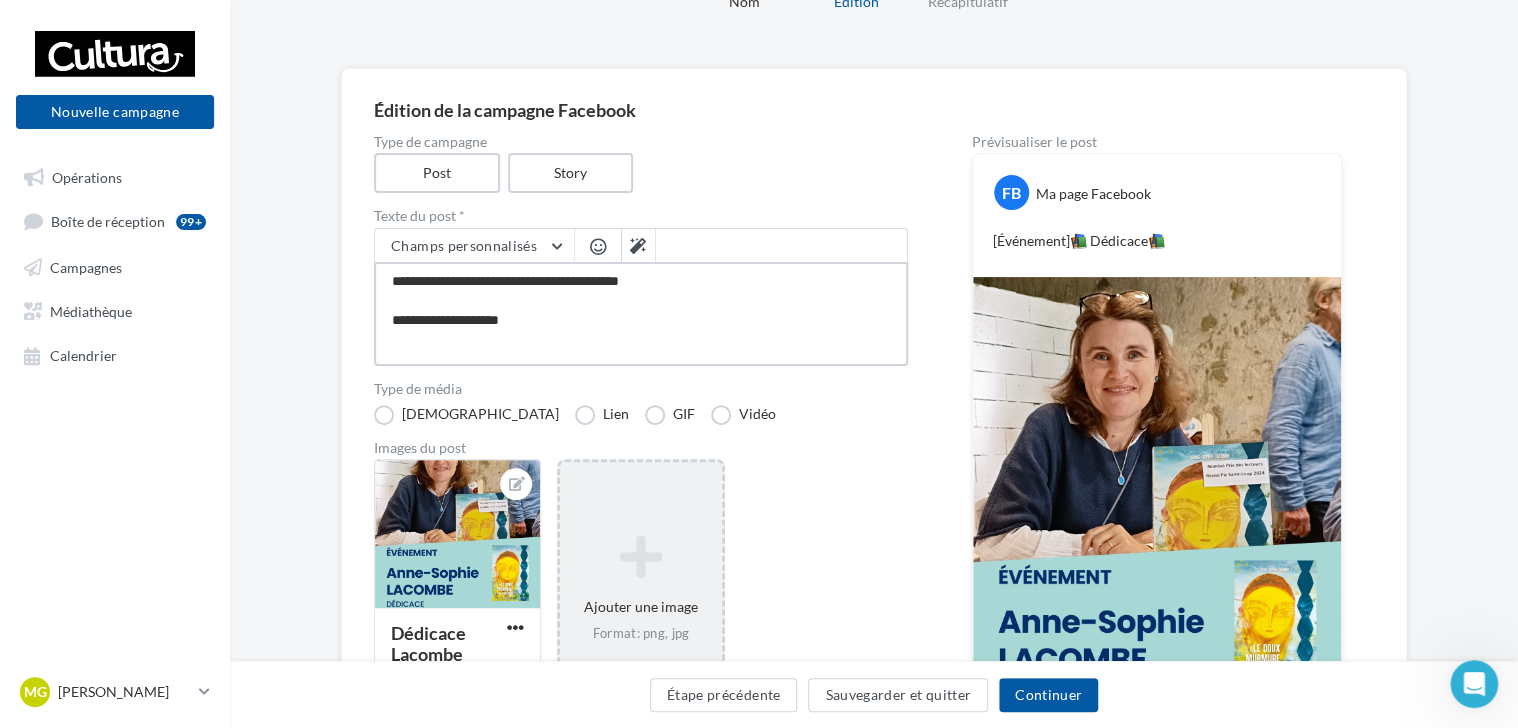type on "**********" 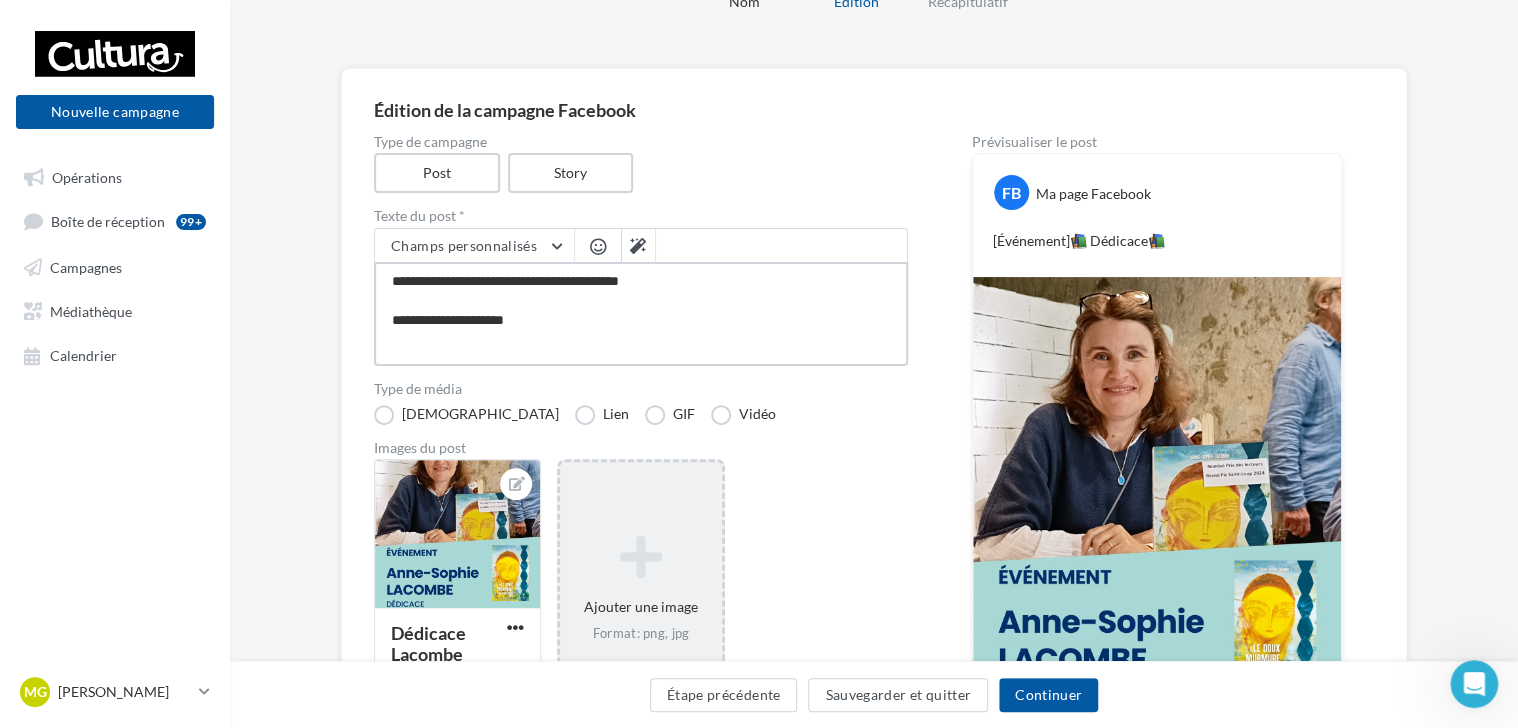 type on "**********" 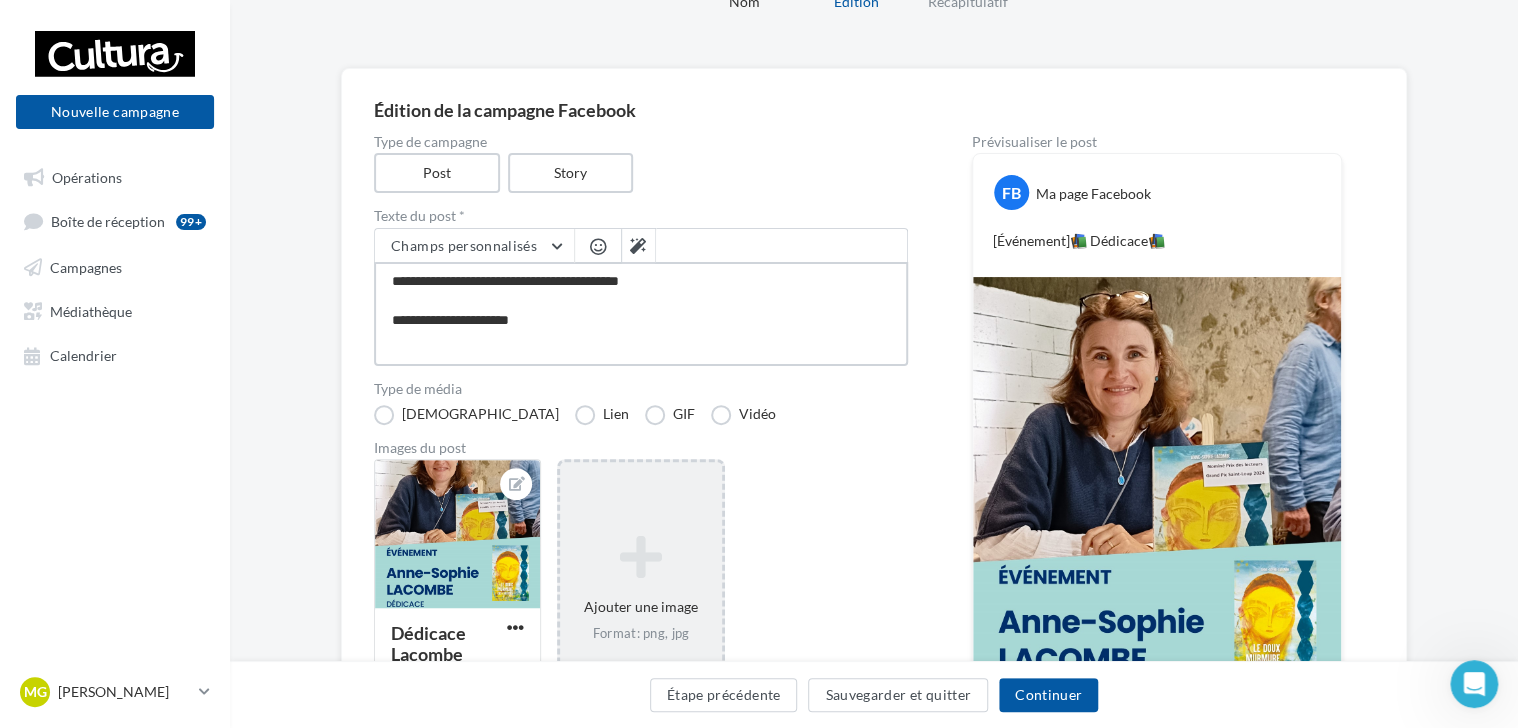 type on "**********" 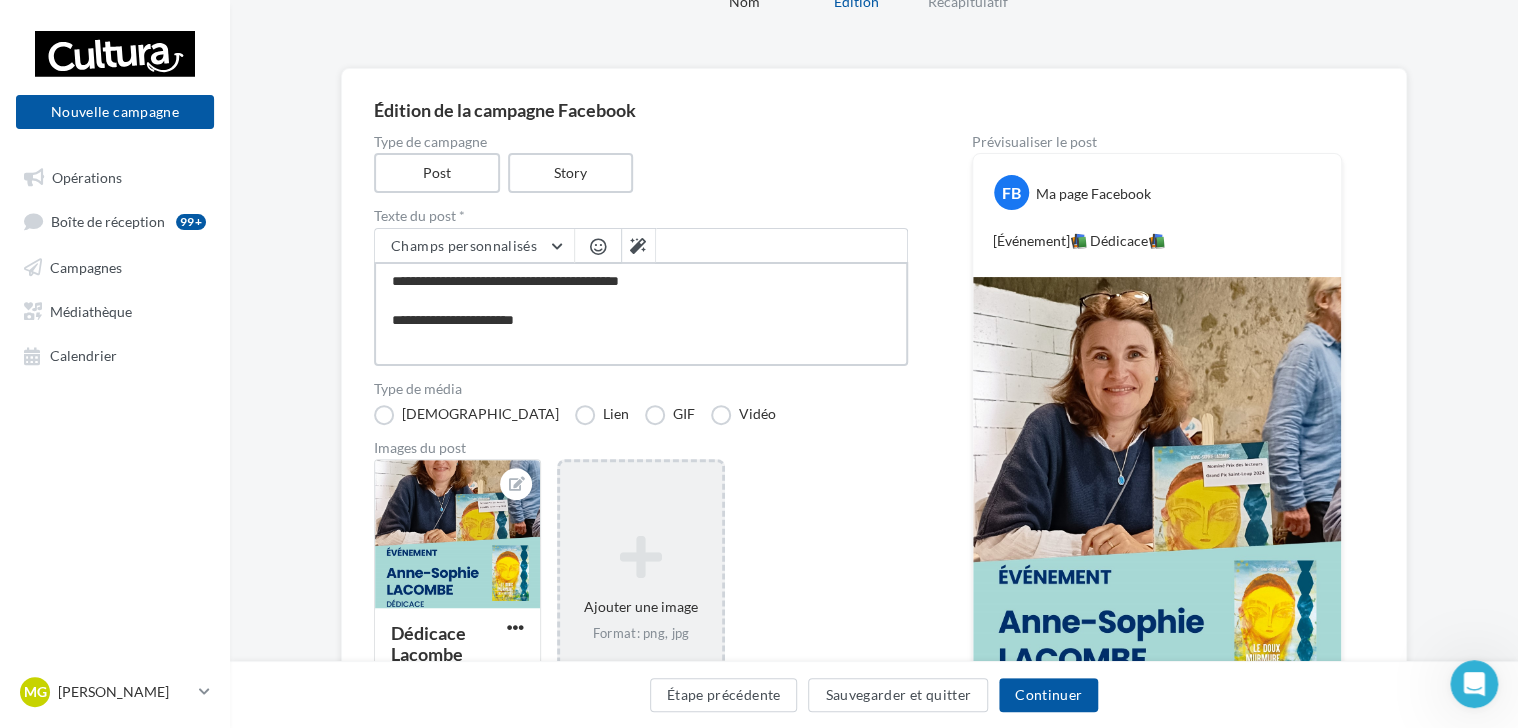 type on "**********" 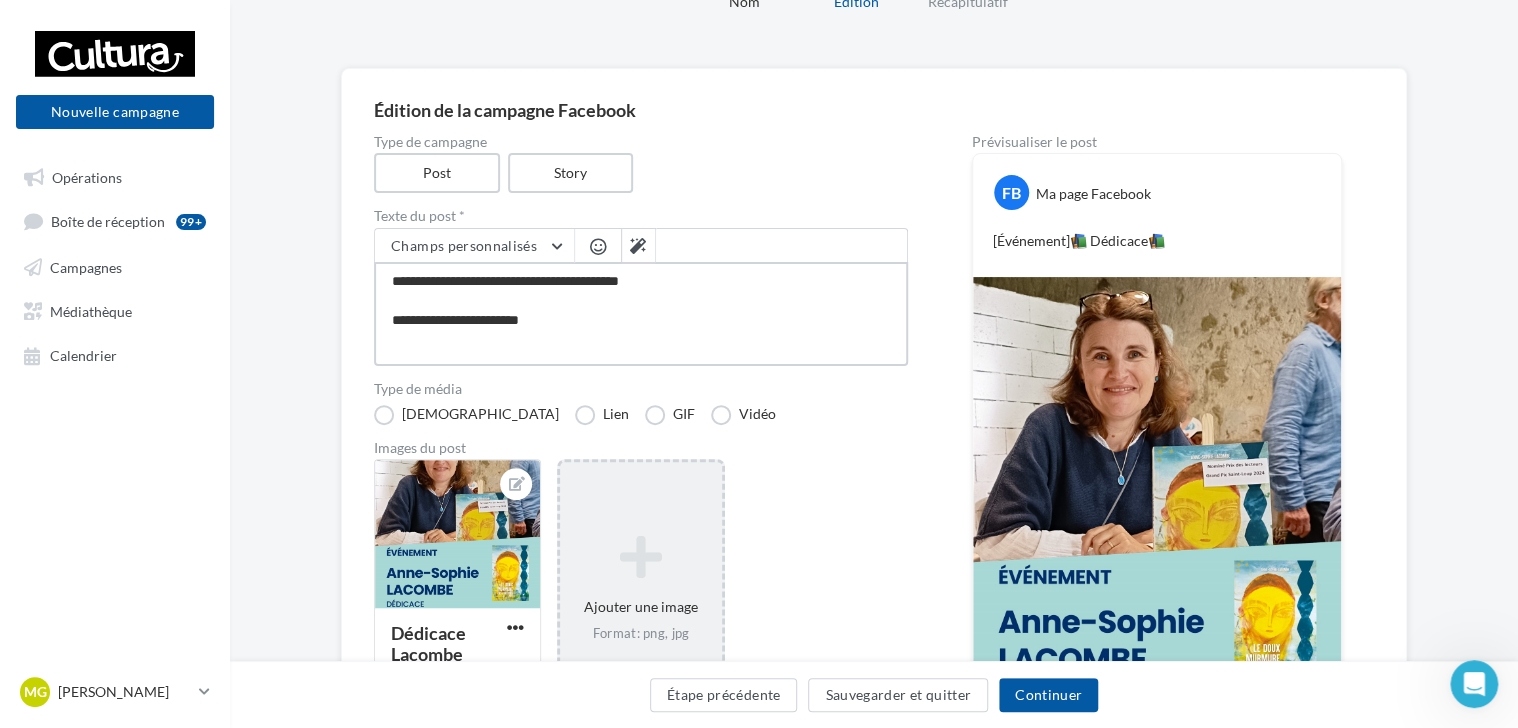 type on "**********" 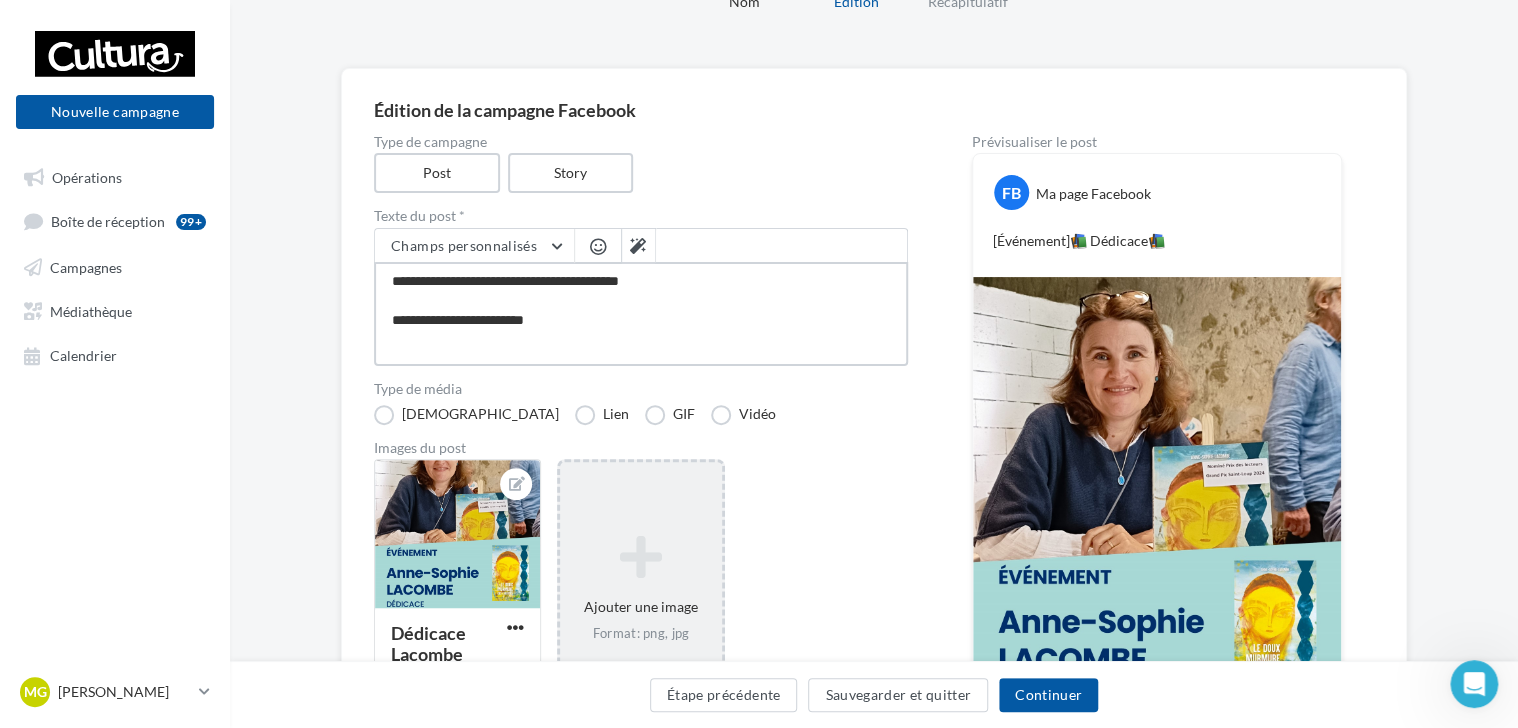 type on "**********" 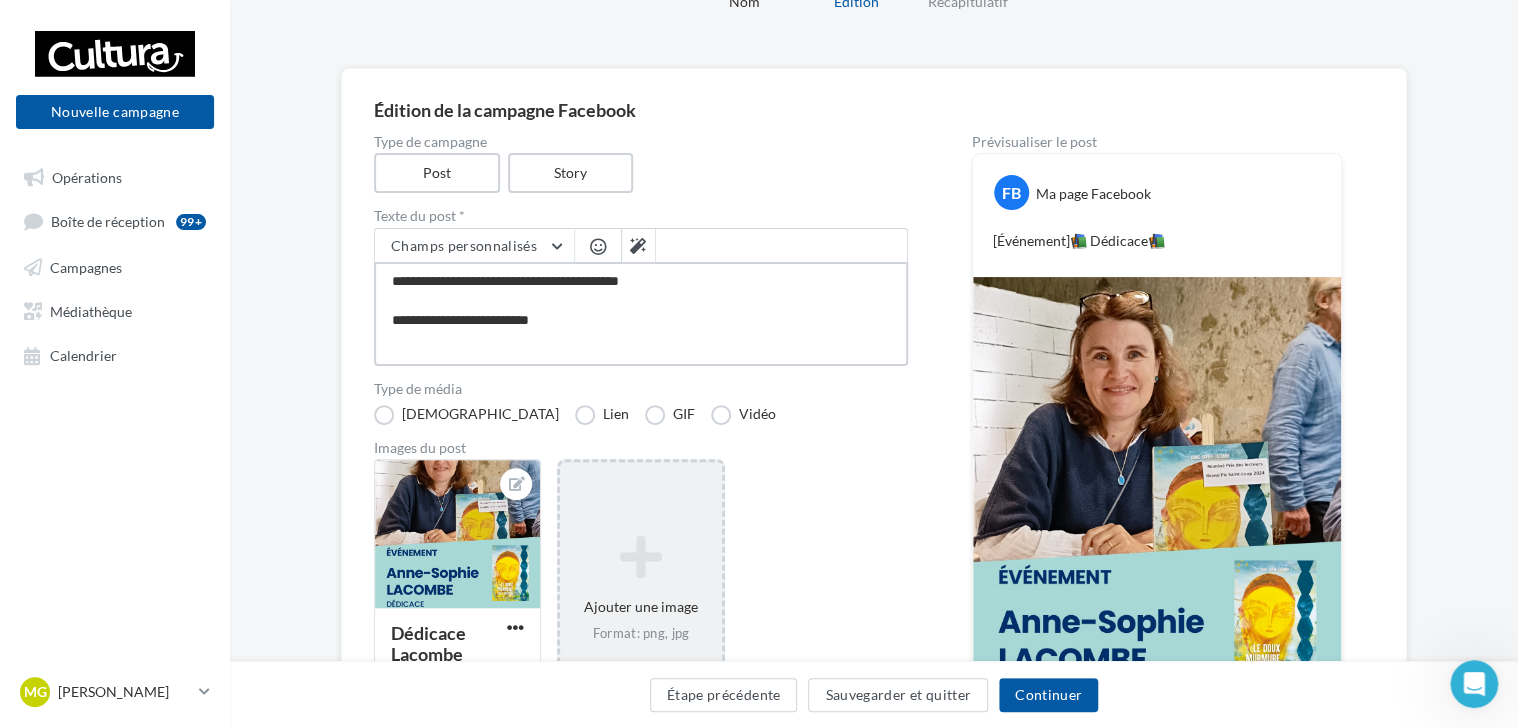 type on "**********" 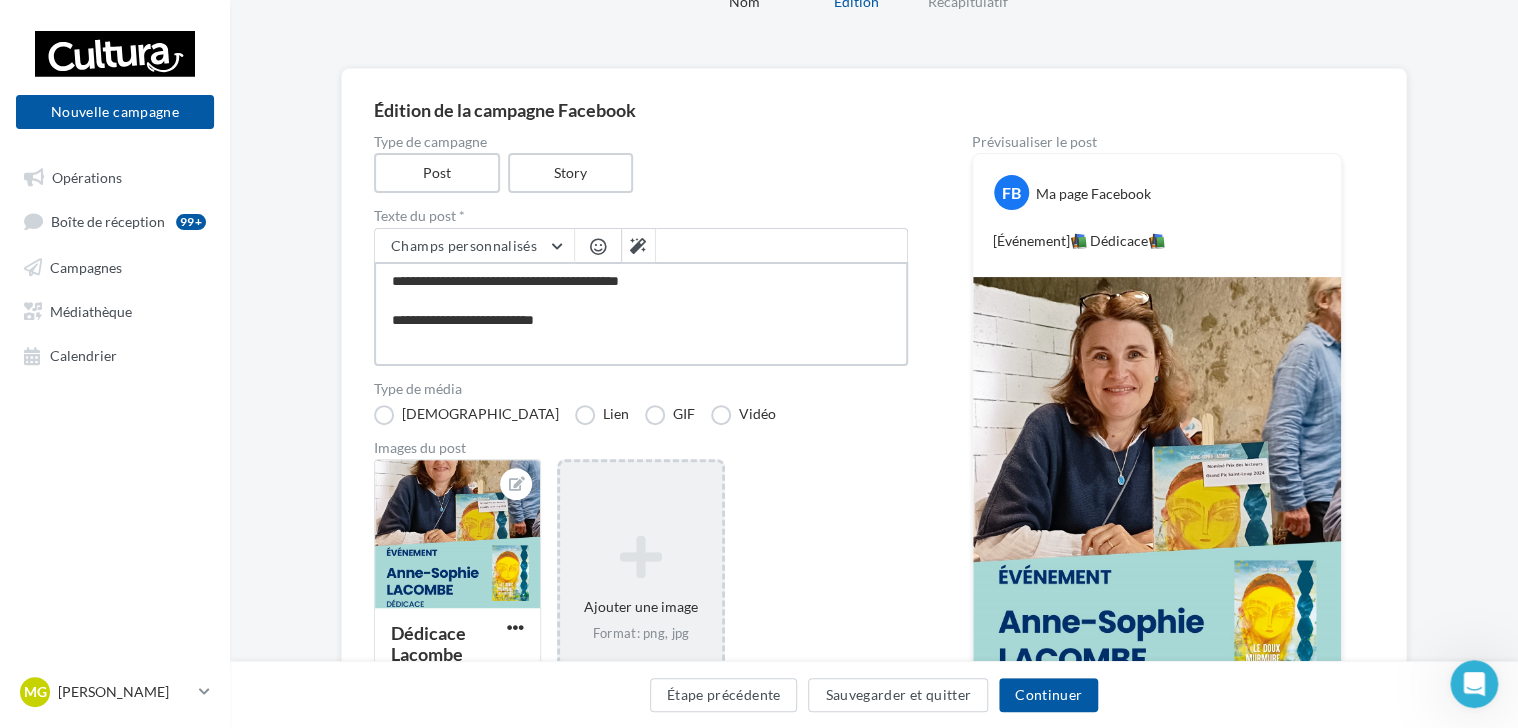 type on "**********" 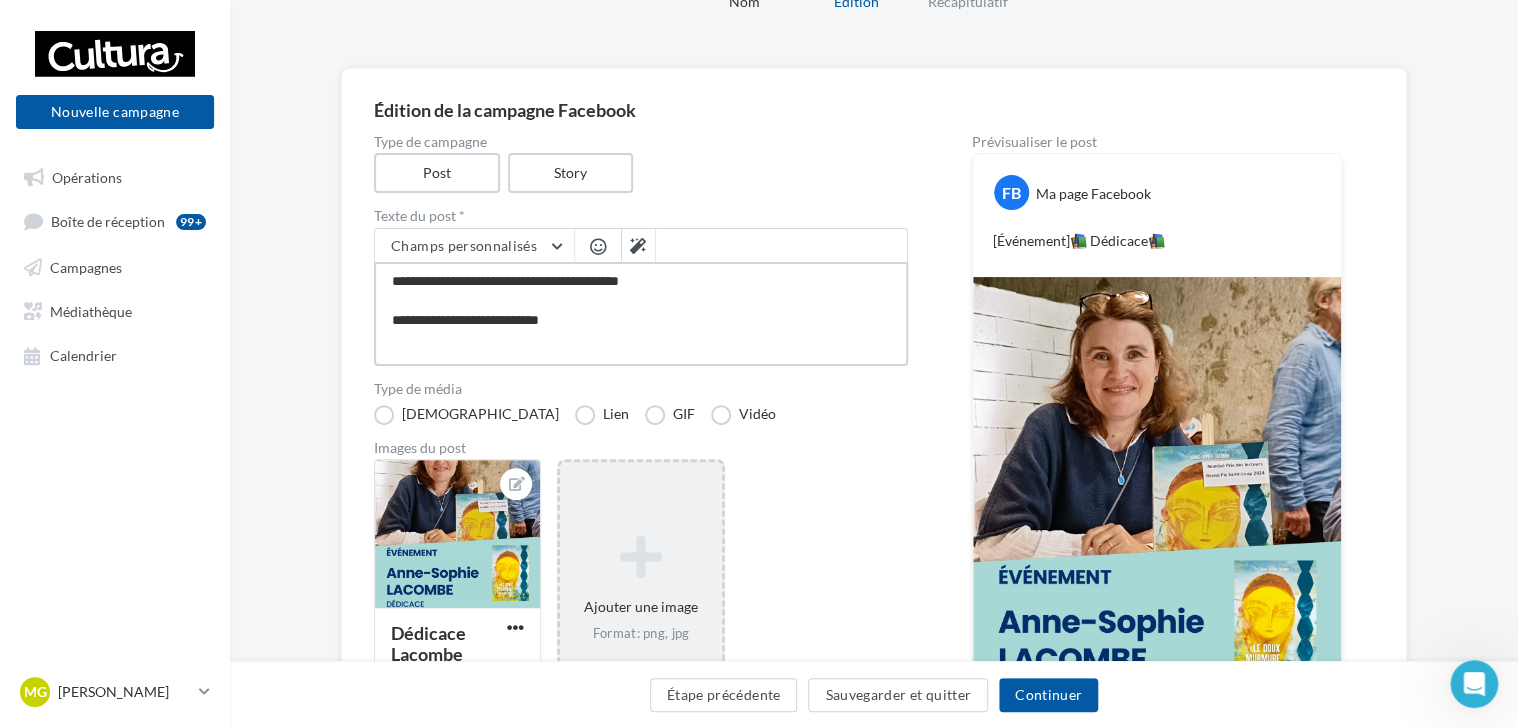 type on "**********" 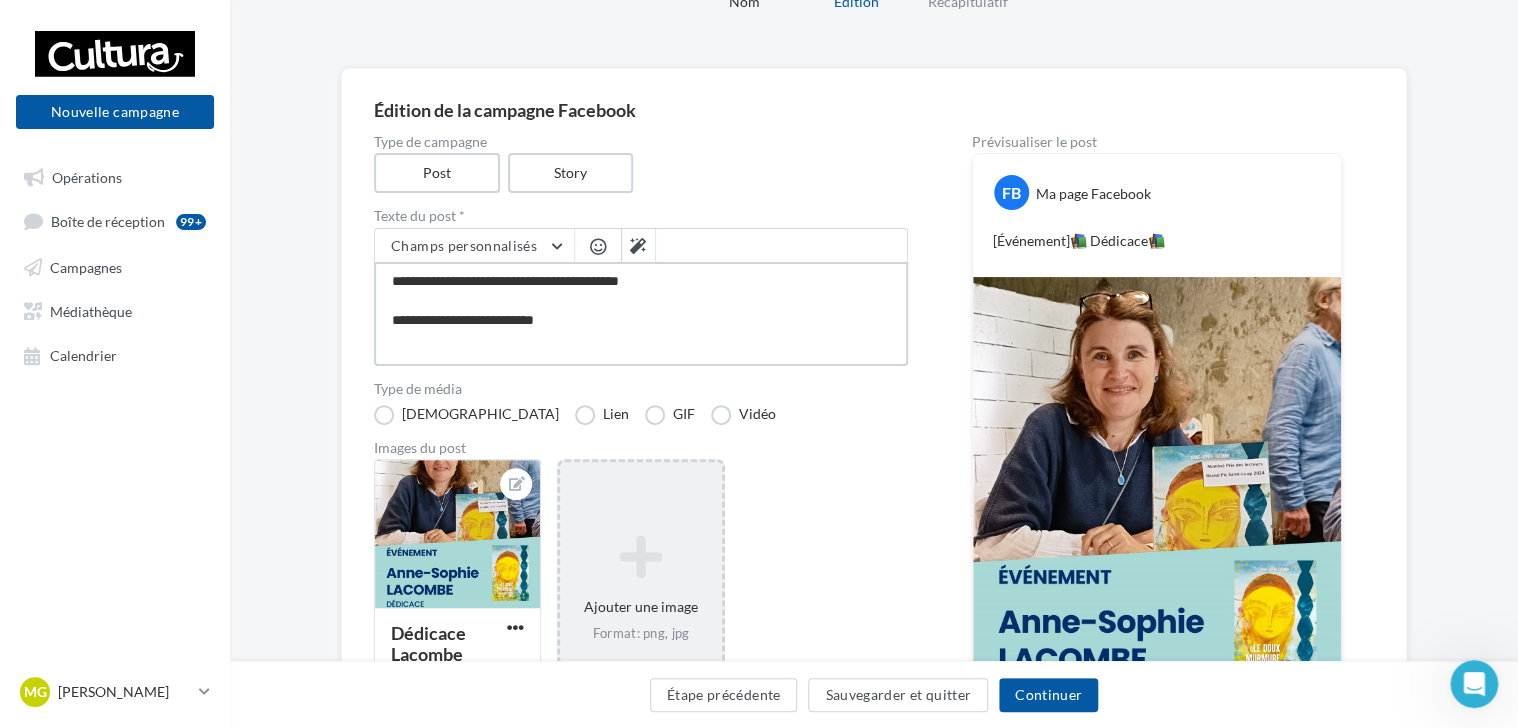 type on "**********" 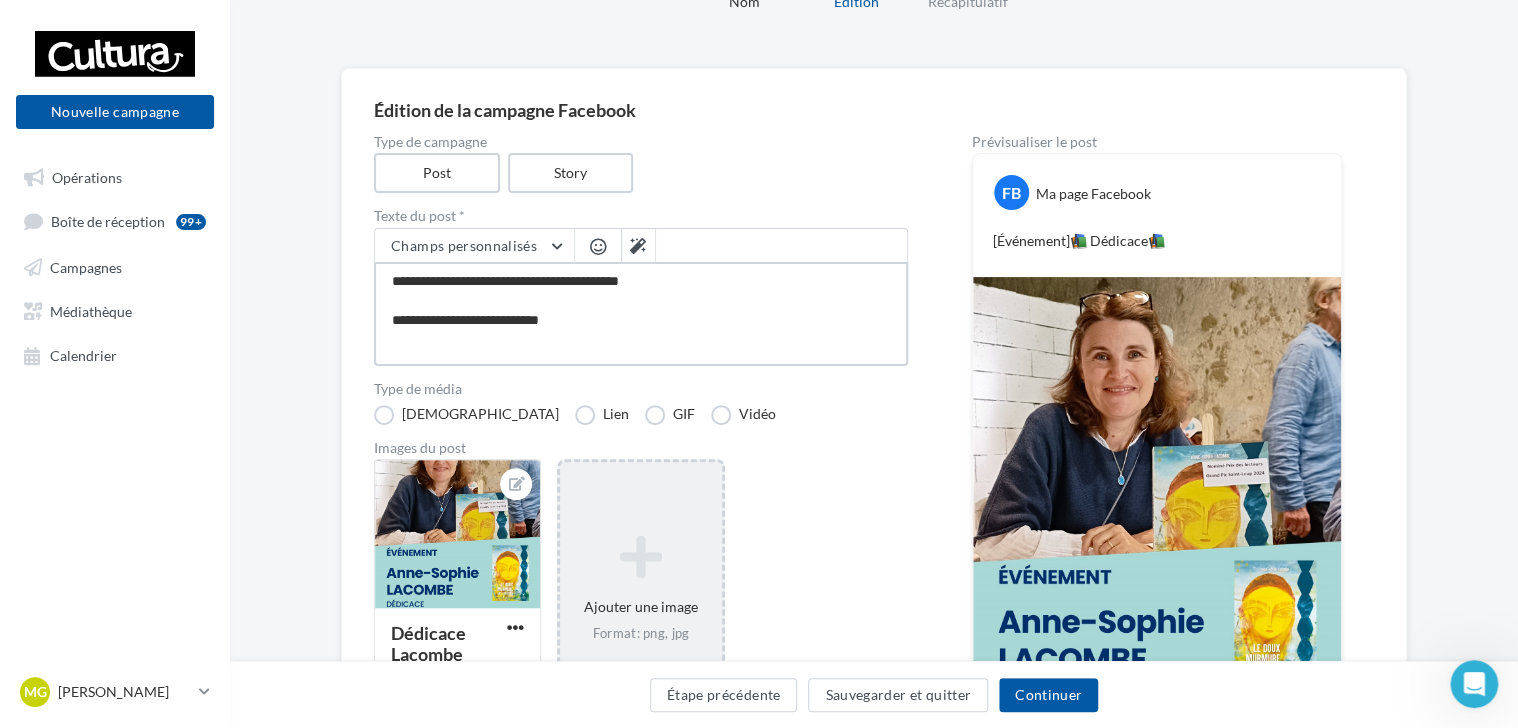 type on "**********" 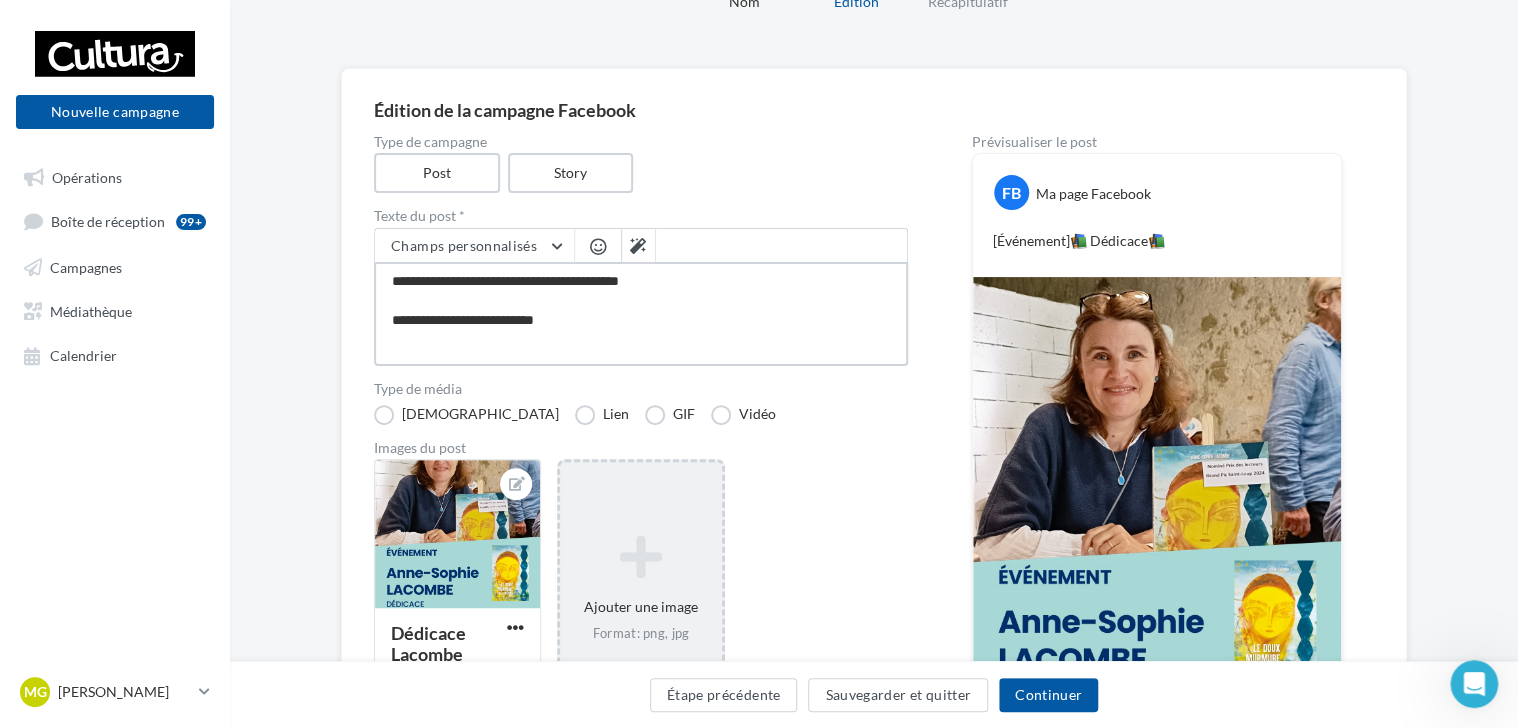 type on "**********" 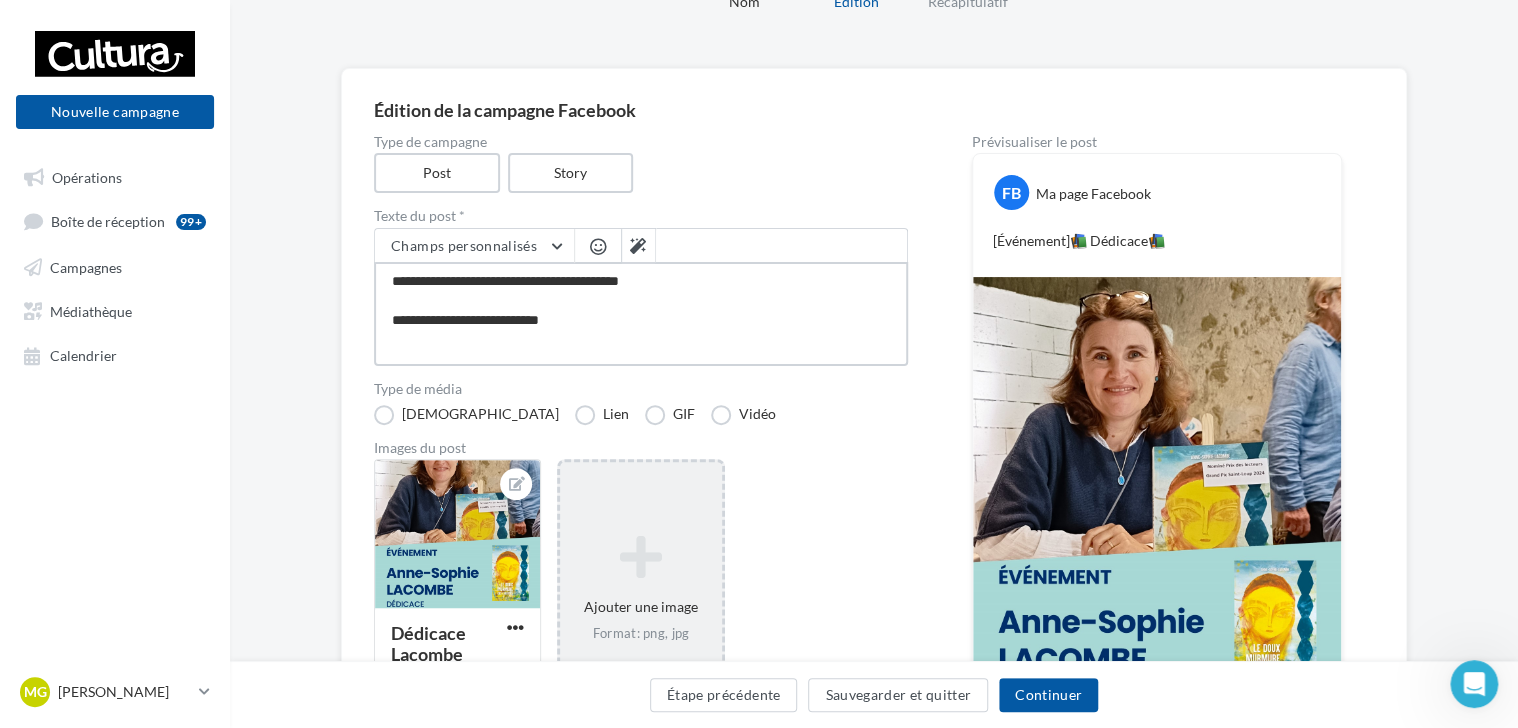 type on "**********" 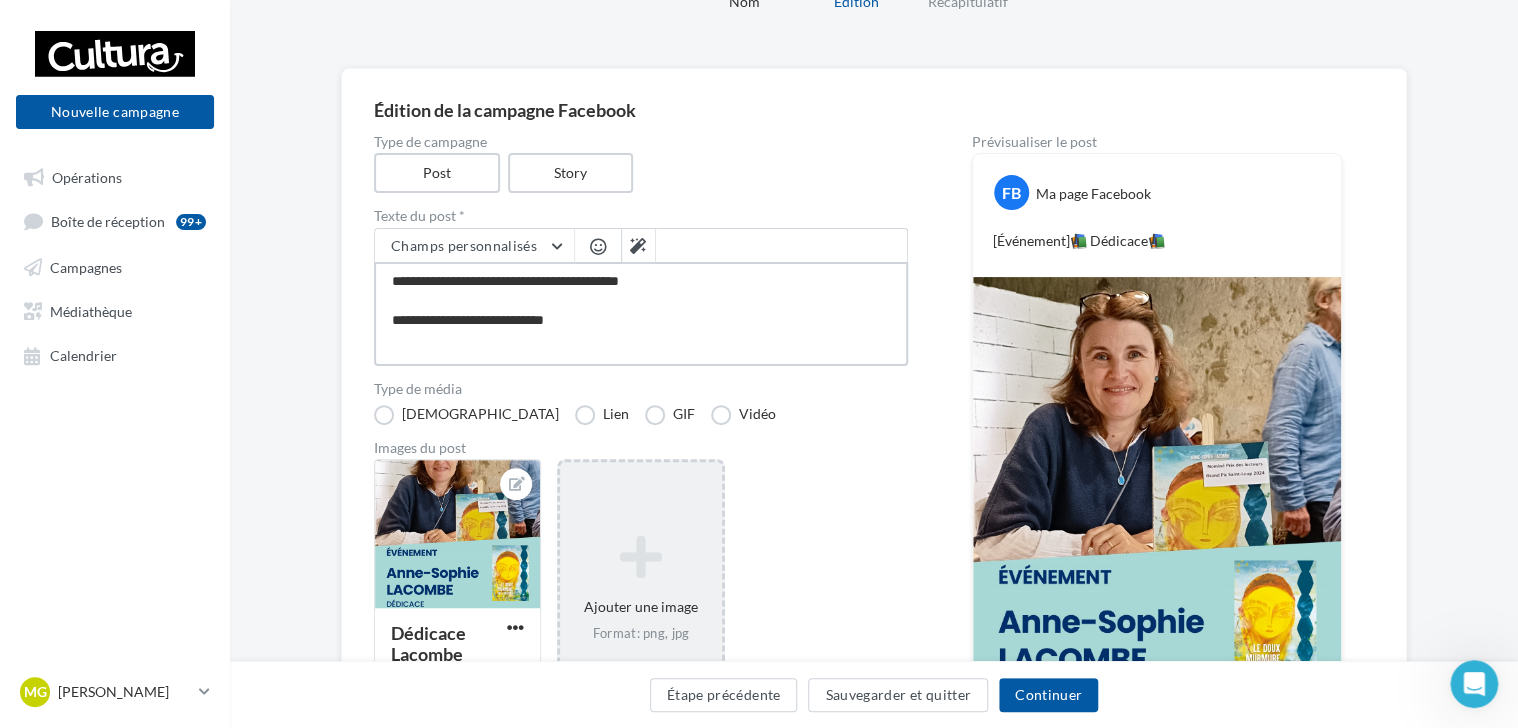 type on "**********" 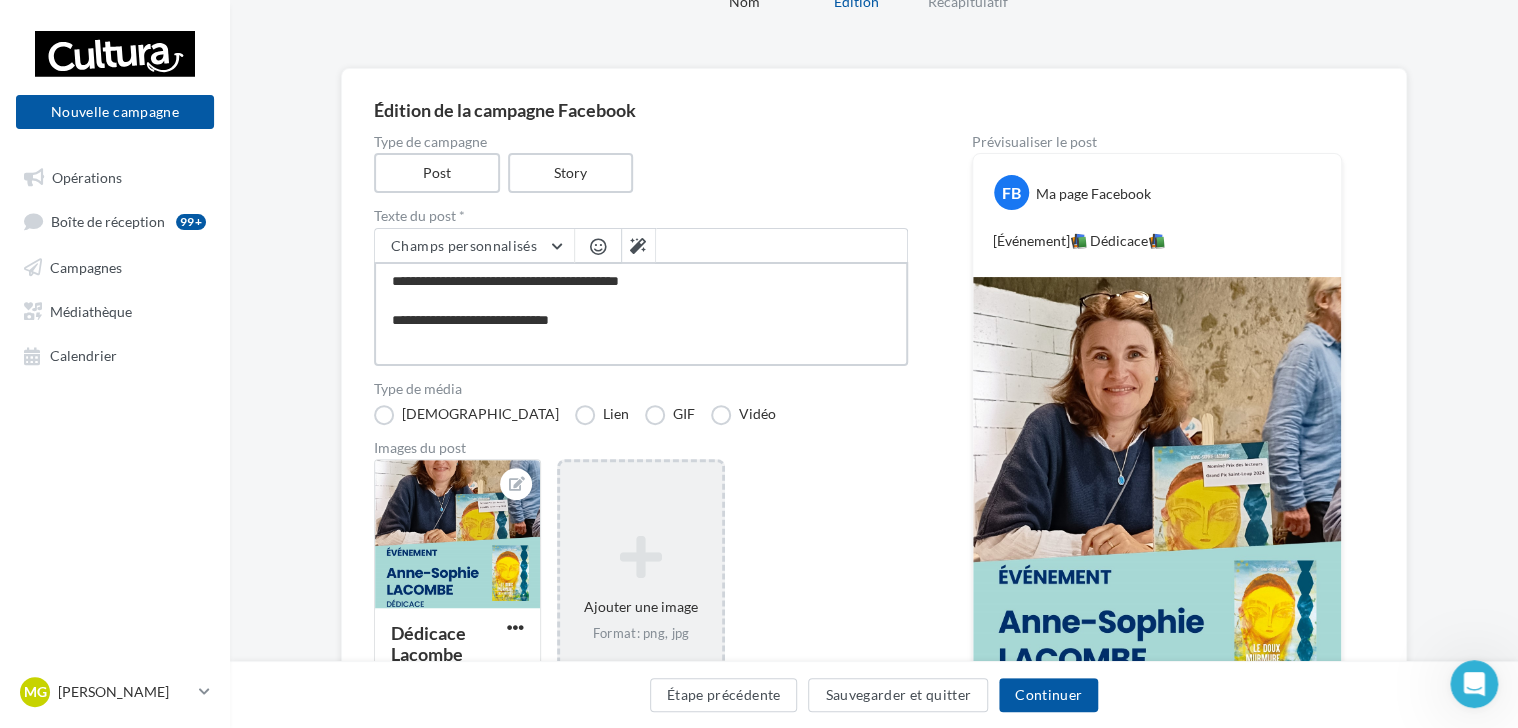 type on "**********" 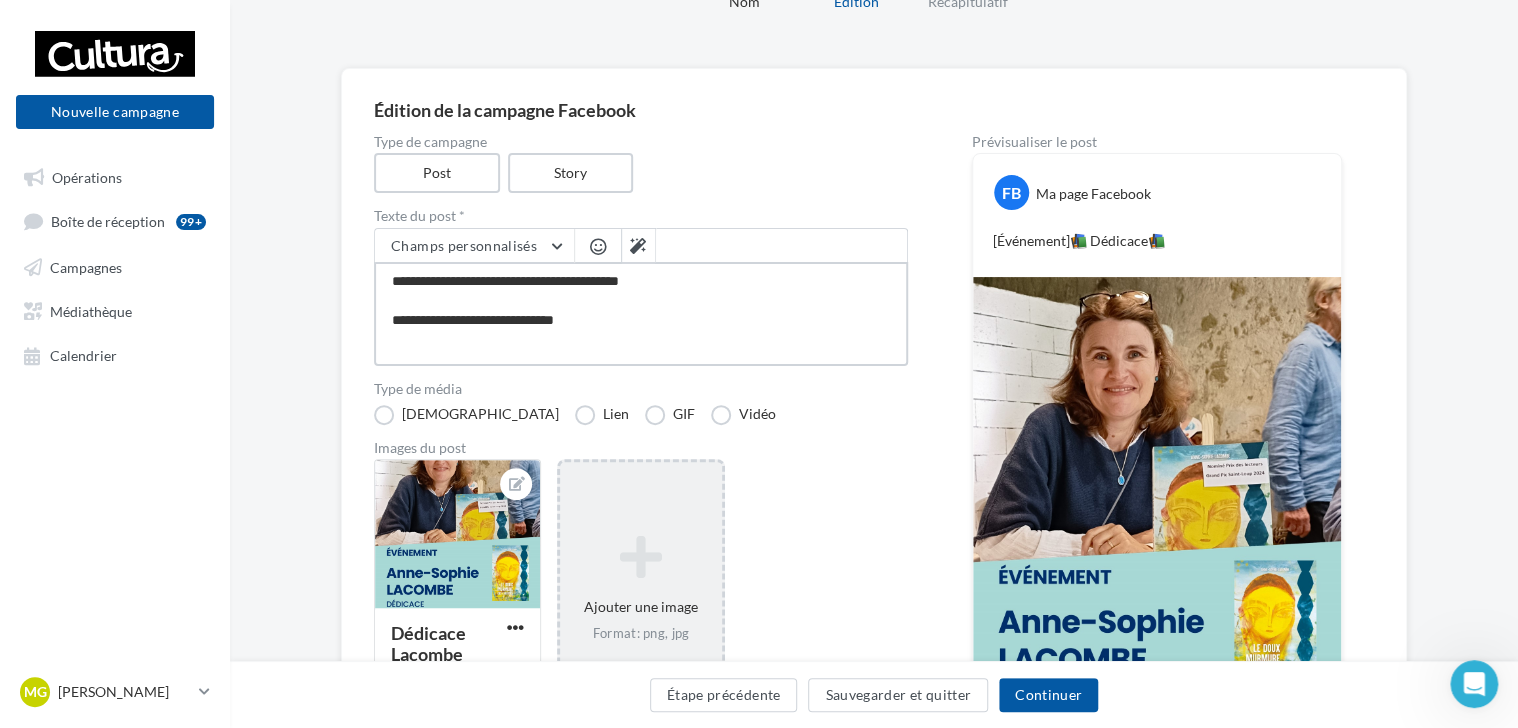 type on "**********" 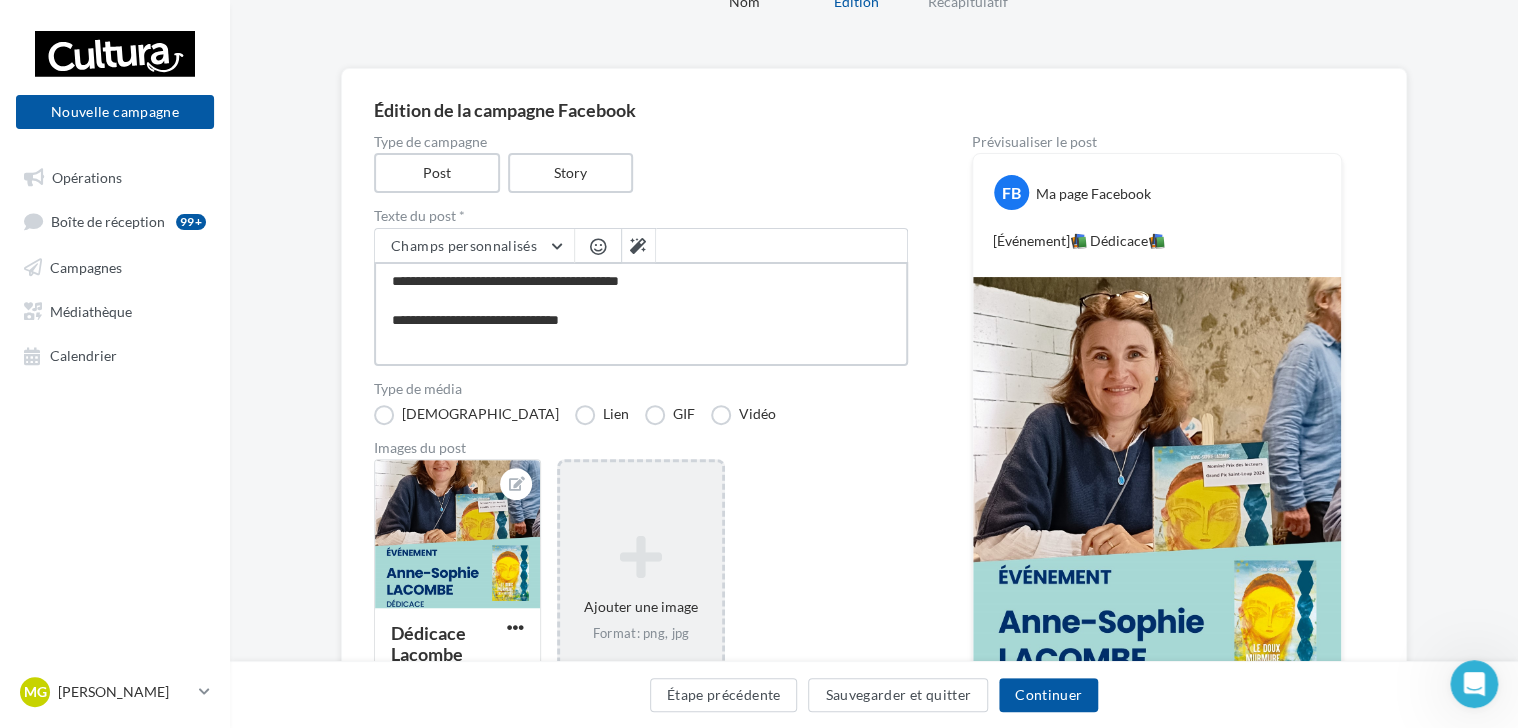 type on "**********" 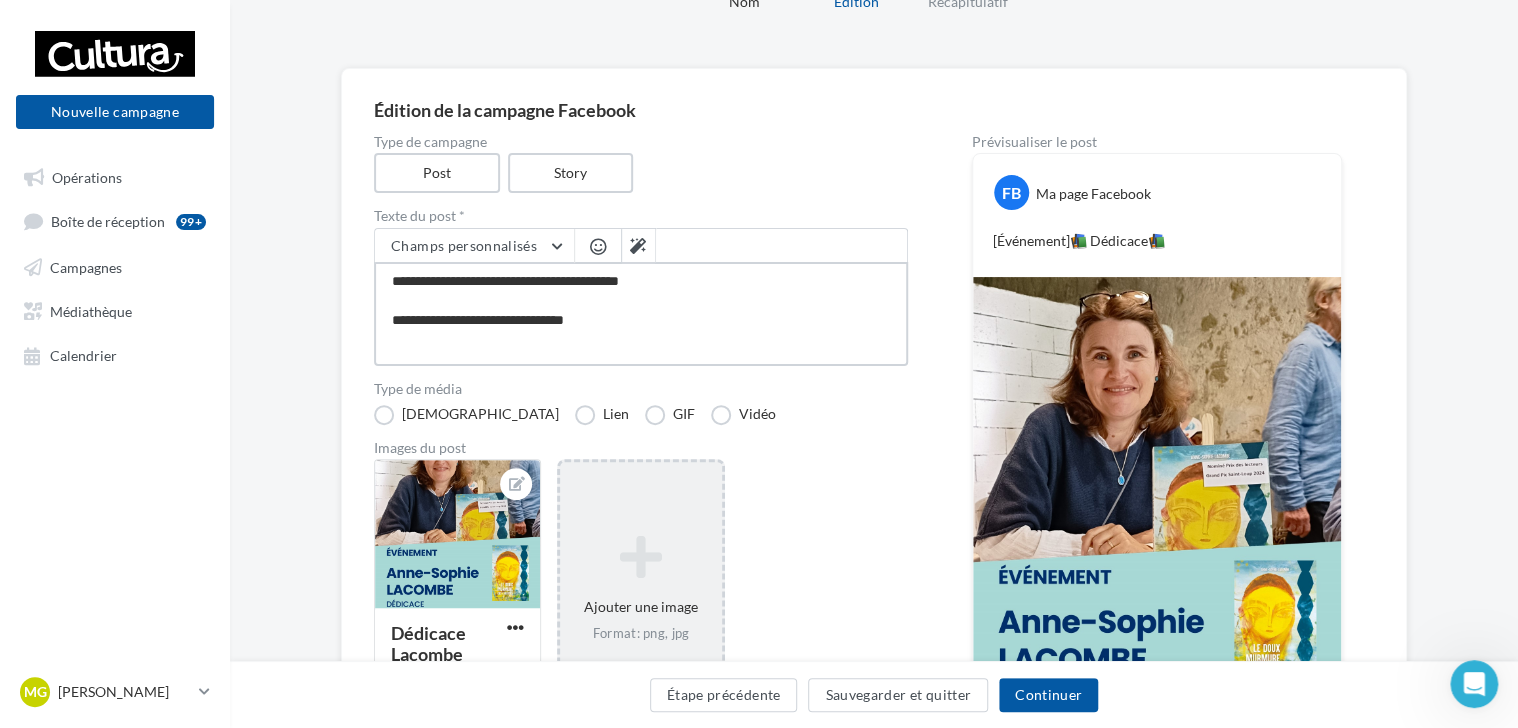 type on "**********" 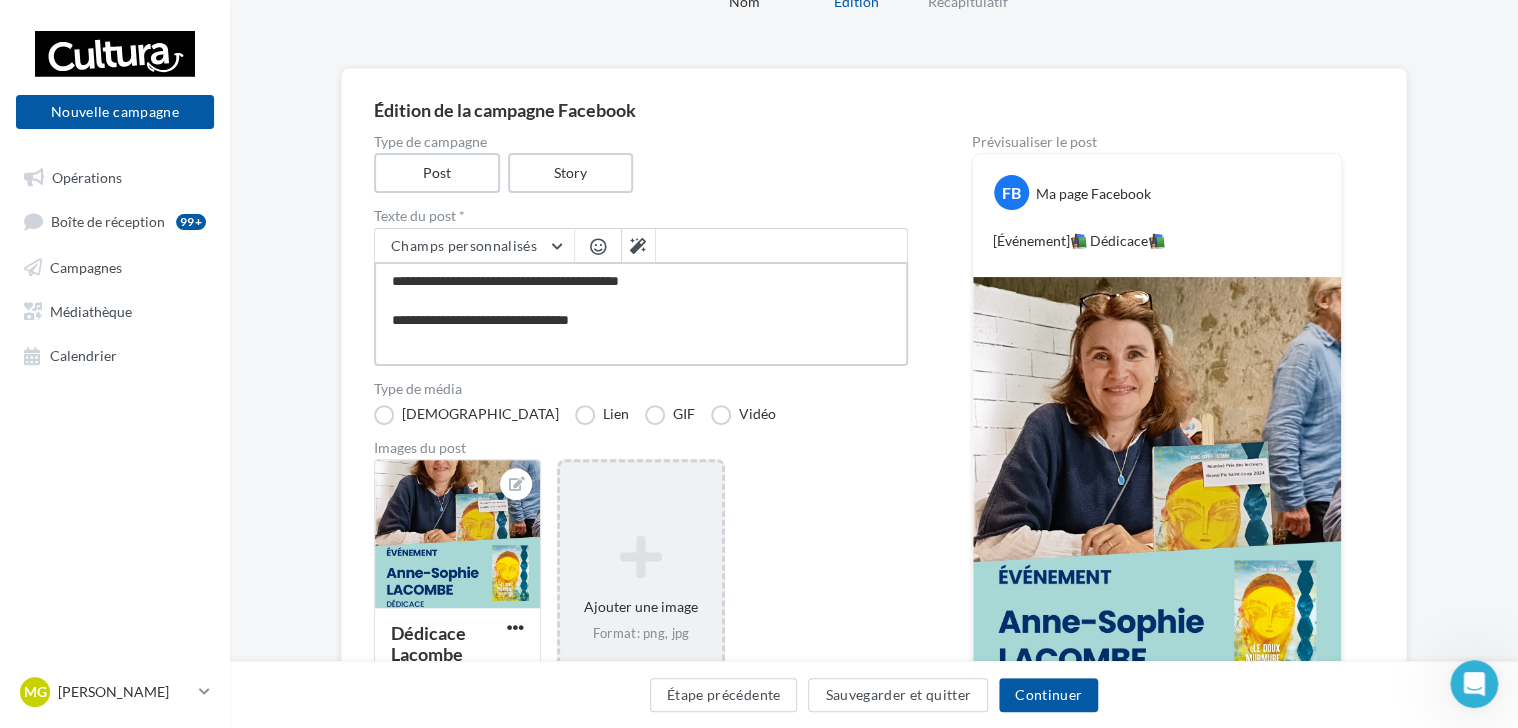 type on "**********" 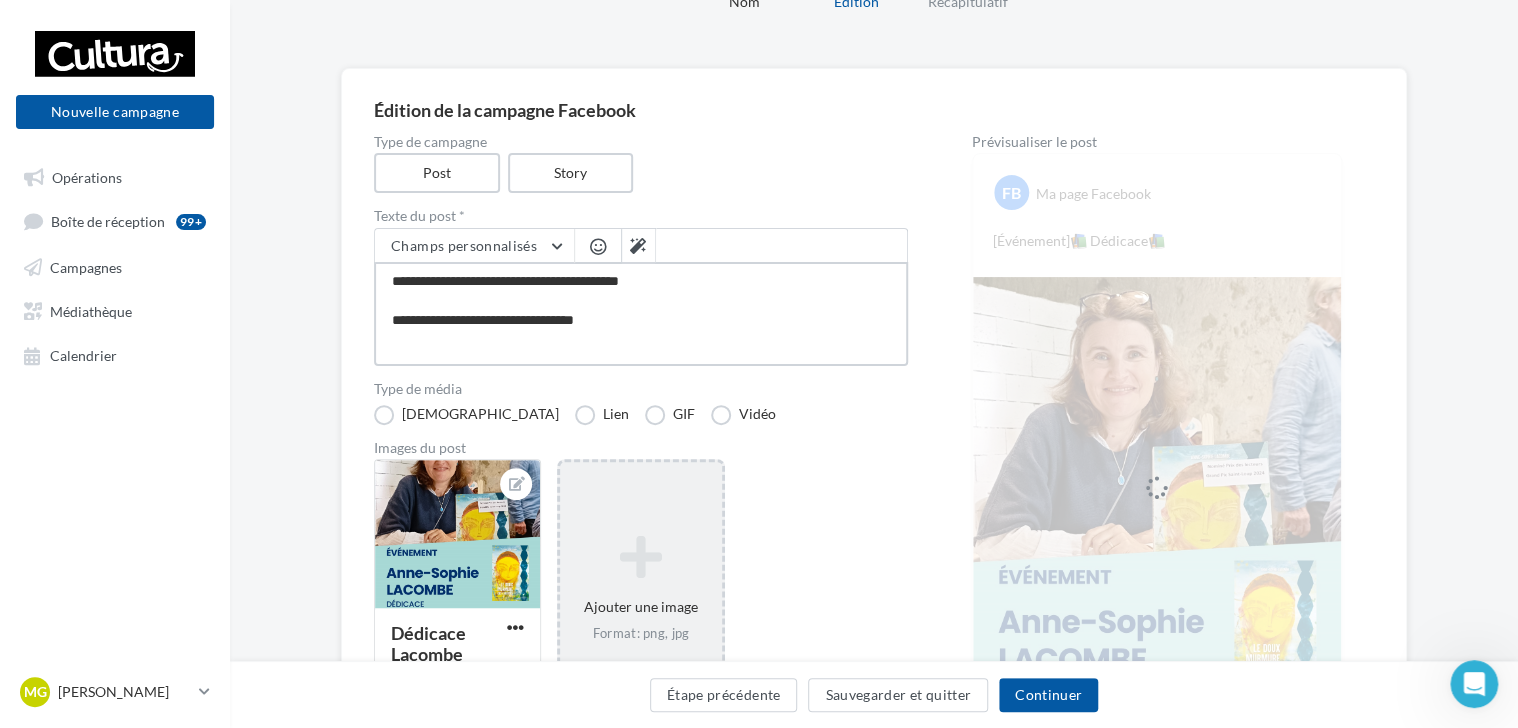 click on "**********" at bounding box center [641, 314] 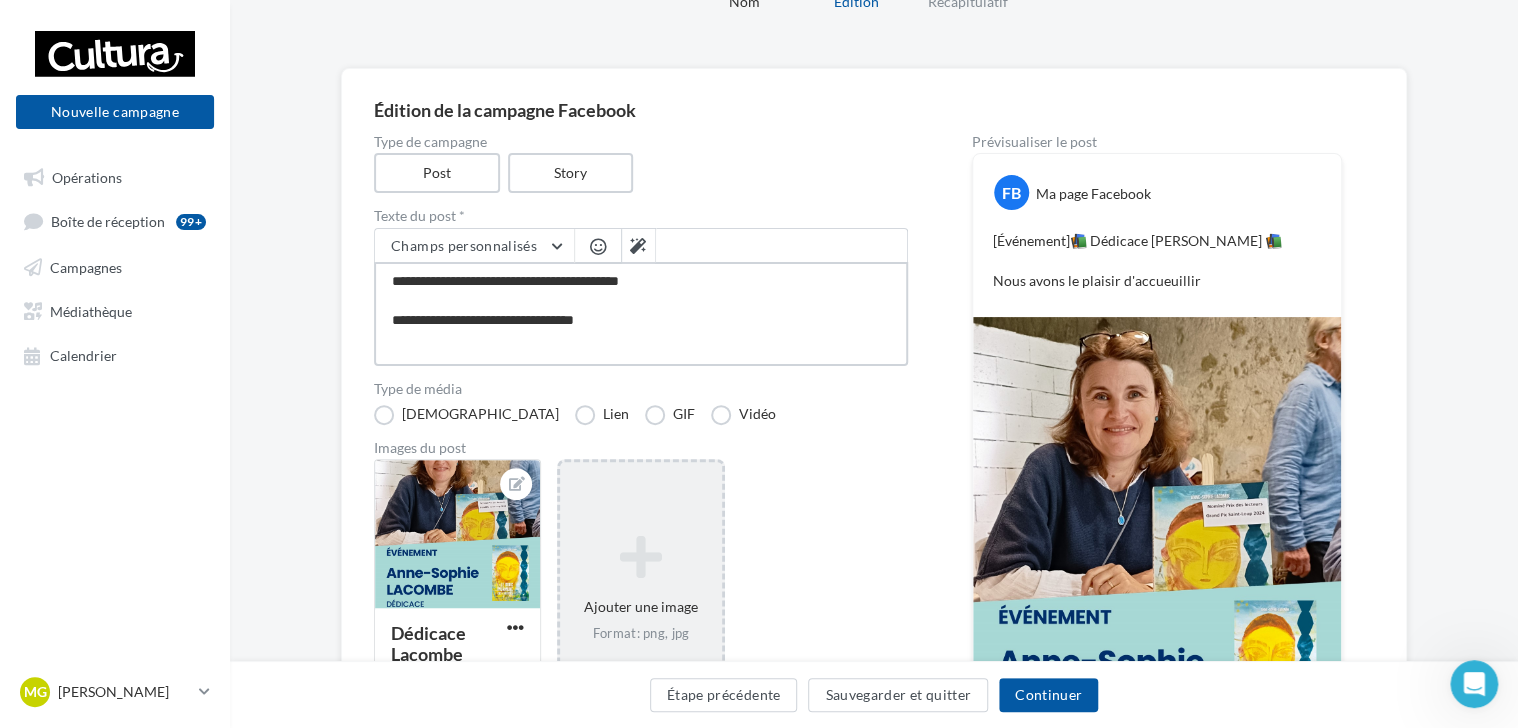 type on "**********" 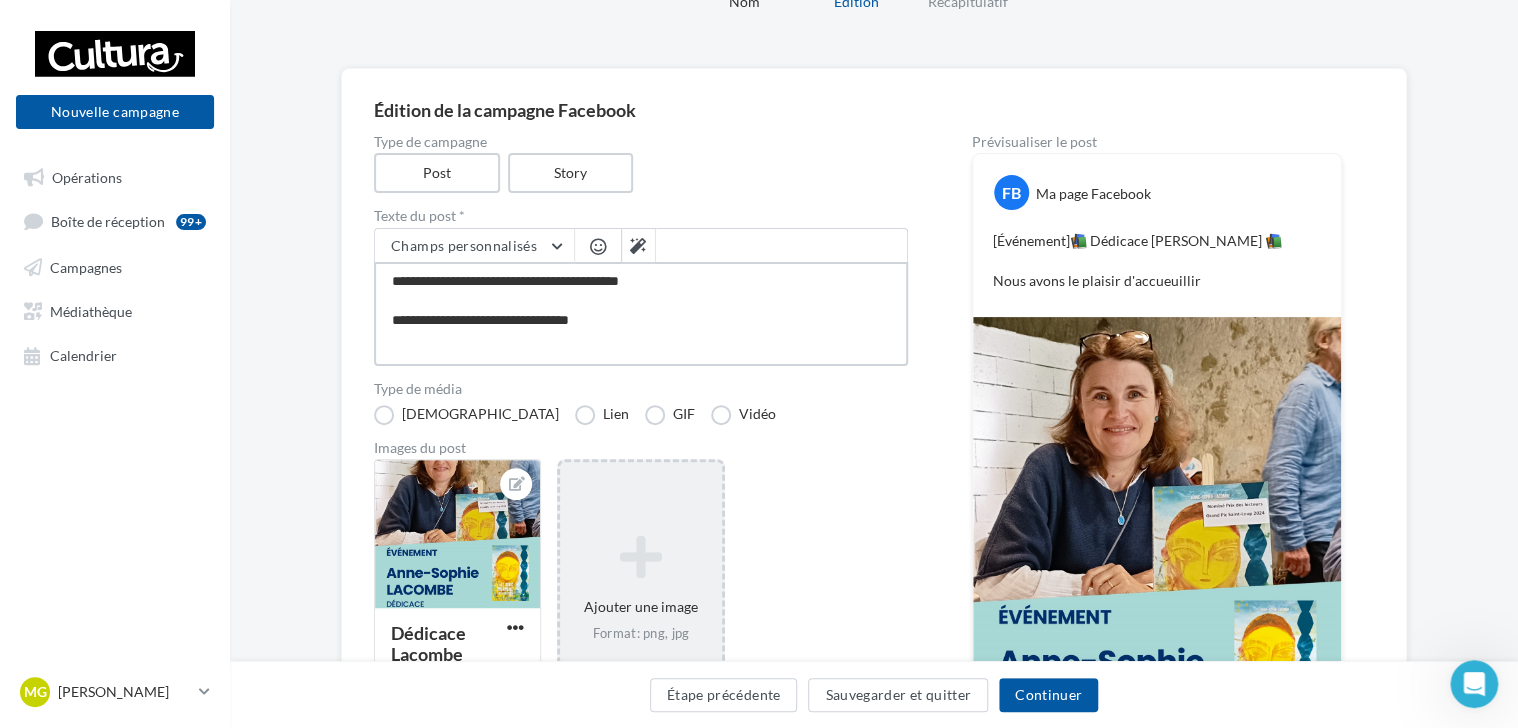 click on "**********" at bounding box center [641, 314] 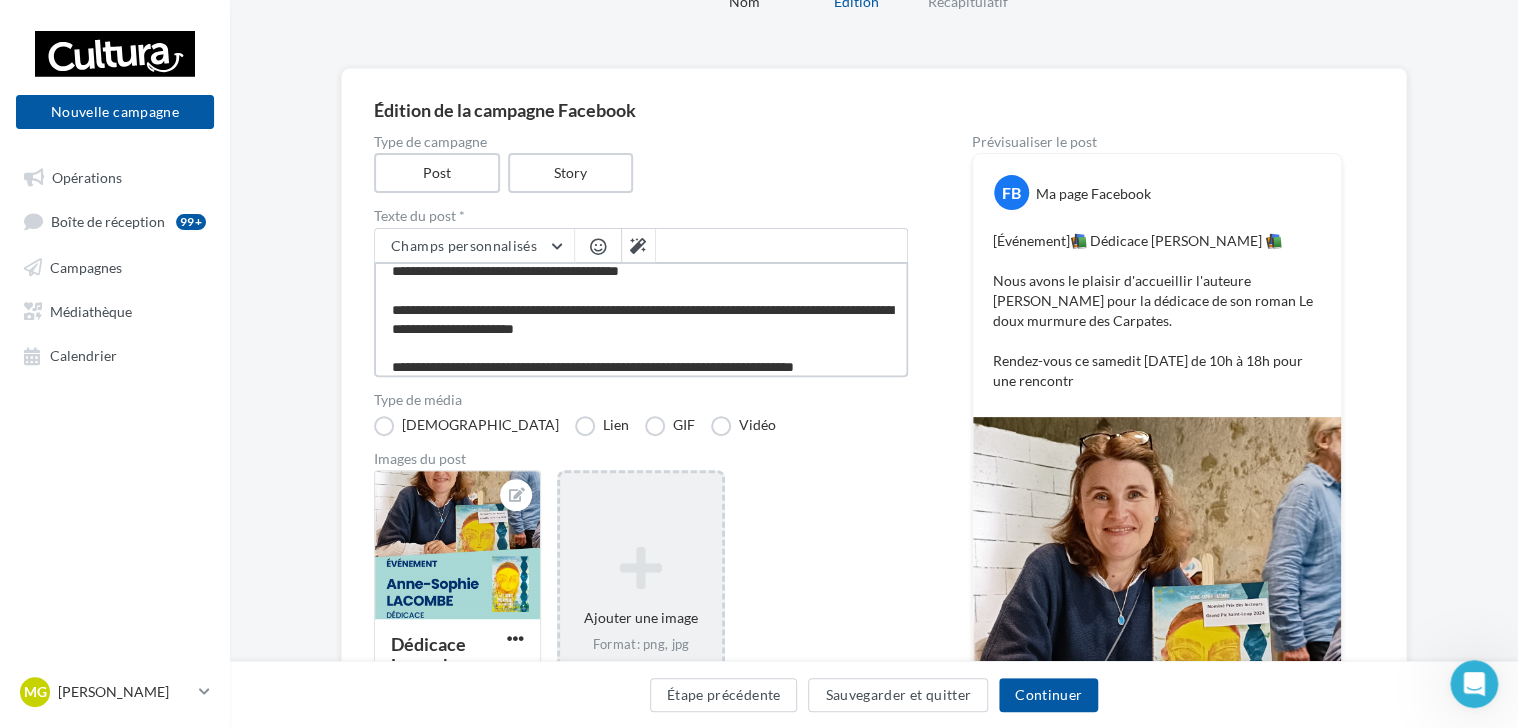 scroll, scrollTop: 29, scrollLeft: 0, axis: vertical 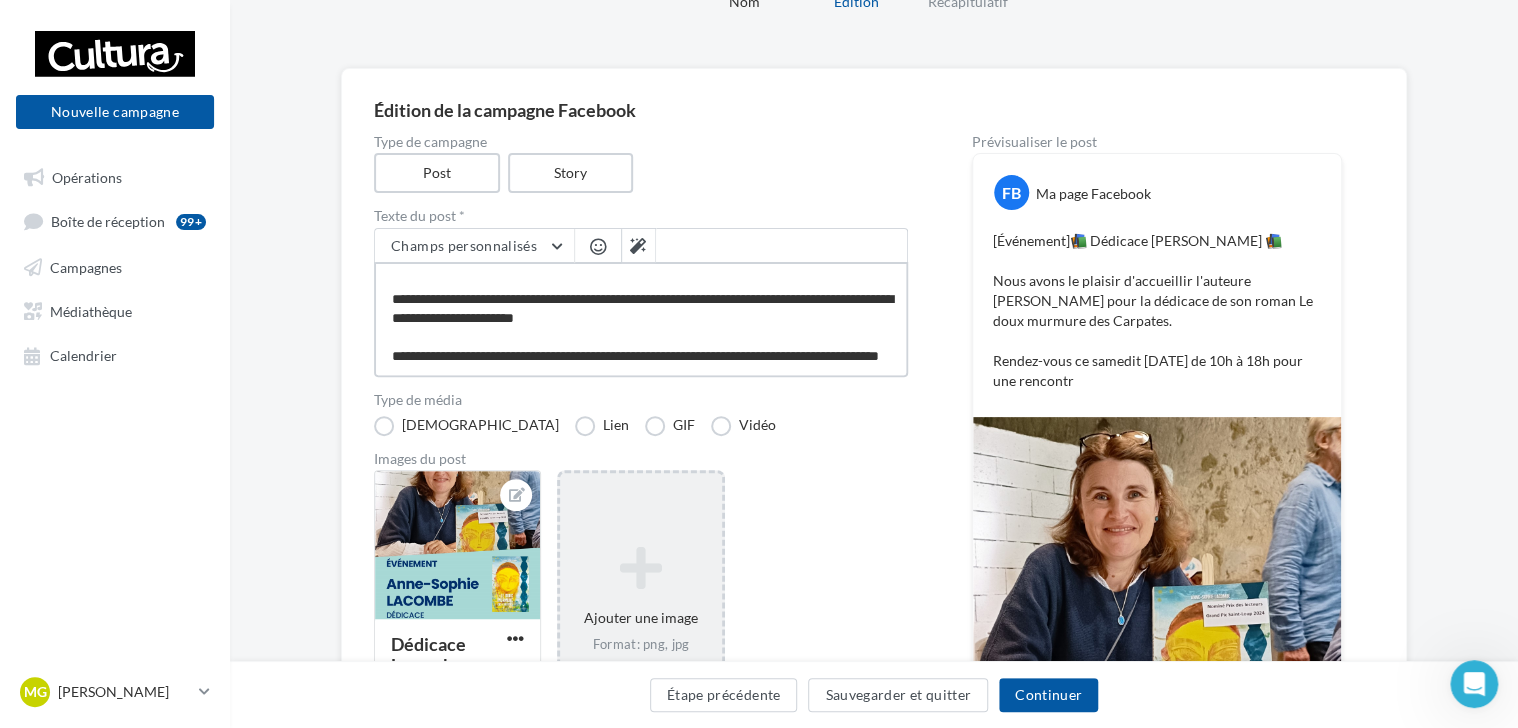 click on "**********" at bounding box center [641, 319] 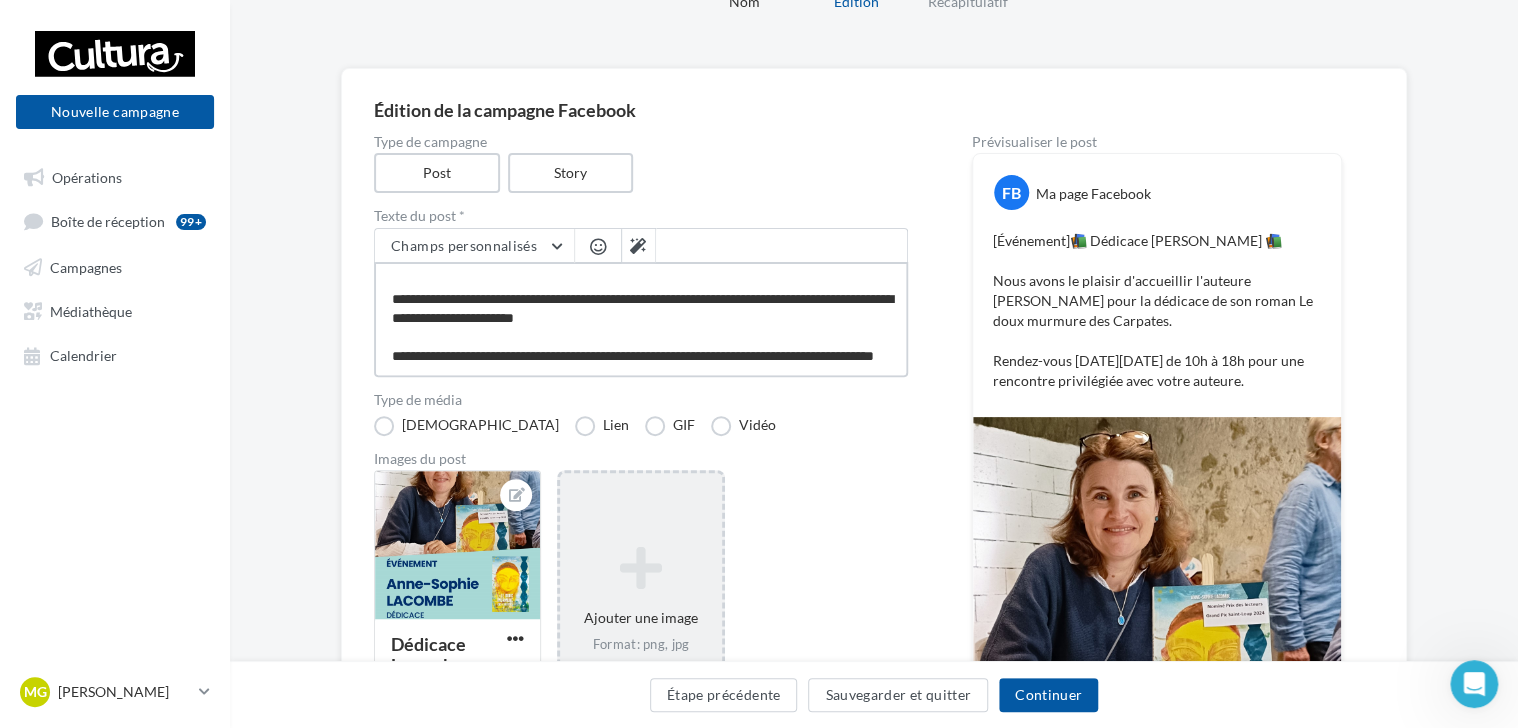 click on "**********" at bounding box center [641, 319] 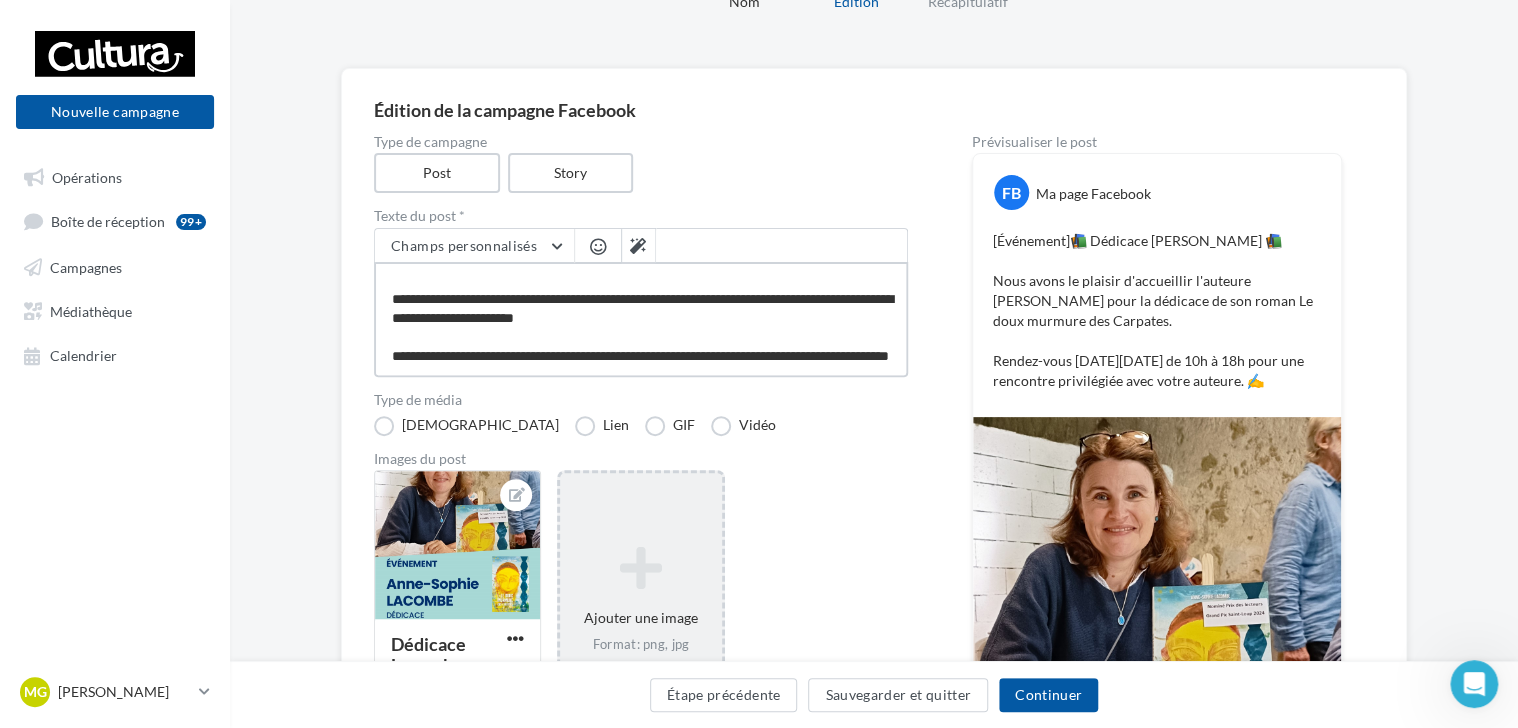 click on "**********" at bounding box center [641, 319] 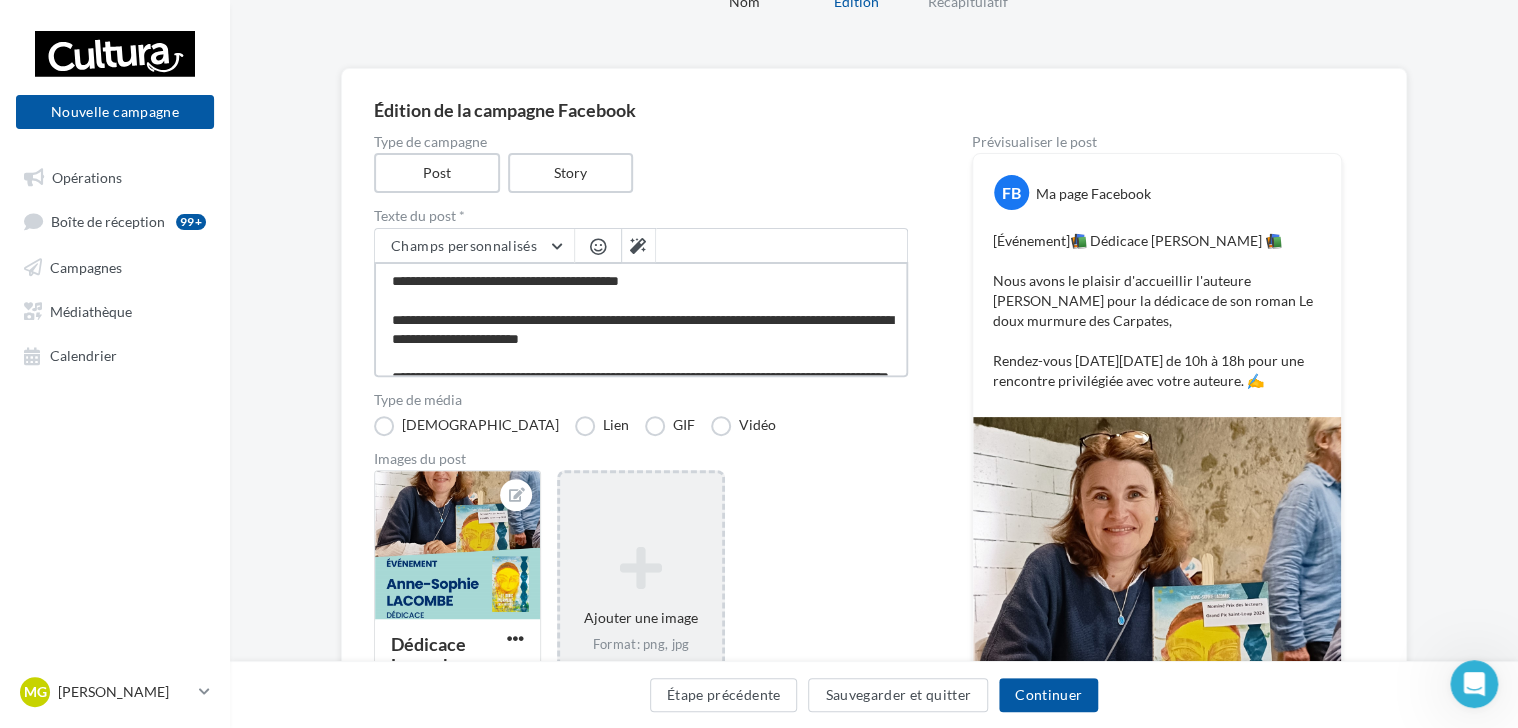 scroll, scrollTop: 38, scrollLeft: 0, axis: vertical 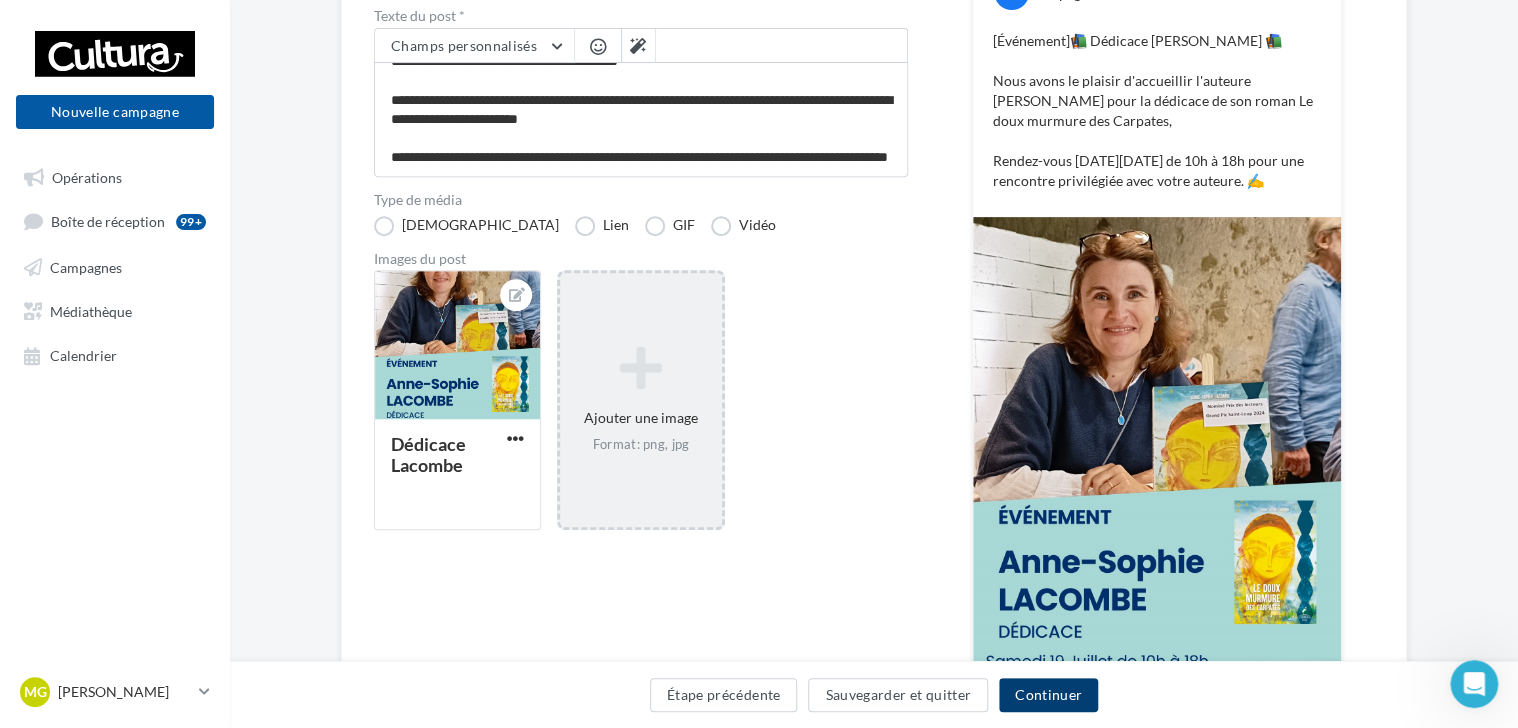 click on "Continuer" at bounding box center (1048, 695) 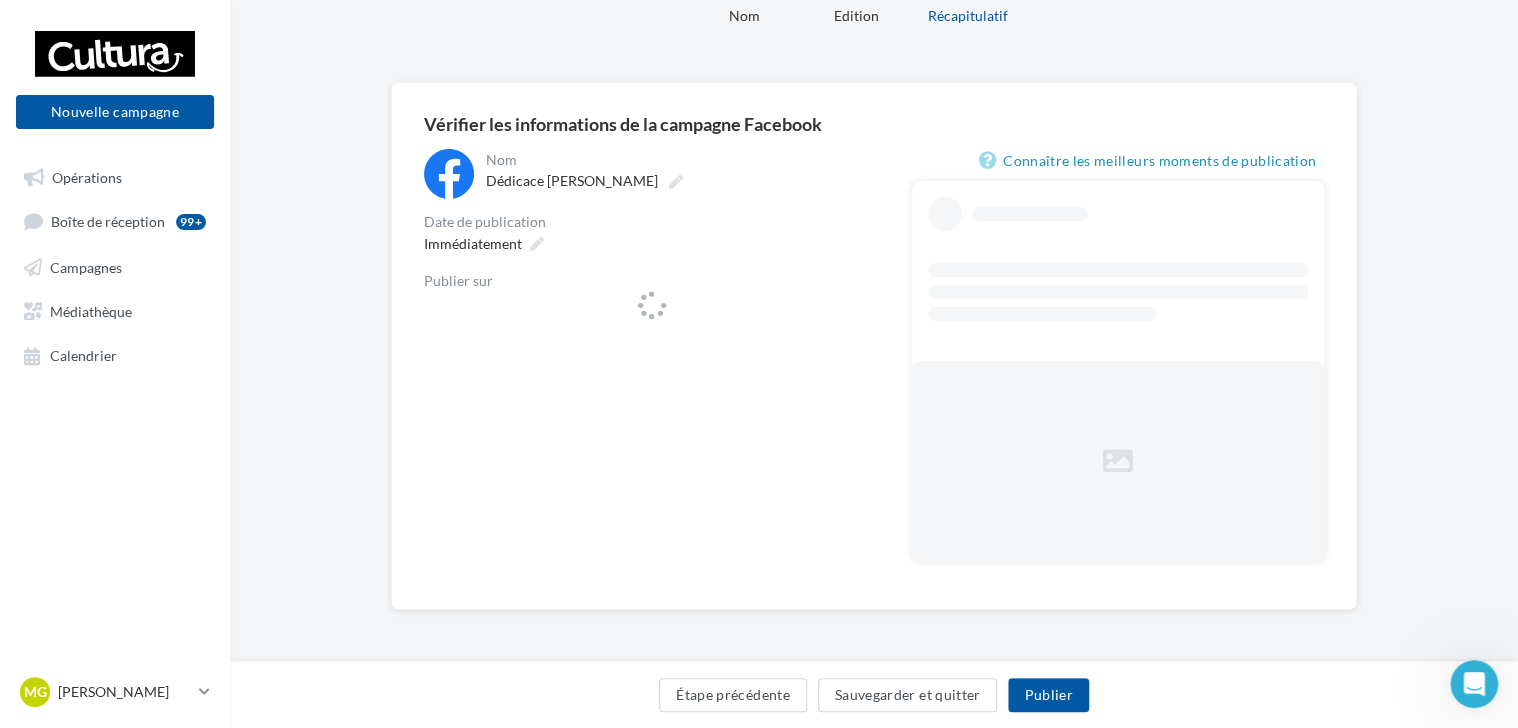 scroll, scrollTop: 0, scrollLeft: 0, axis: both 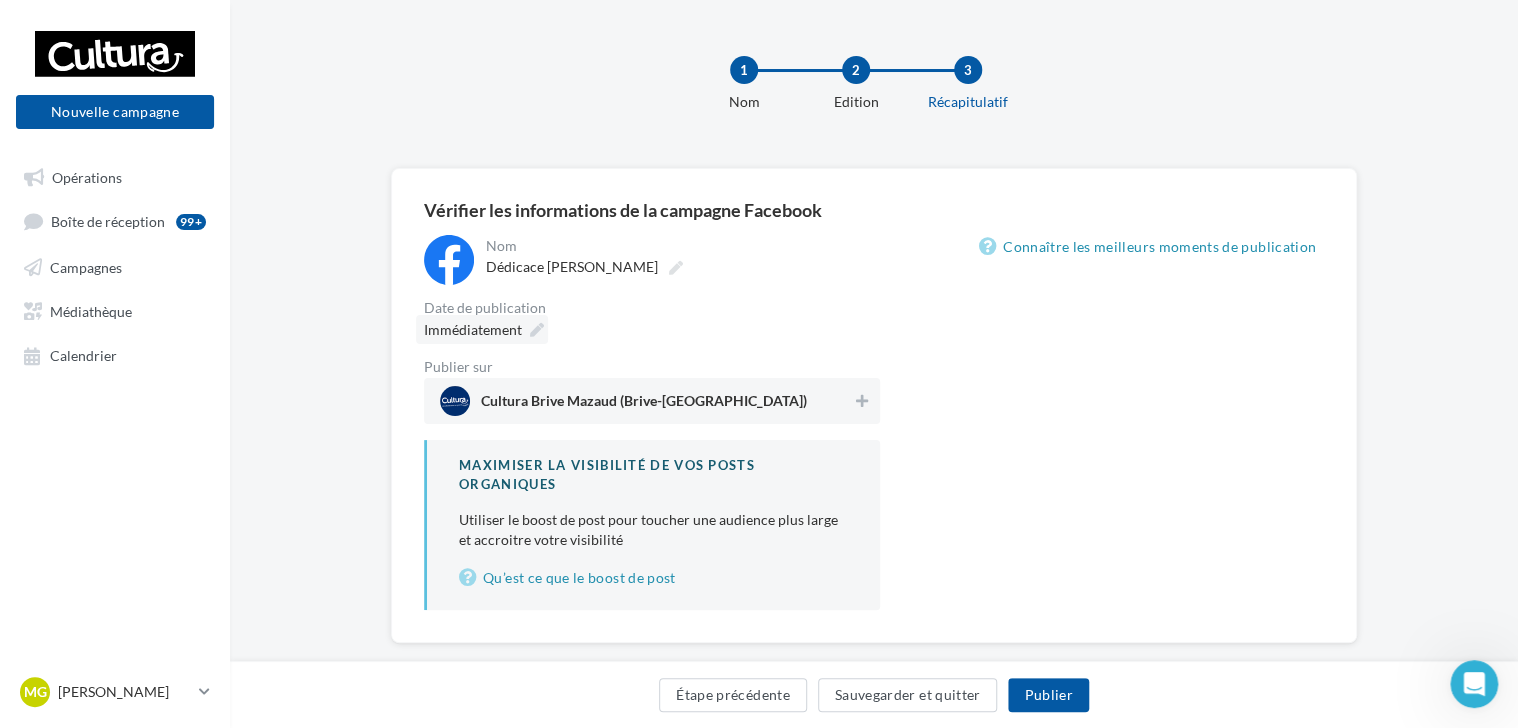 click at bounding box center [537, 330] 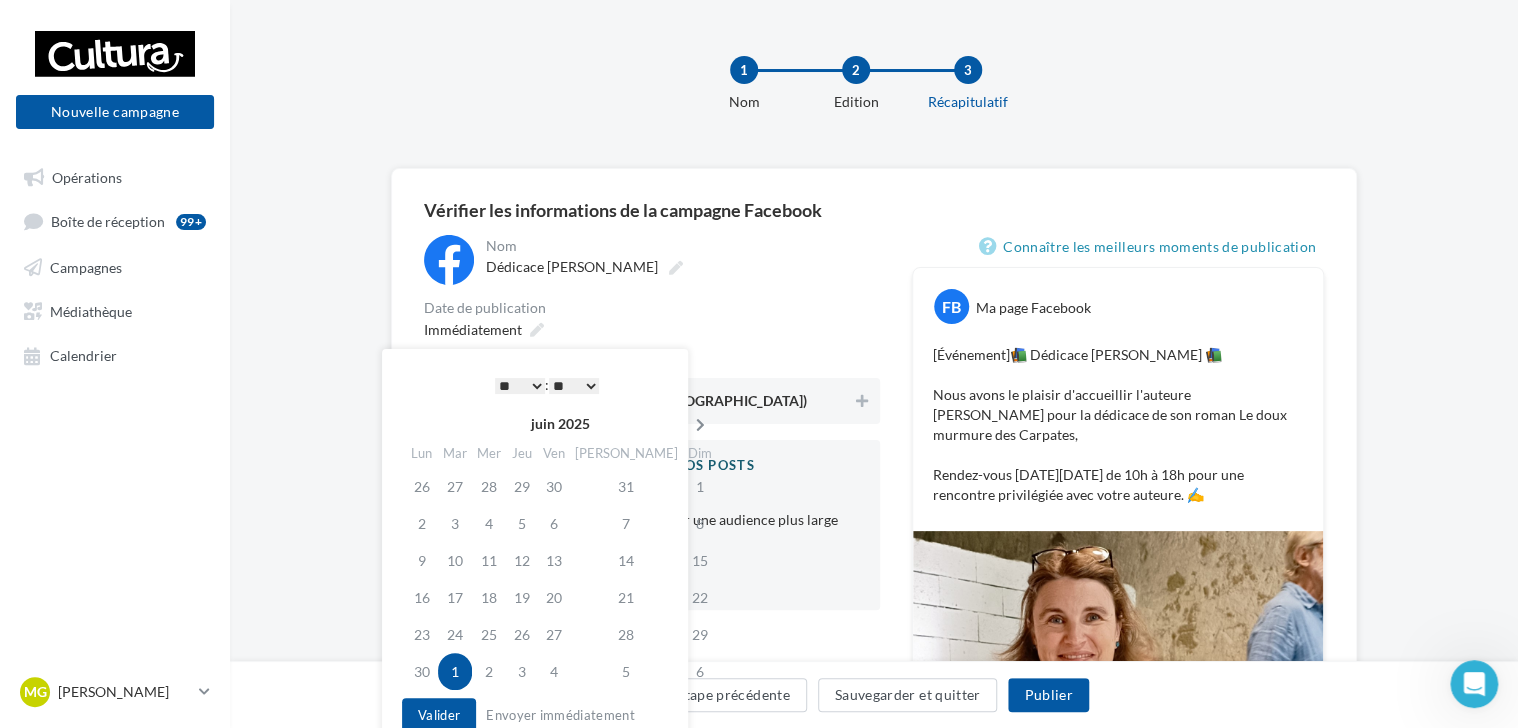 click at bounding box center (700, 425) 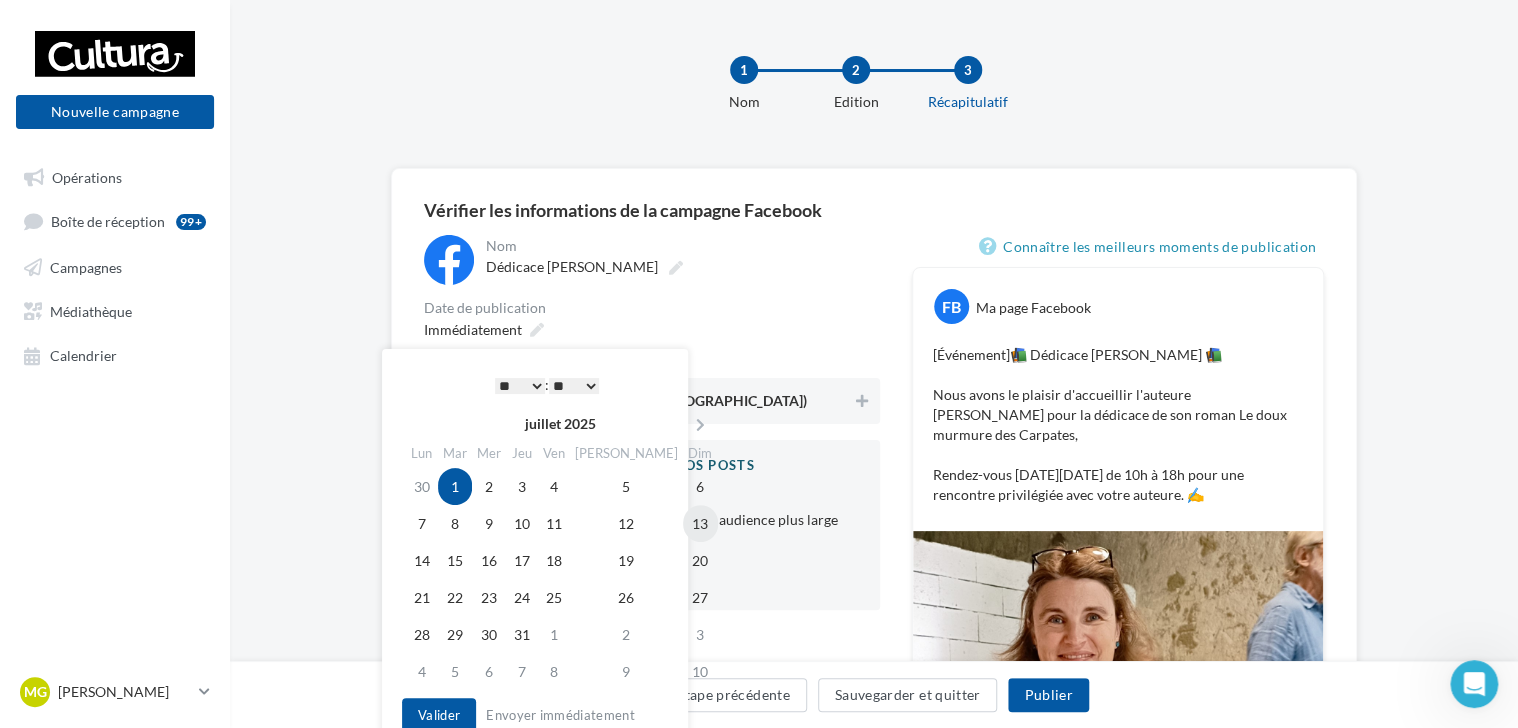click on "13" at bounding box center [700, 523] 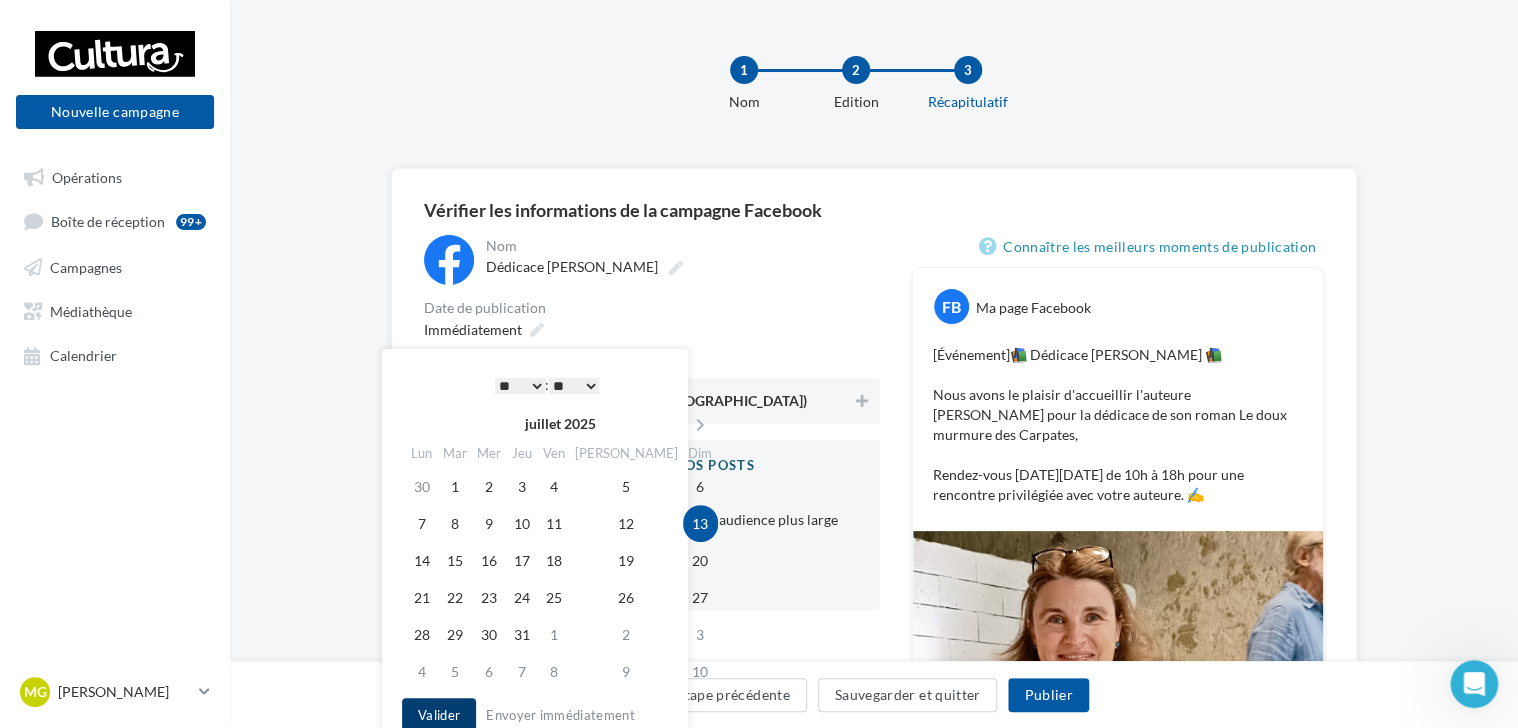 click on "Valider" at bounding box center (439, 715) 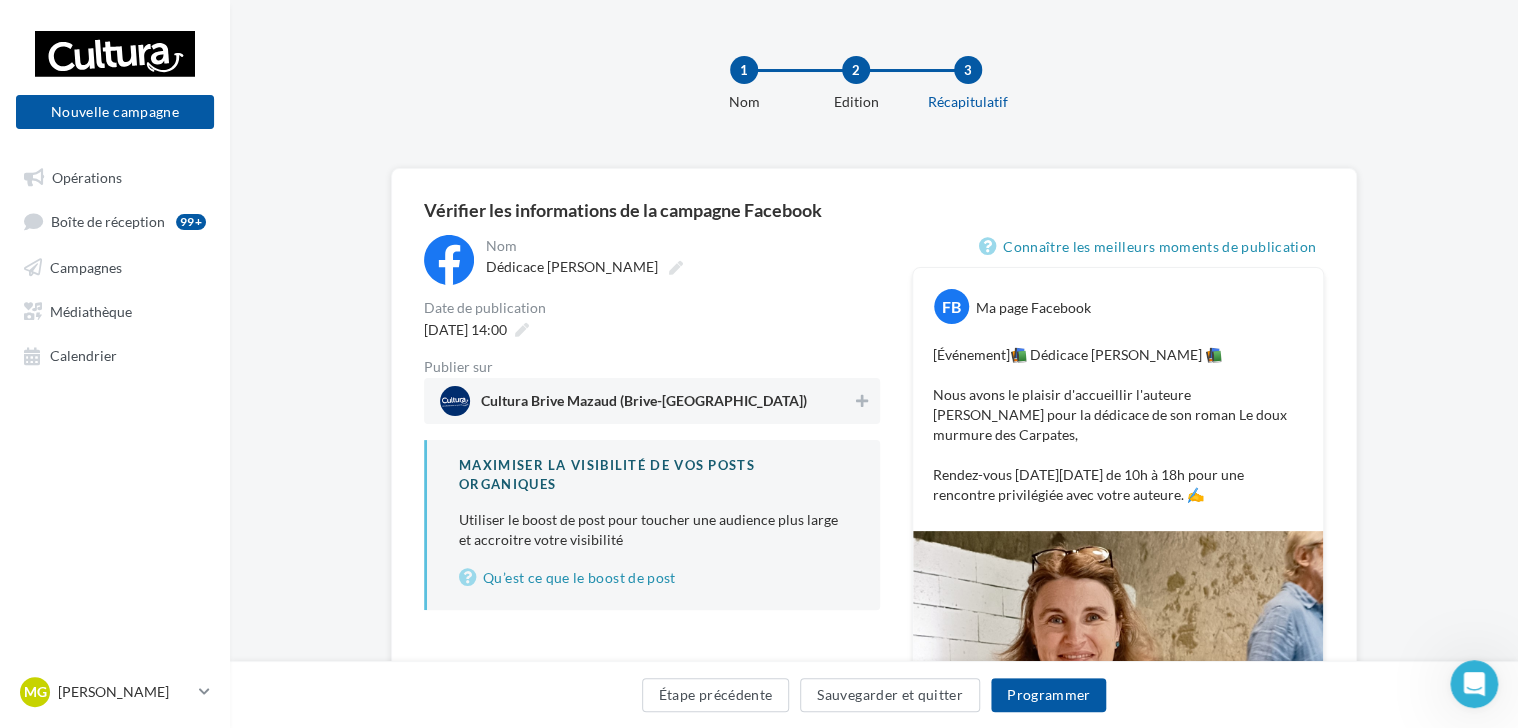 click on "Cultura Brive Mazaud (Brive-la-Gaillarde)" at bounding box center [644, 405] 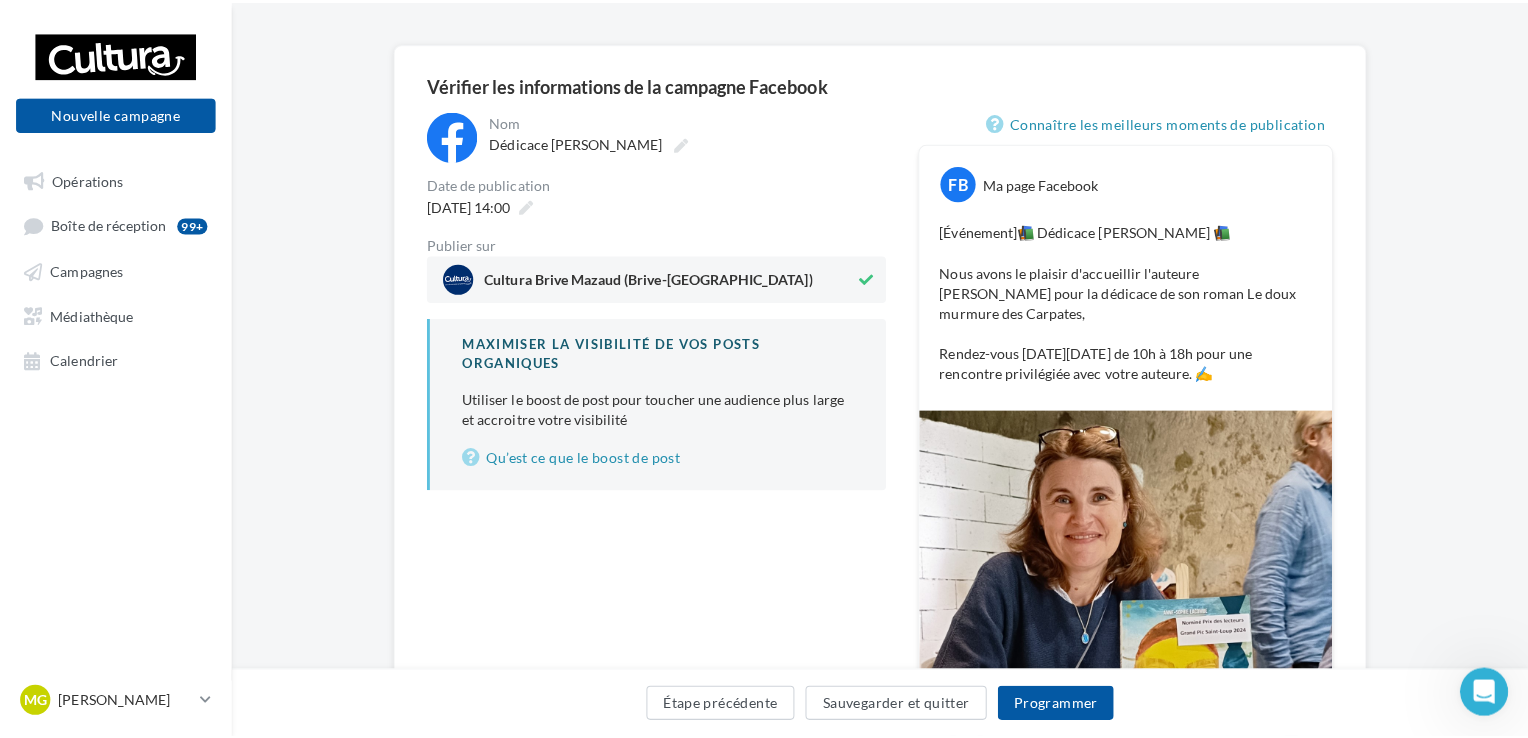 scroll, scrollTop: 100, scrollLeft: 0, axis: vertical 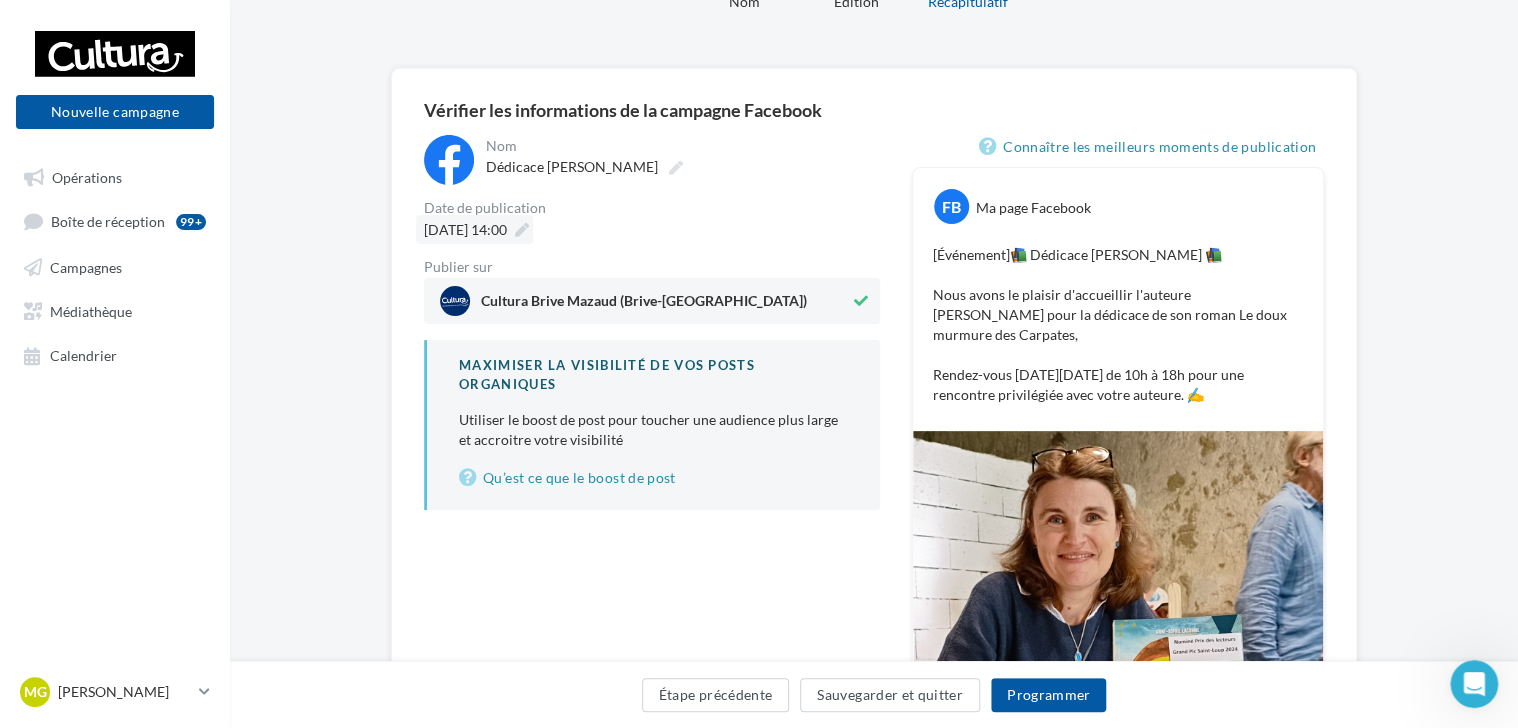 click at bounding box center [522, 230] 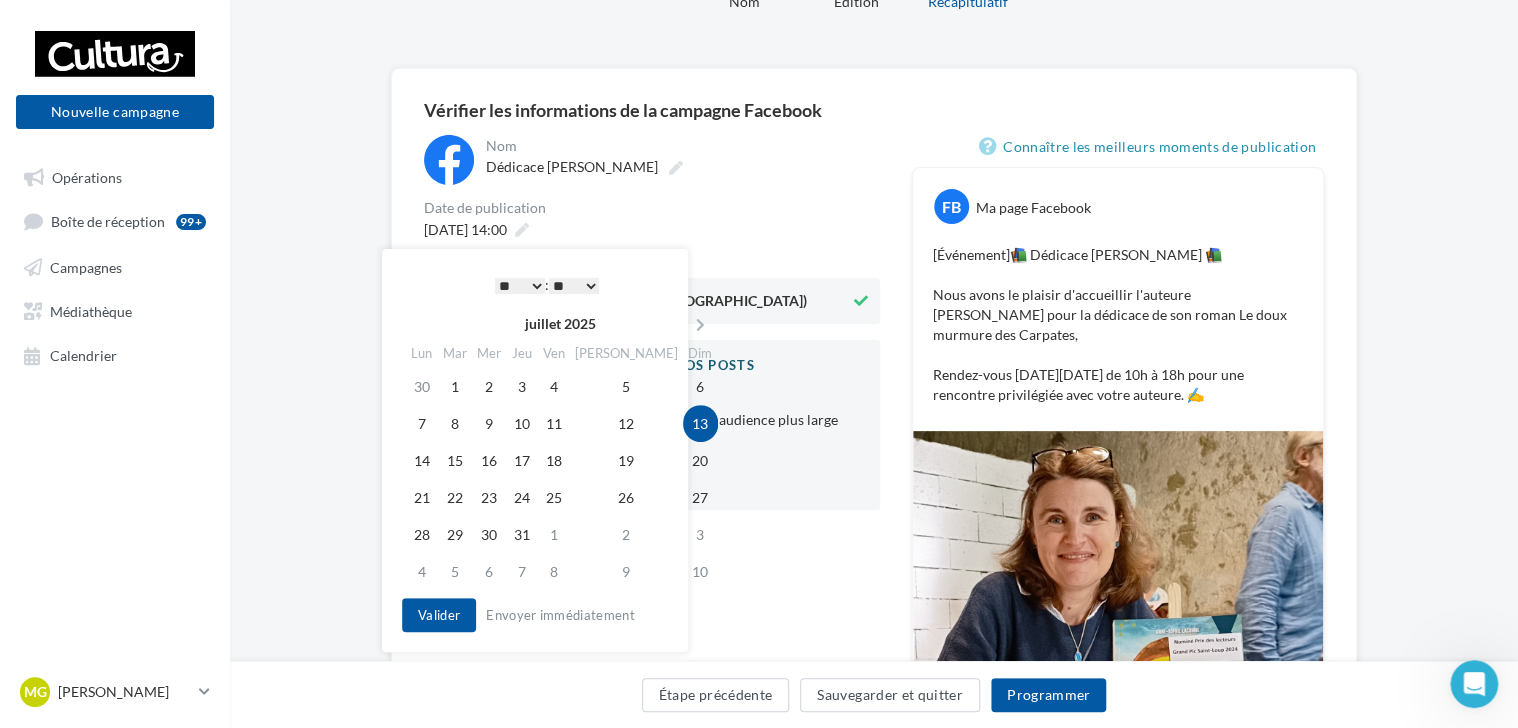 click on "Date de publication" at bounding box center (652, 208) 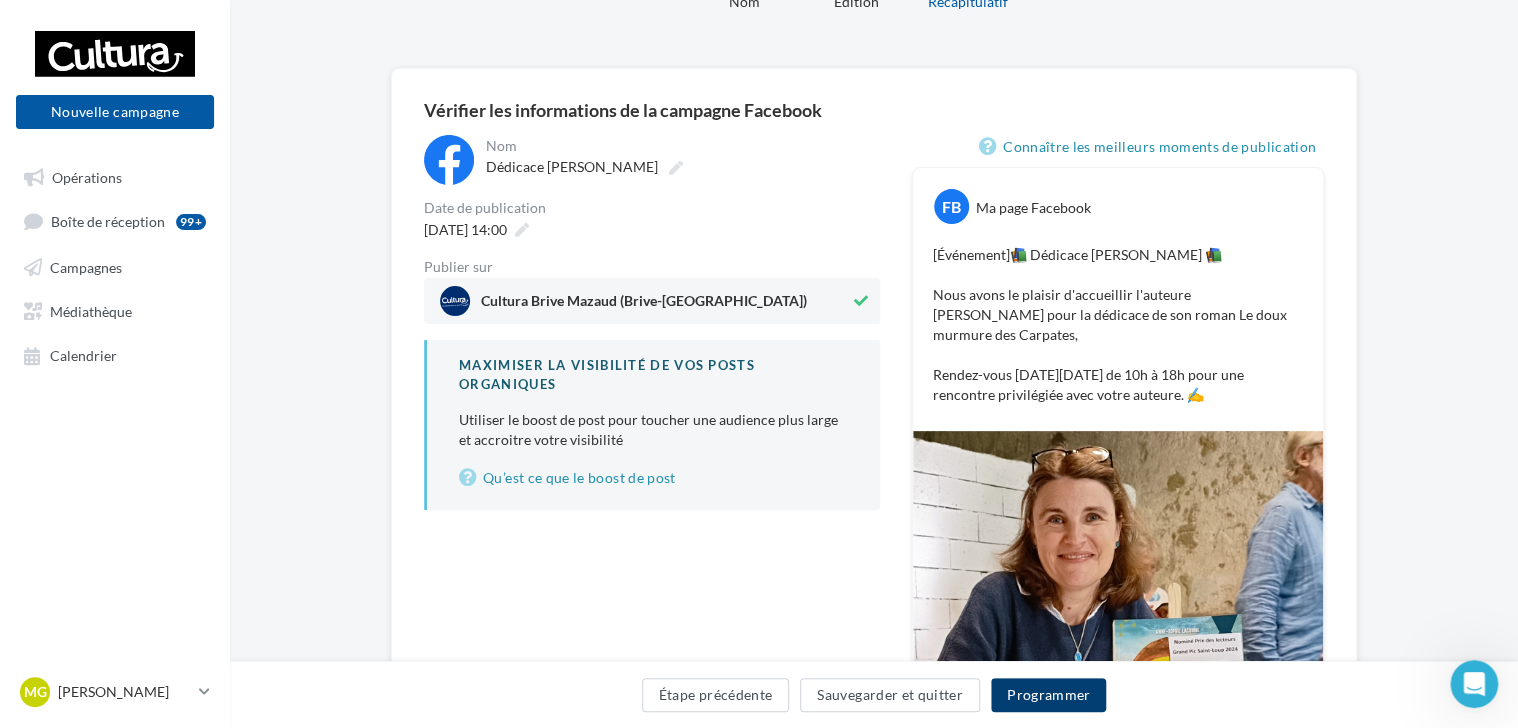 click on "Programmer" at bounding box center (1049, 695) 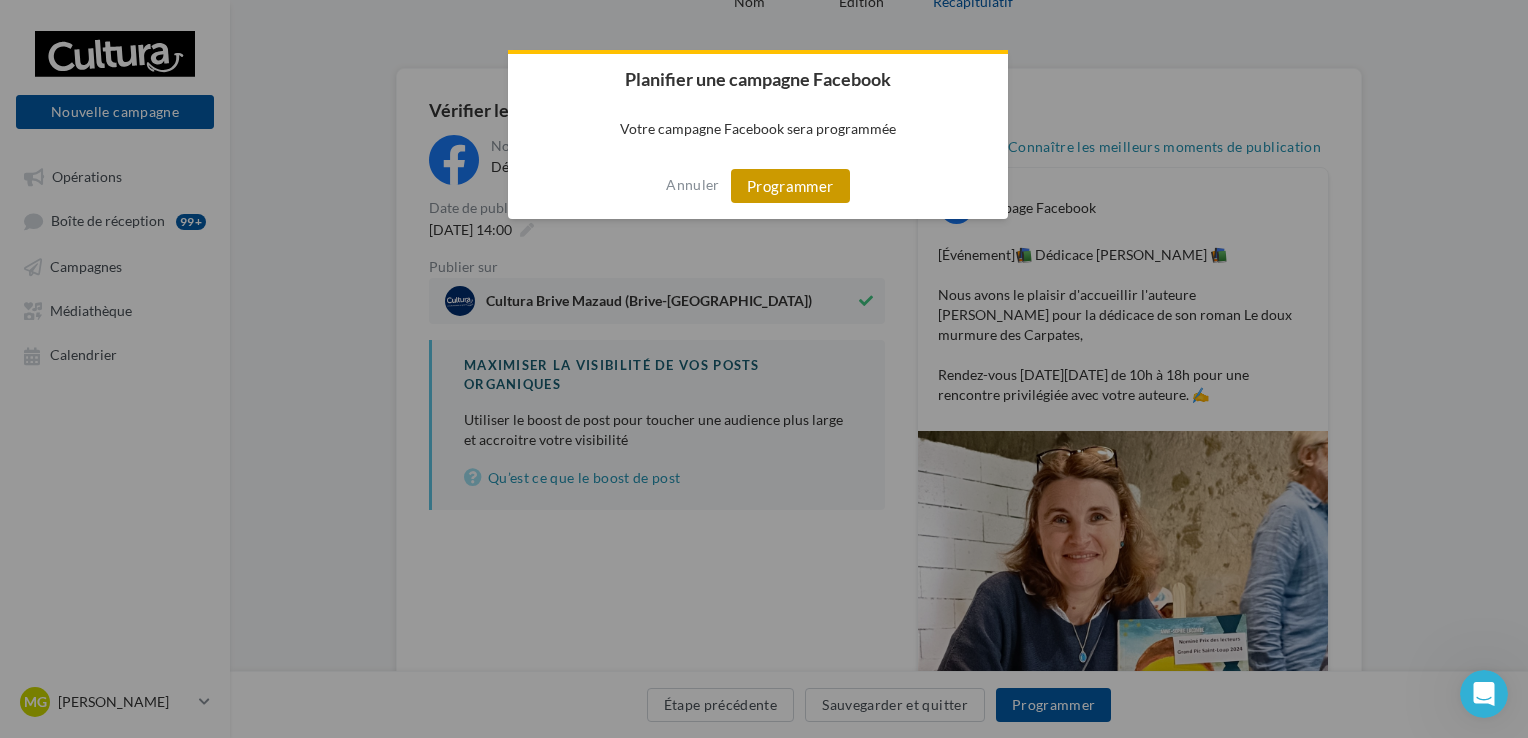 click on "Programmer" at bounding box center (790, 186) 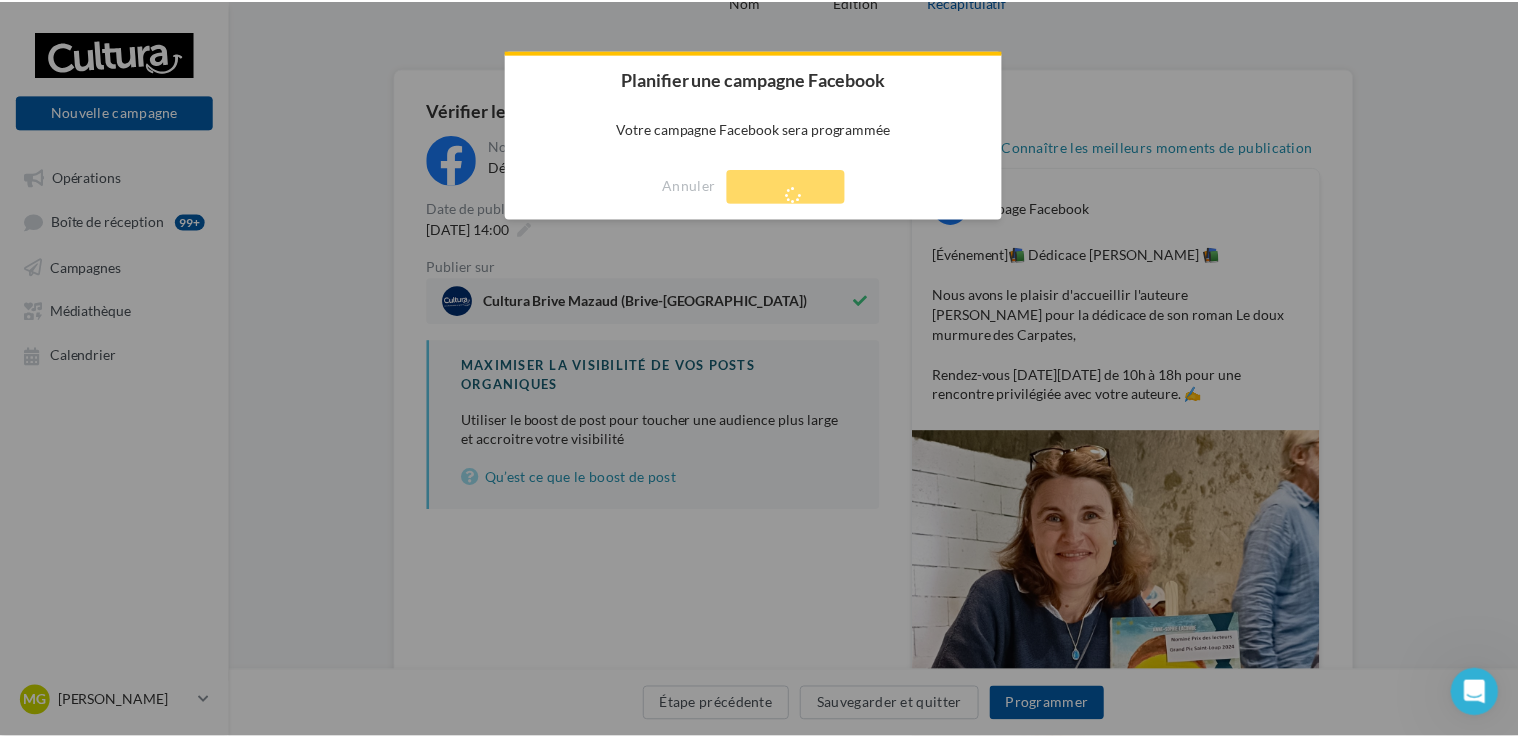 scroll, scrollTop: 32, scrollLeft: 0, axis: vertical 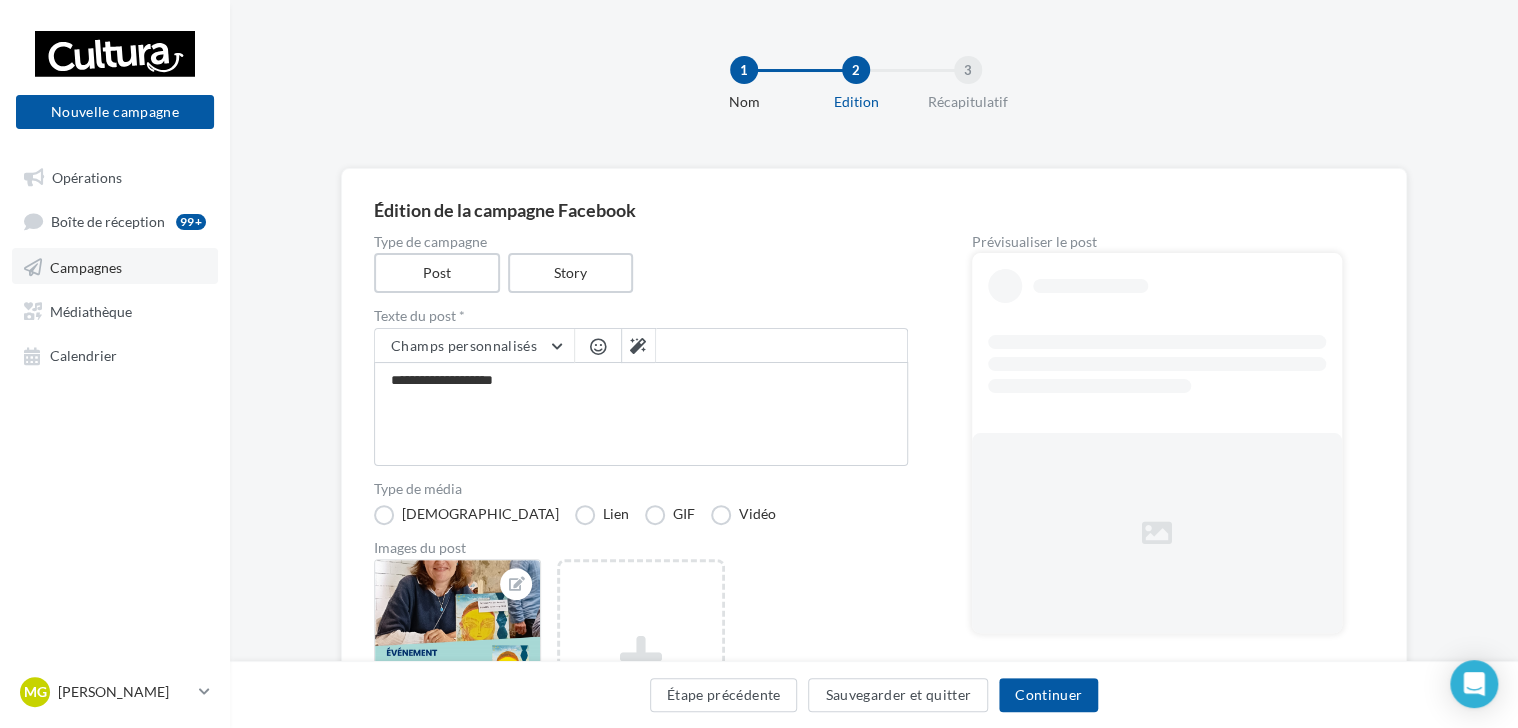click on "Campagnes" at bounding box center [86, 266] 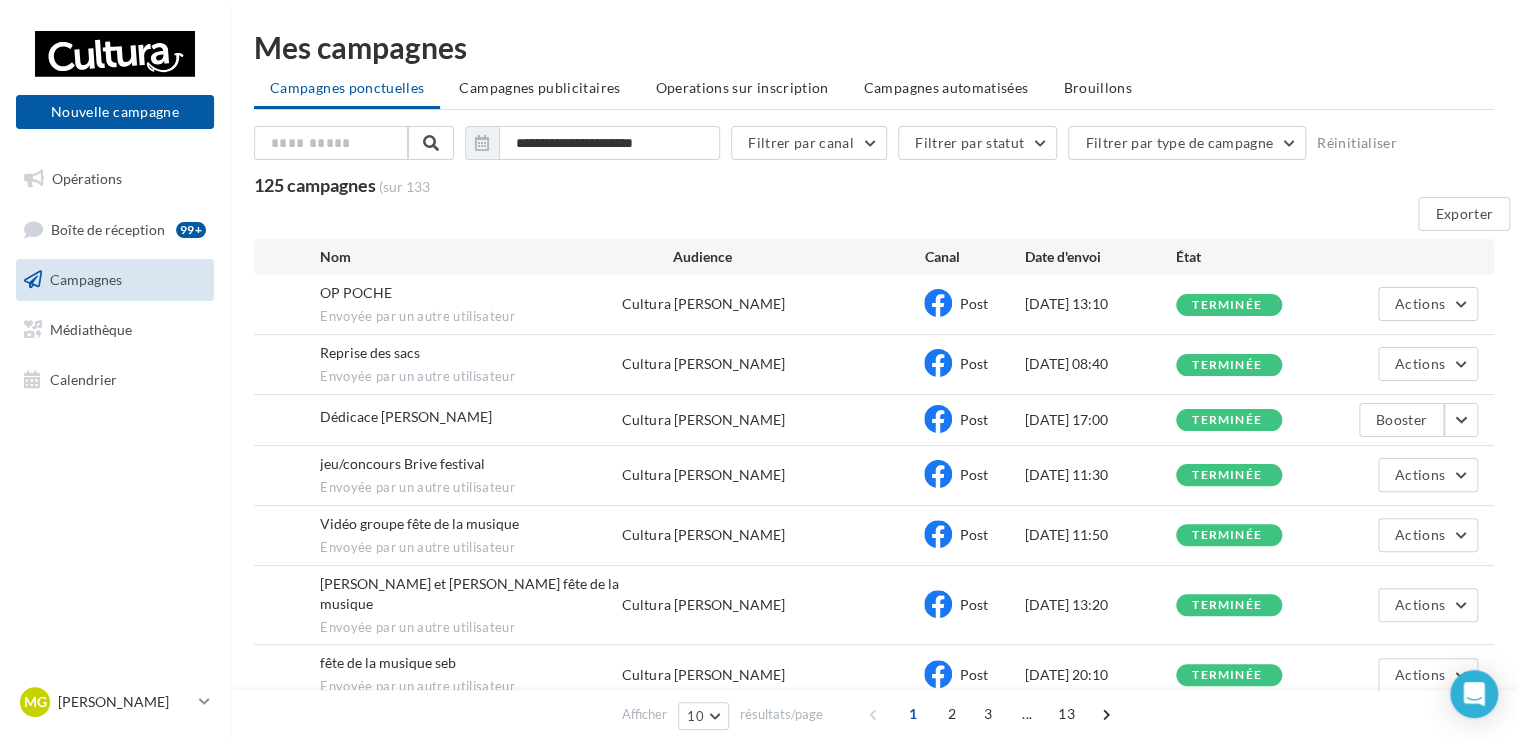 scroll, scrollTop: 100, scrollLeft: 0, axis: vertical 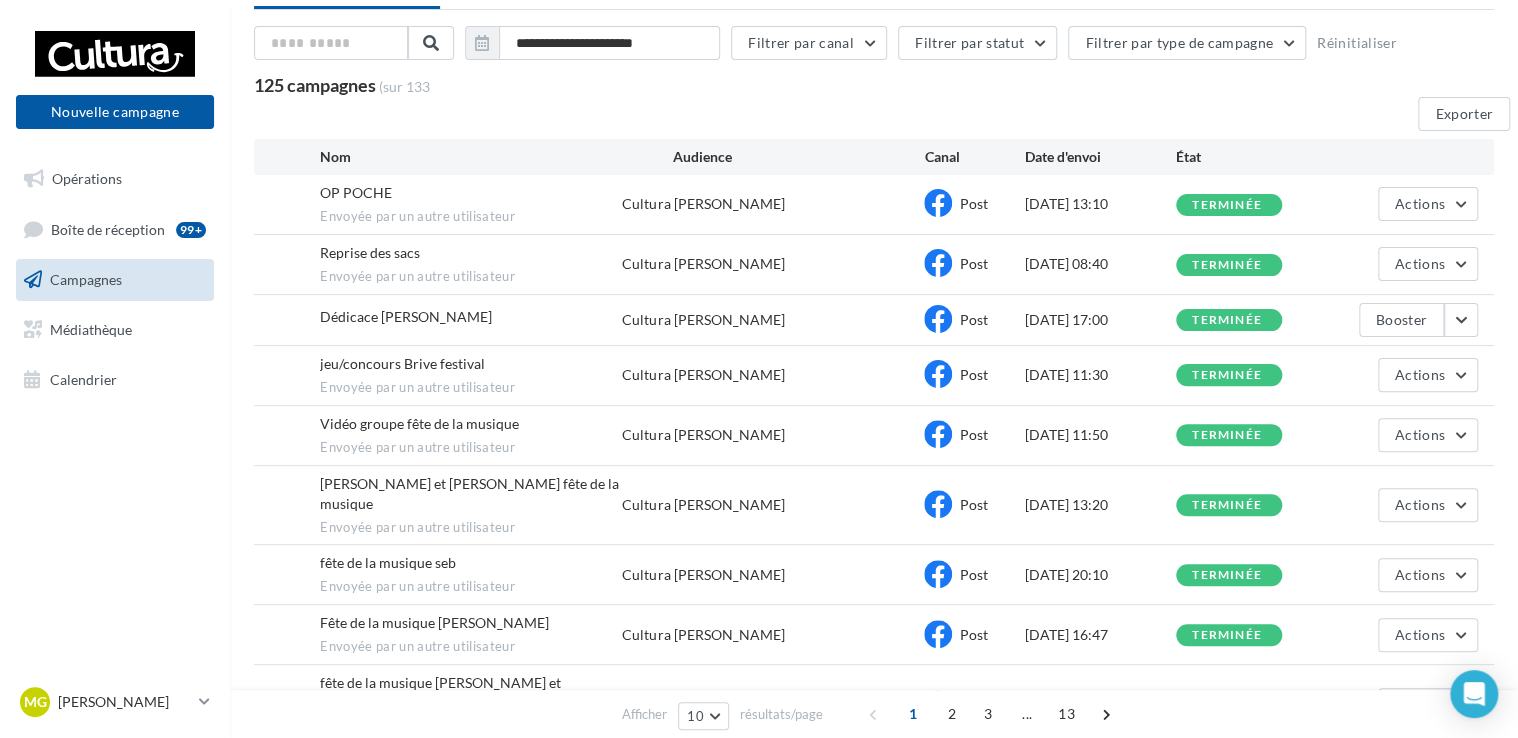 click on "Dédicace [PERSON_NAME]" at bounding box center (406, 316) 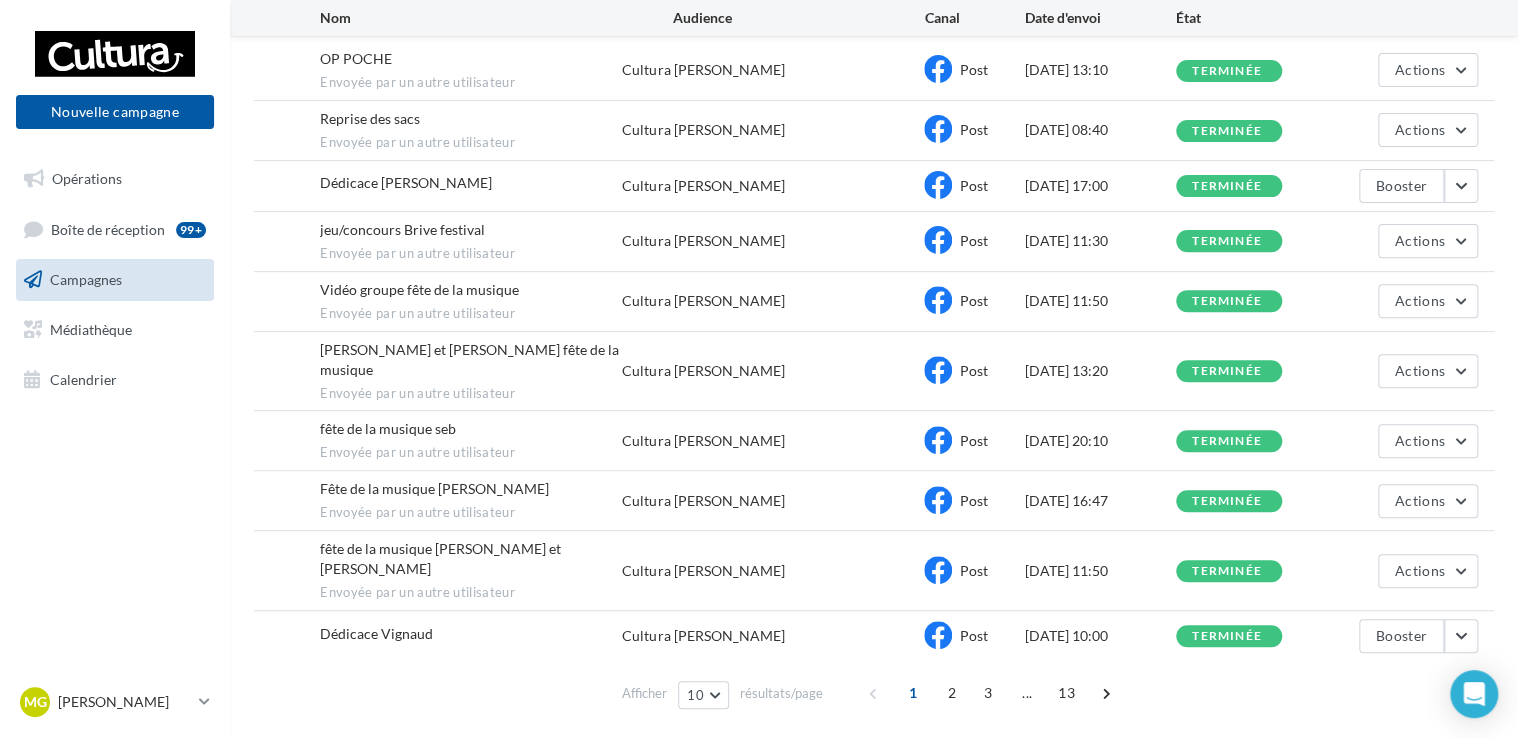 scroll, scrollTop: 253, scrollLeft: 0, axis: vertical 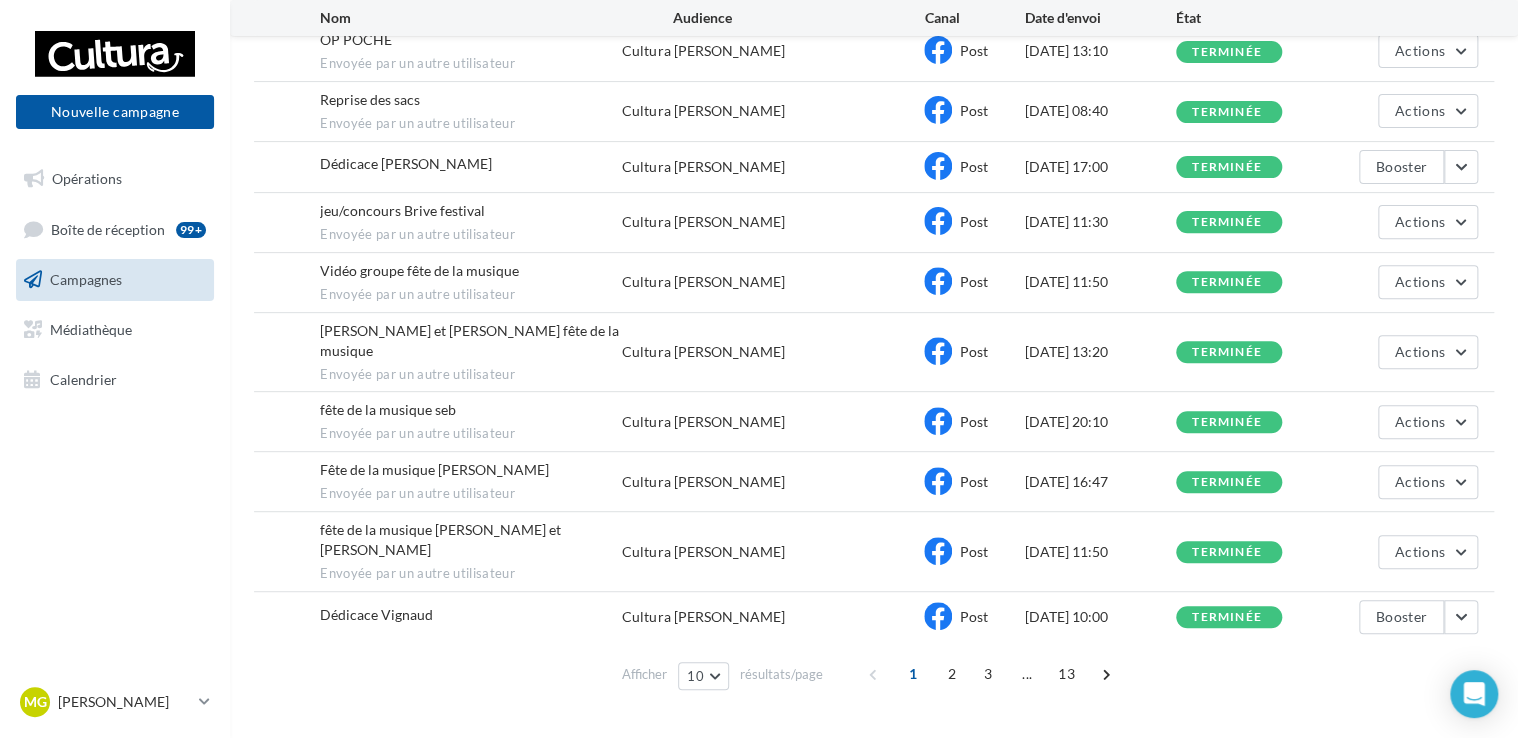 click on "Dédicace Vignaud" at bounding box center (376, 614) 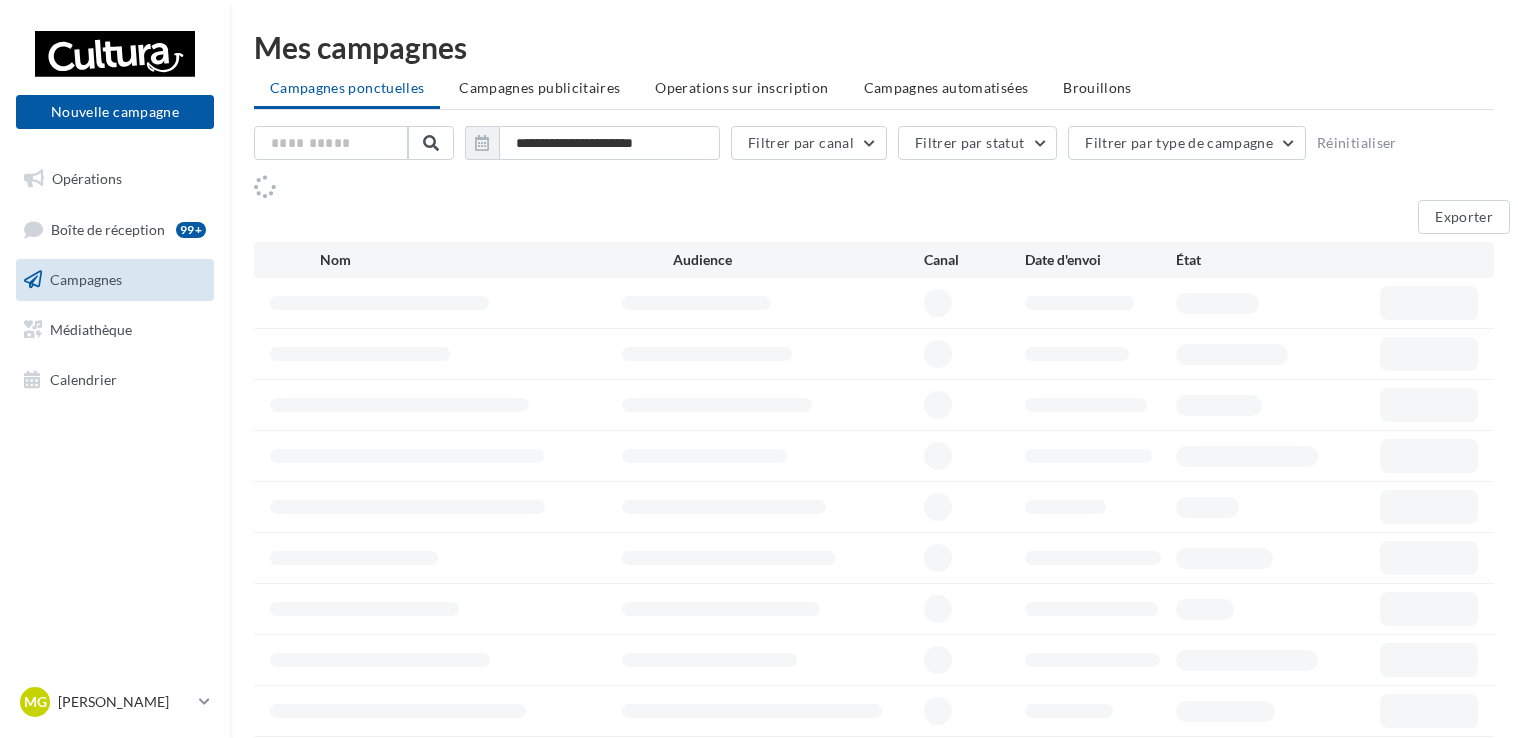 scroll, scrollTop: 0, scrollLeft: 0, axis: both 